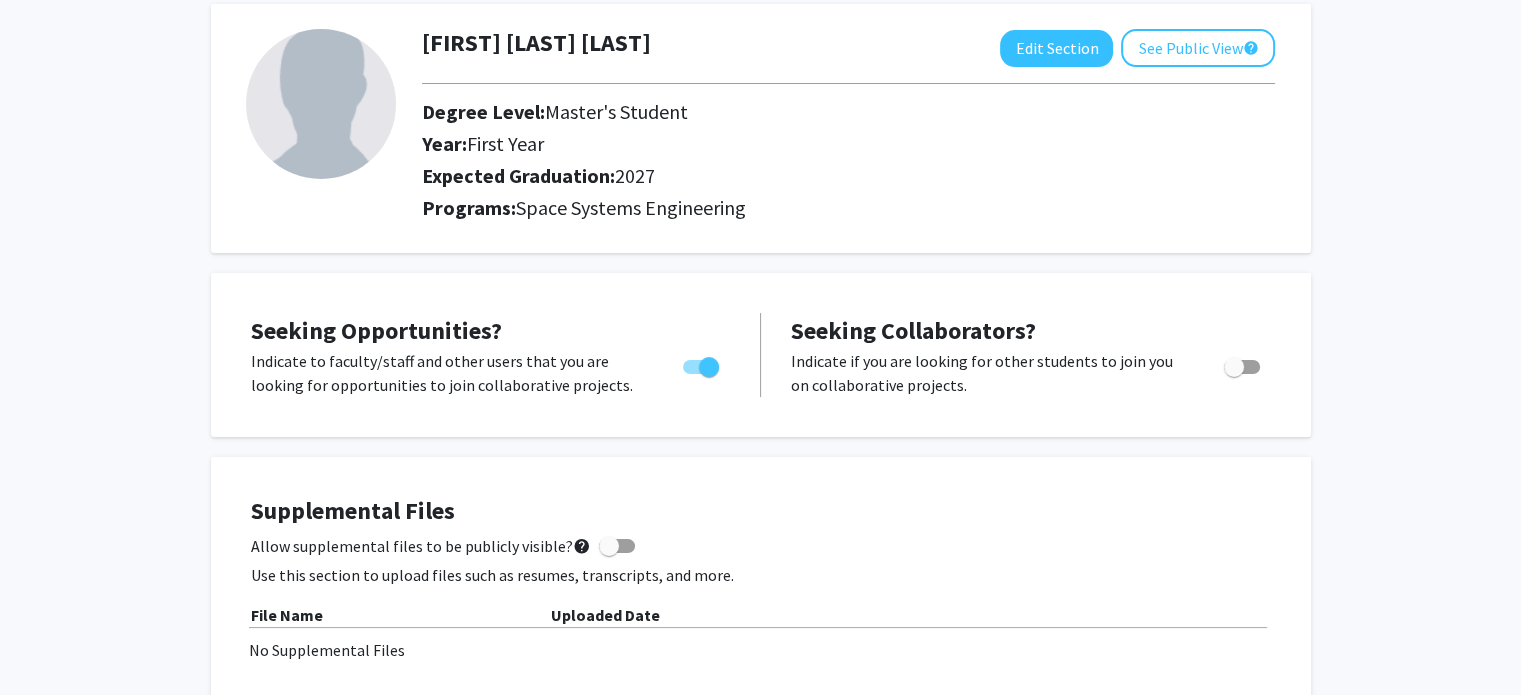 scroll, scrollTop: 0, scrollLeft: 0, axis: both 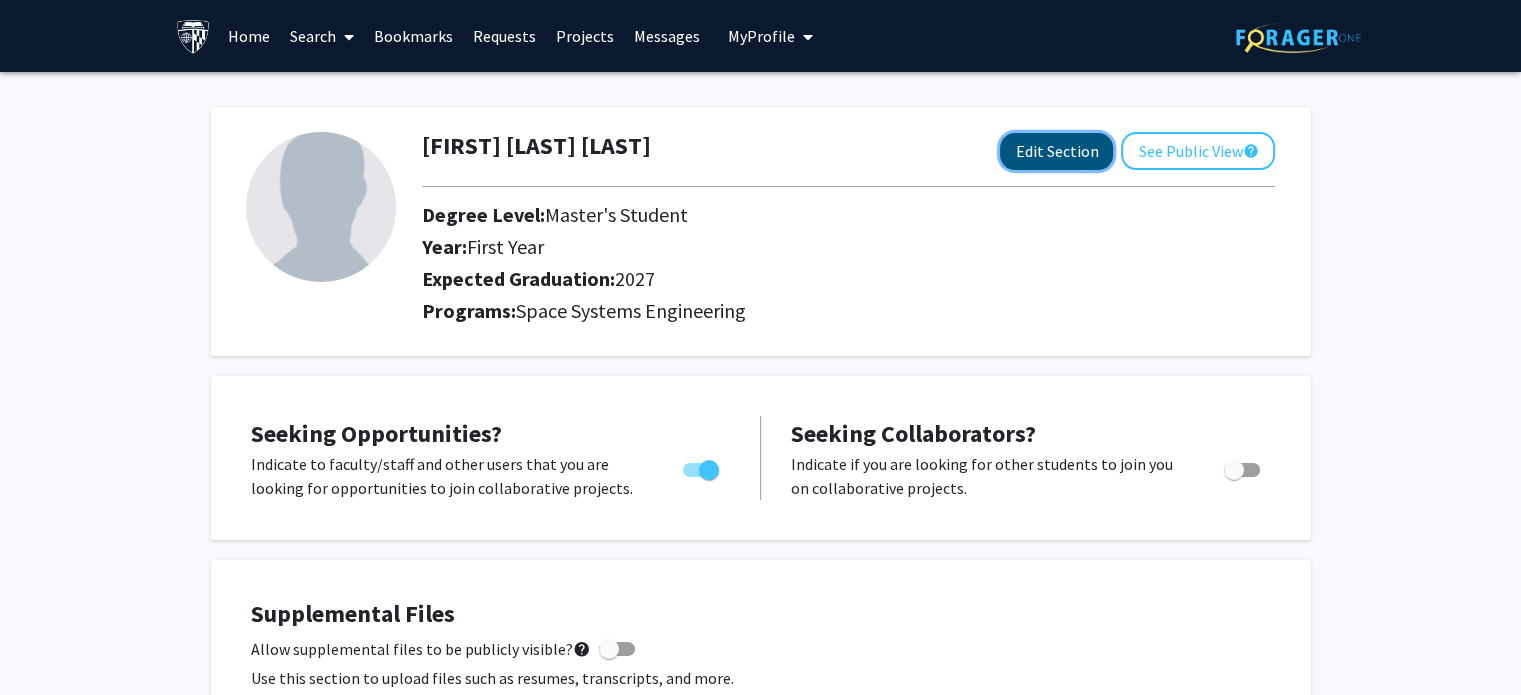 click on "Edit Section" 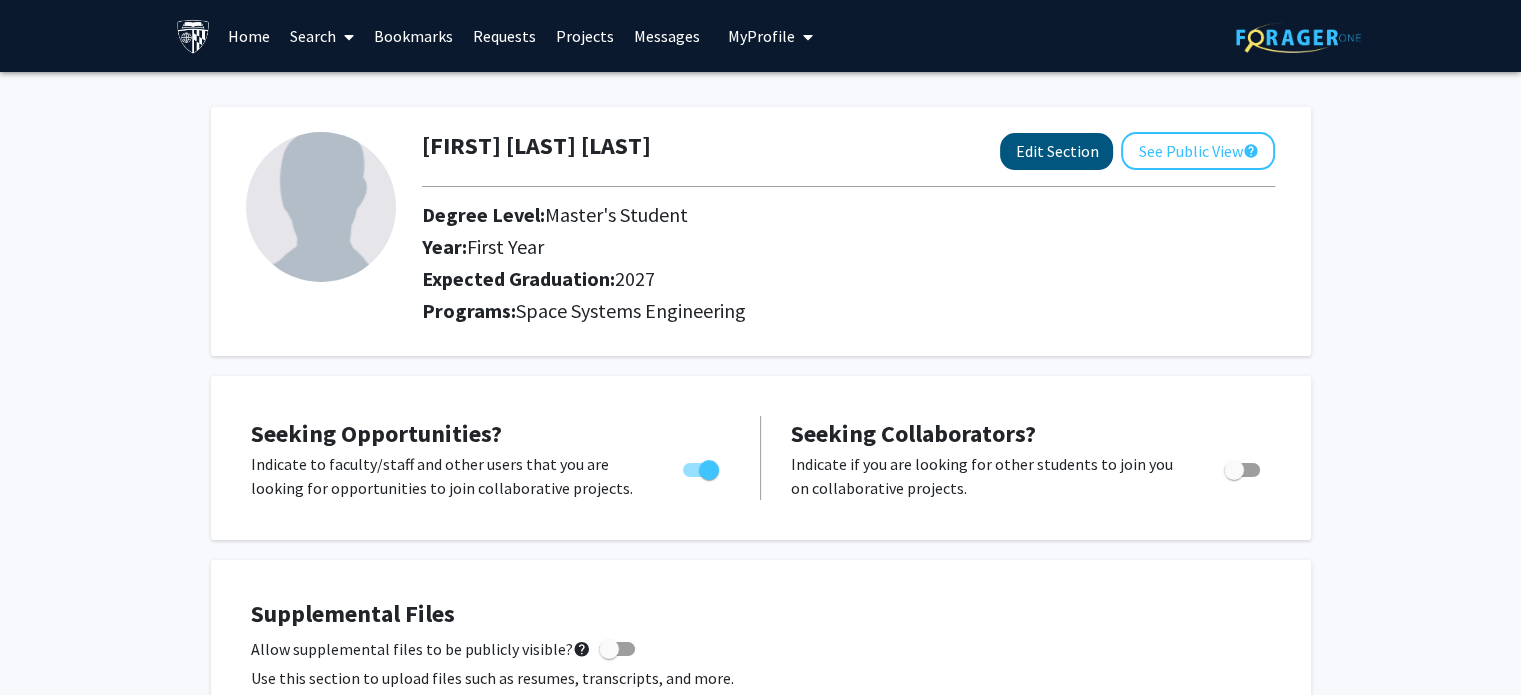 select on "first_year" 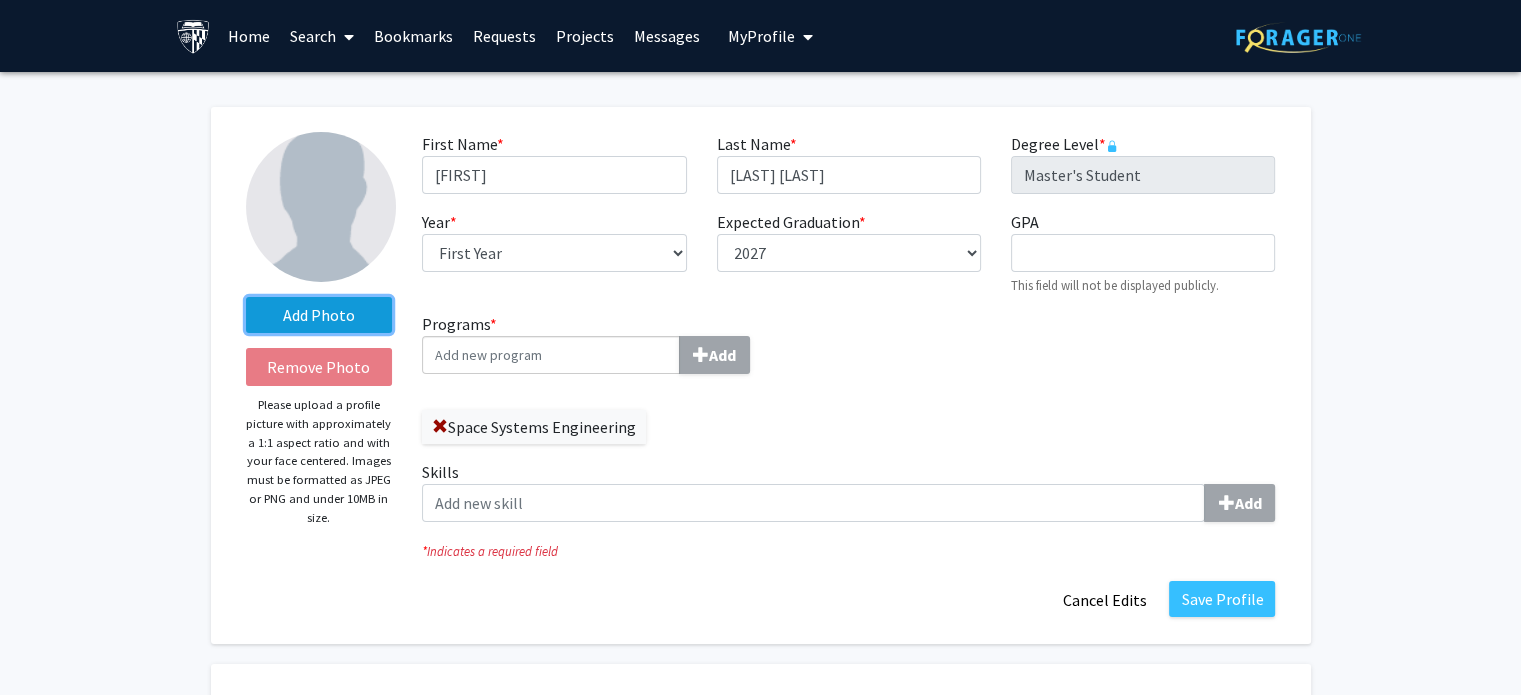 click on "Add Photo" 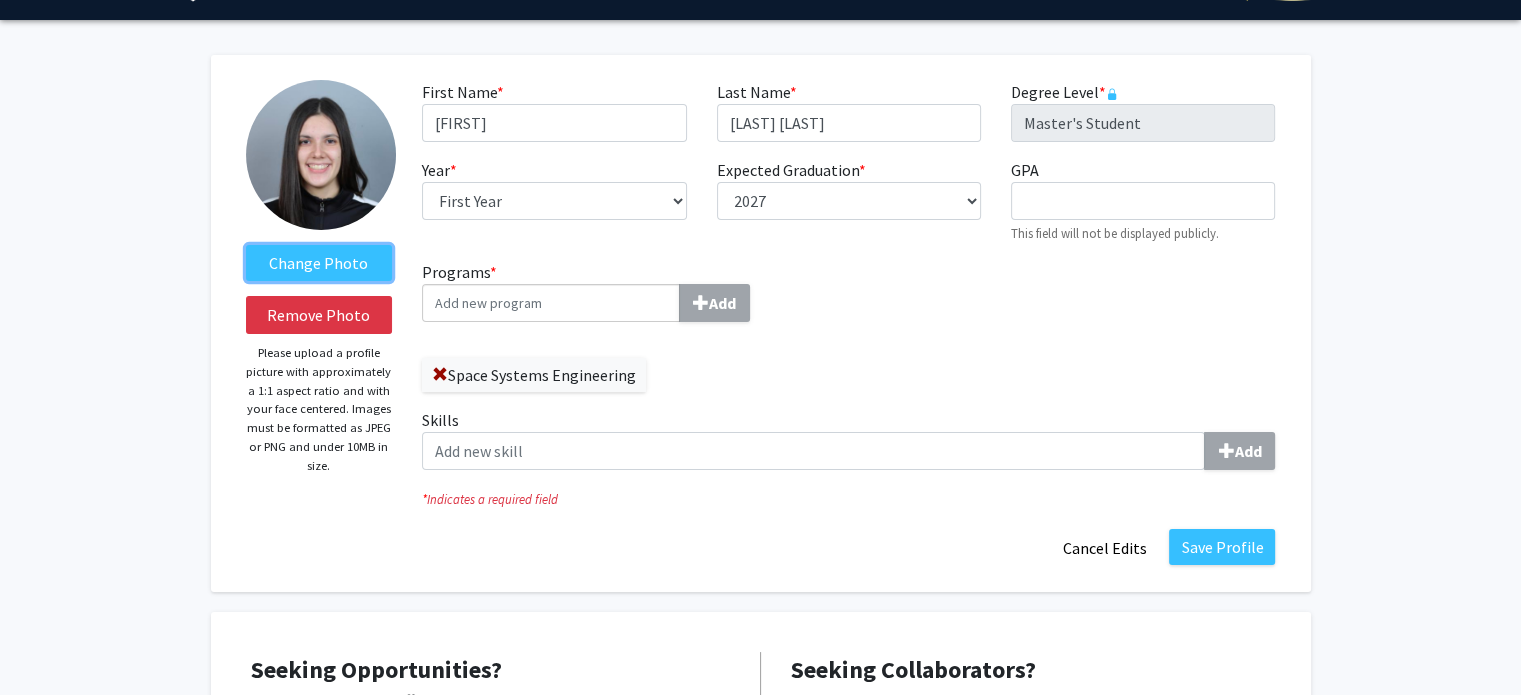 scroll, scrollTop: 183, scrollLeft: 0, axis: vertical 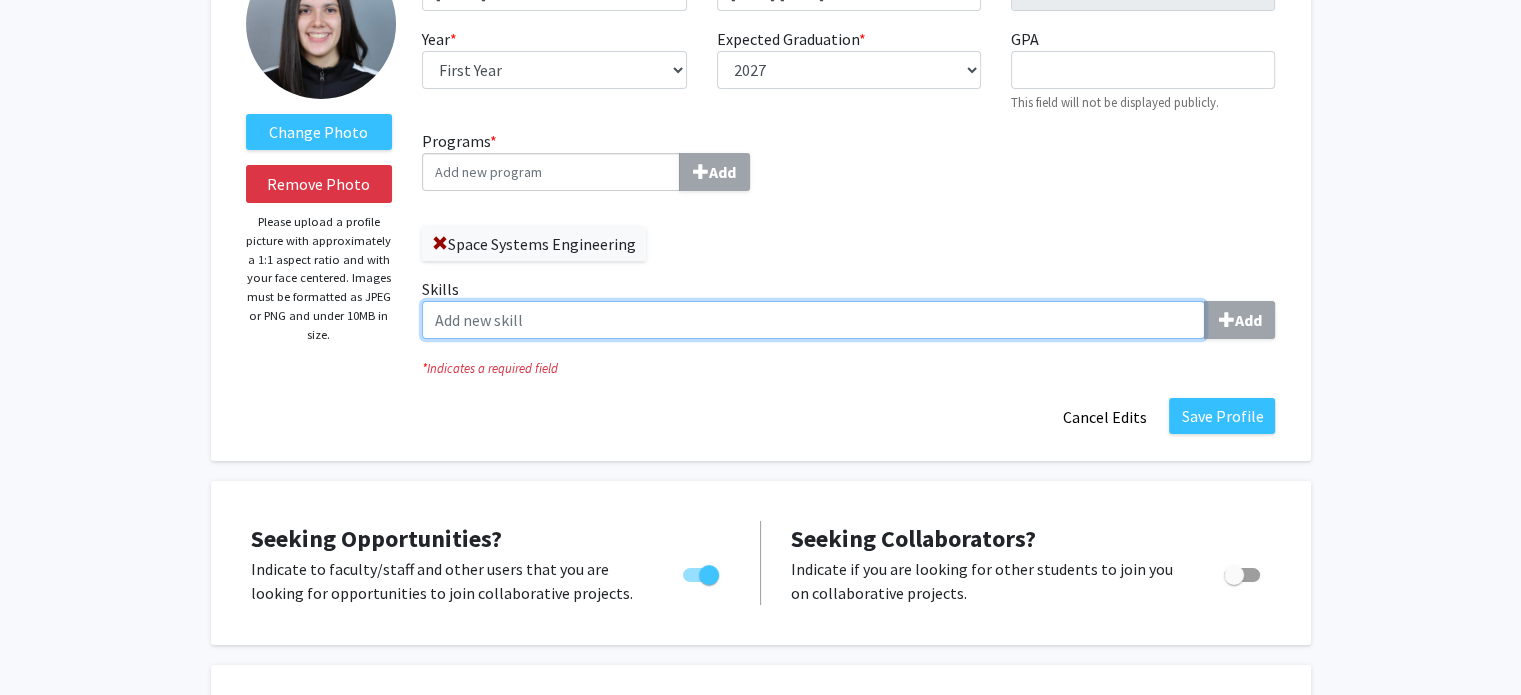 click on "Skills  Add" 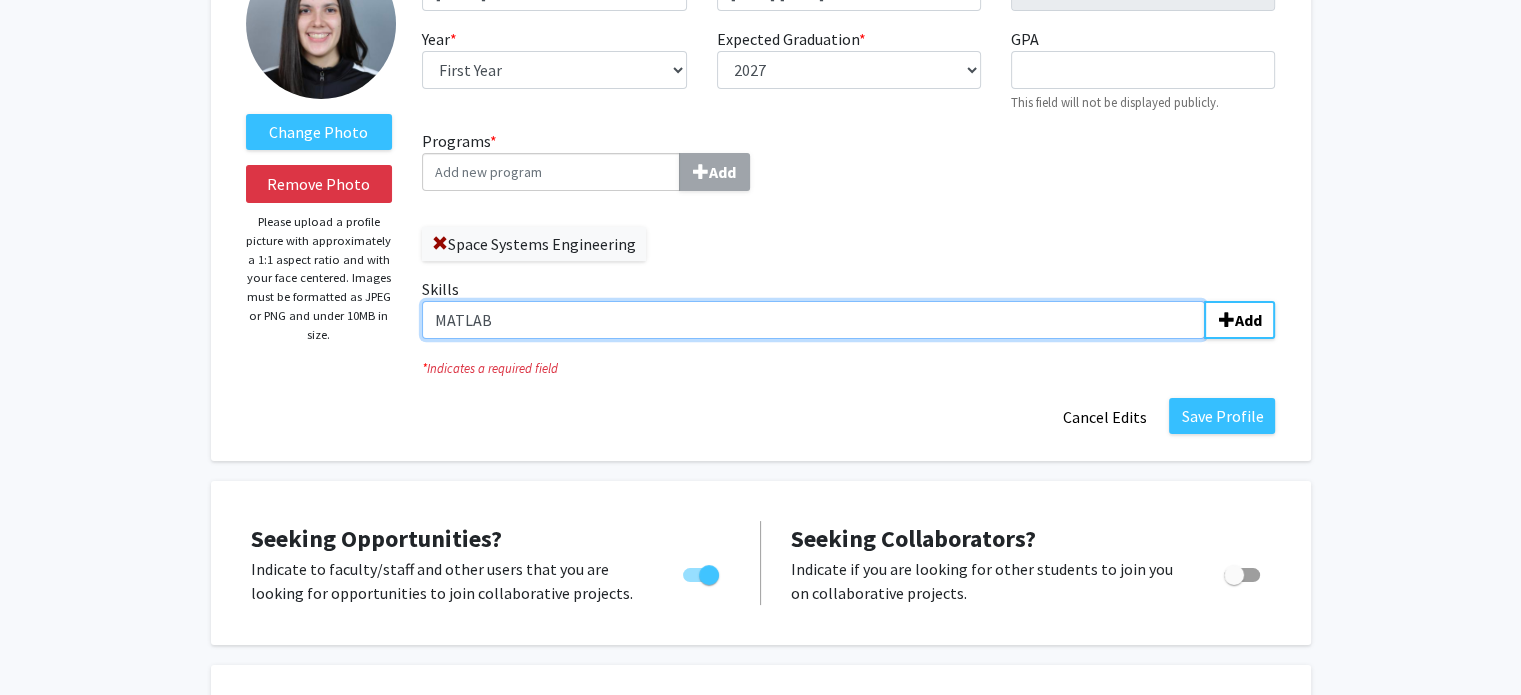 type on "MATLAB" 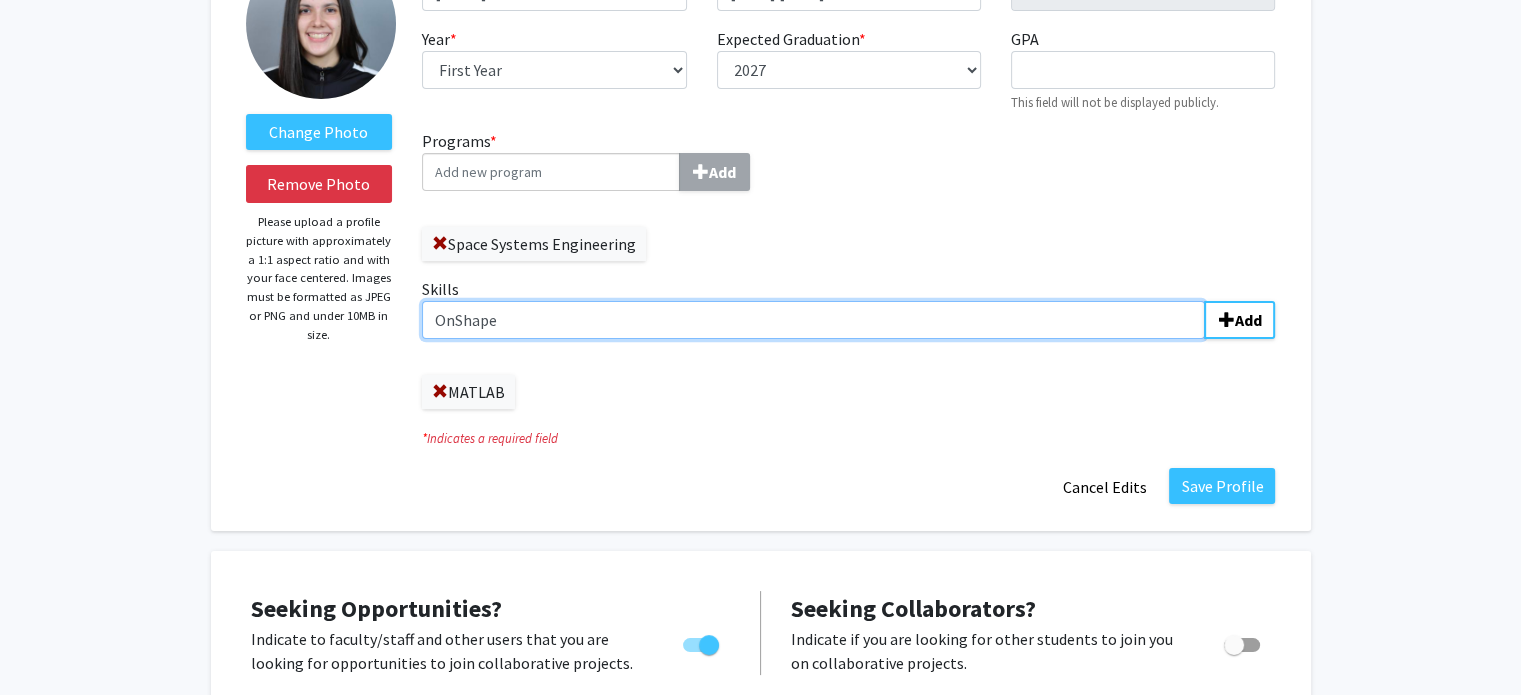 type on "OnShape" 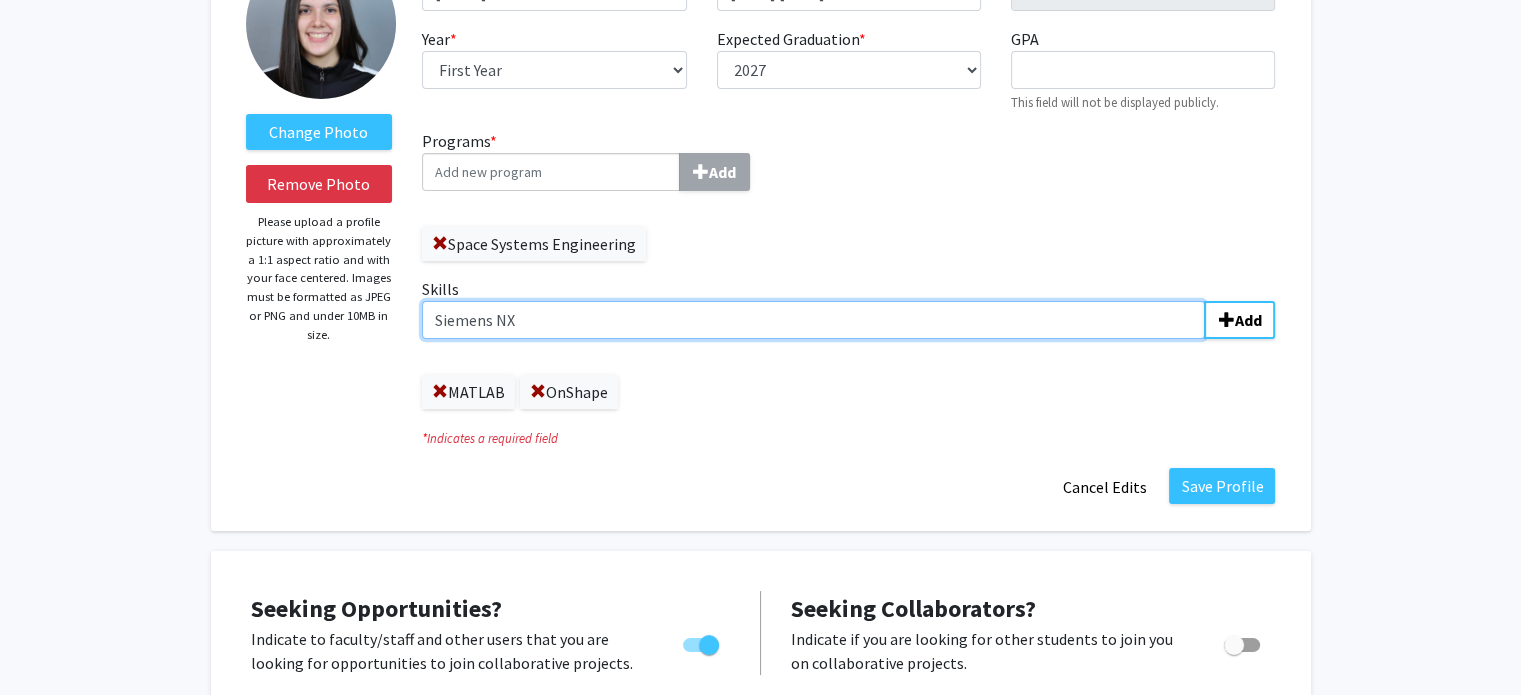 type on "Siemens NX" 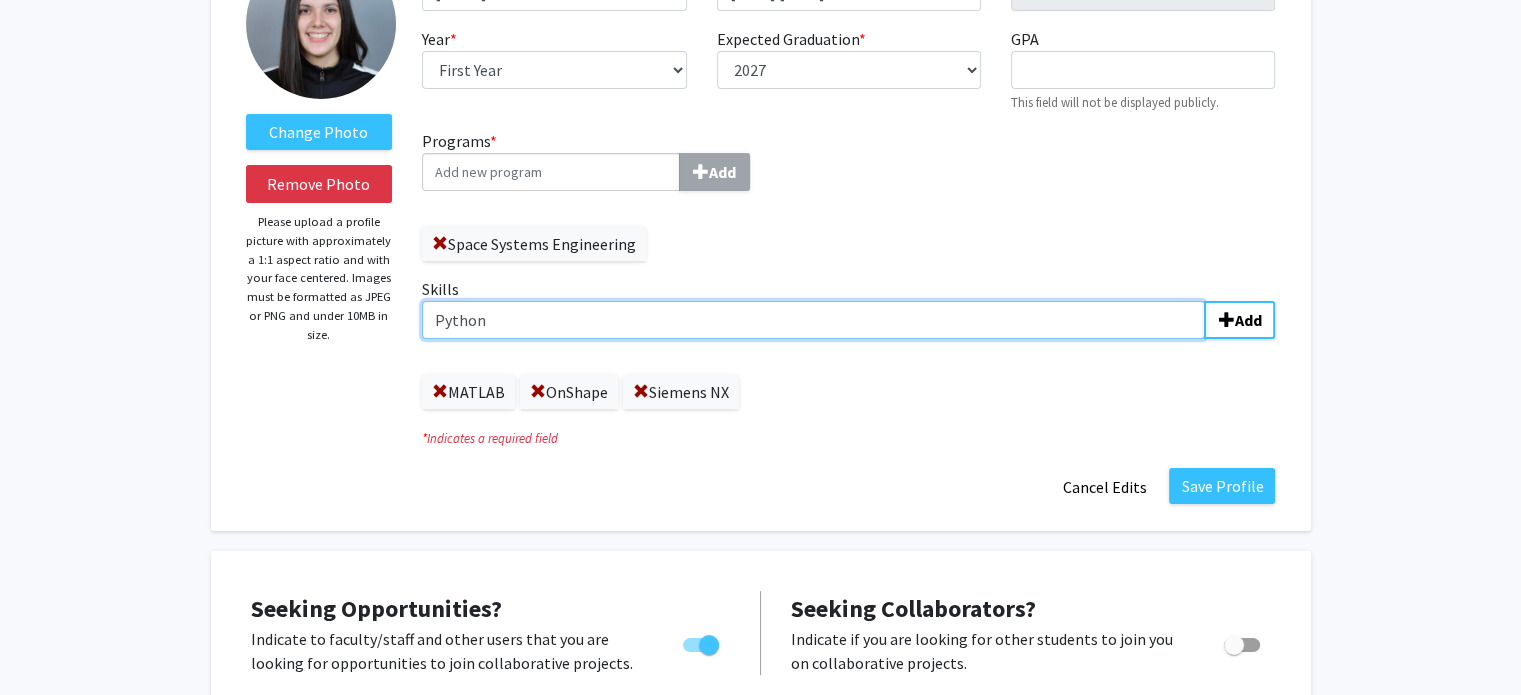 type on "Python" 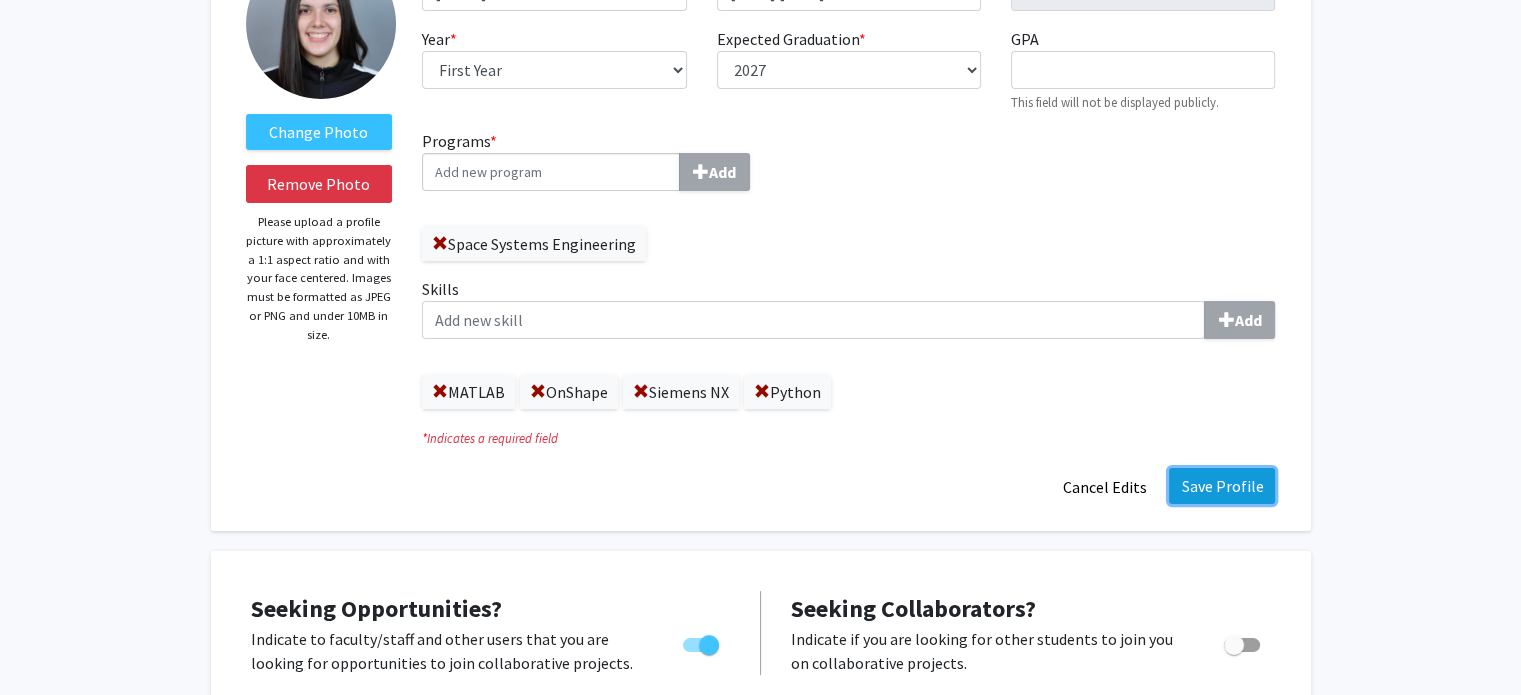 click on "Save Profile" 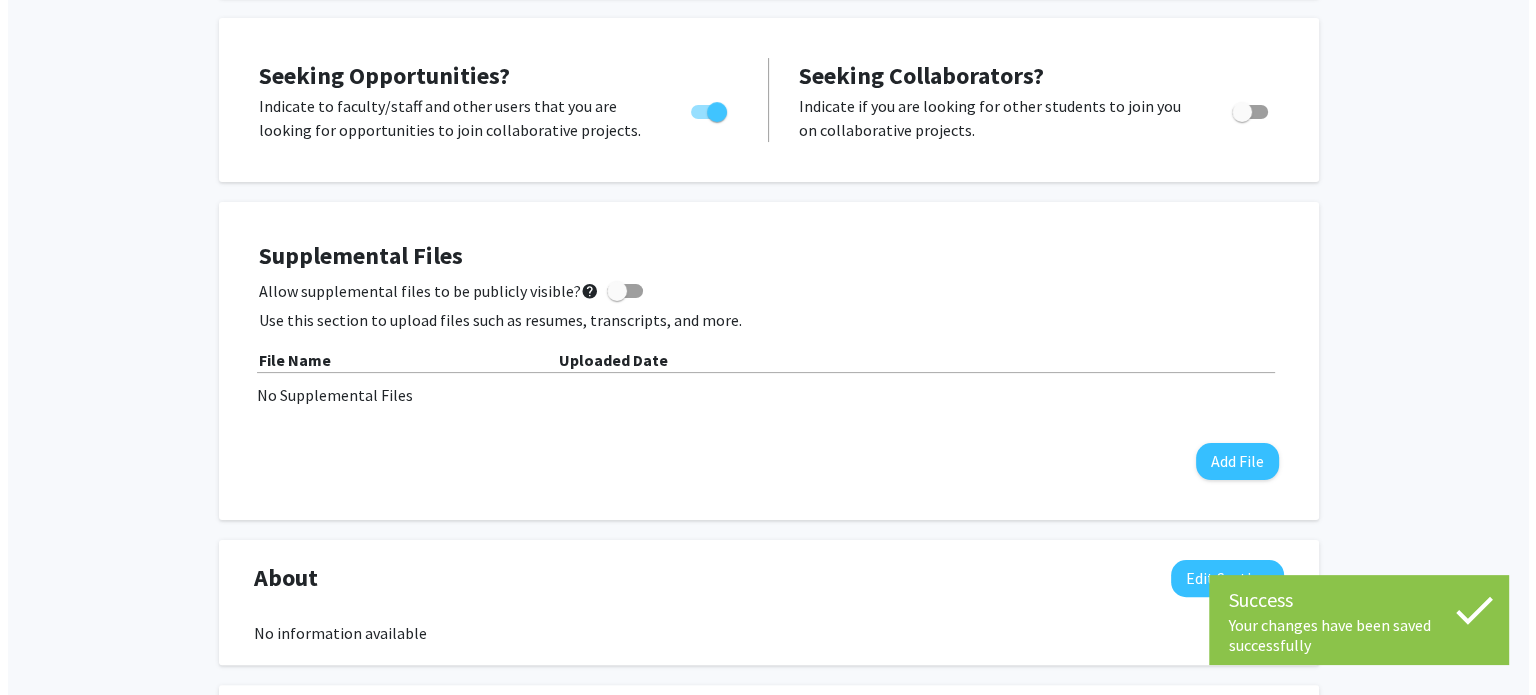 scroll, scrollTop: 388, scrollLeft: 0, axis: vertical 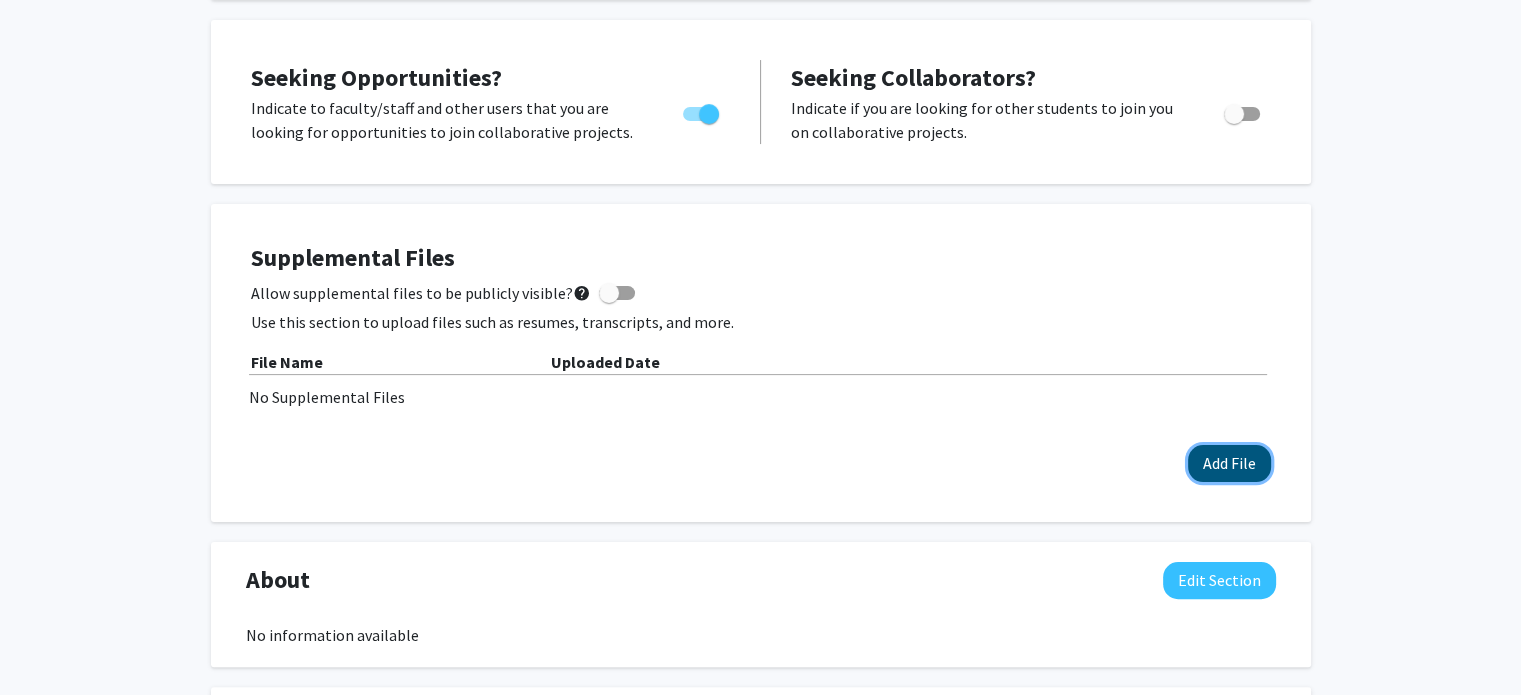 click on "Add File" 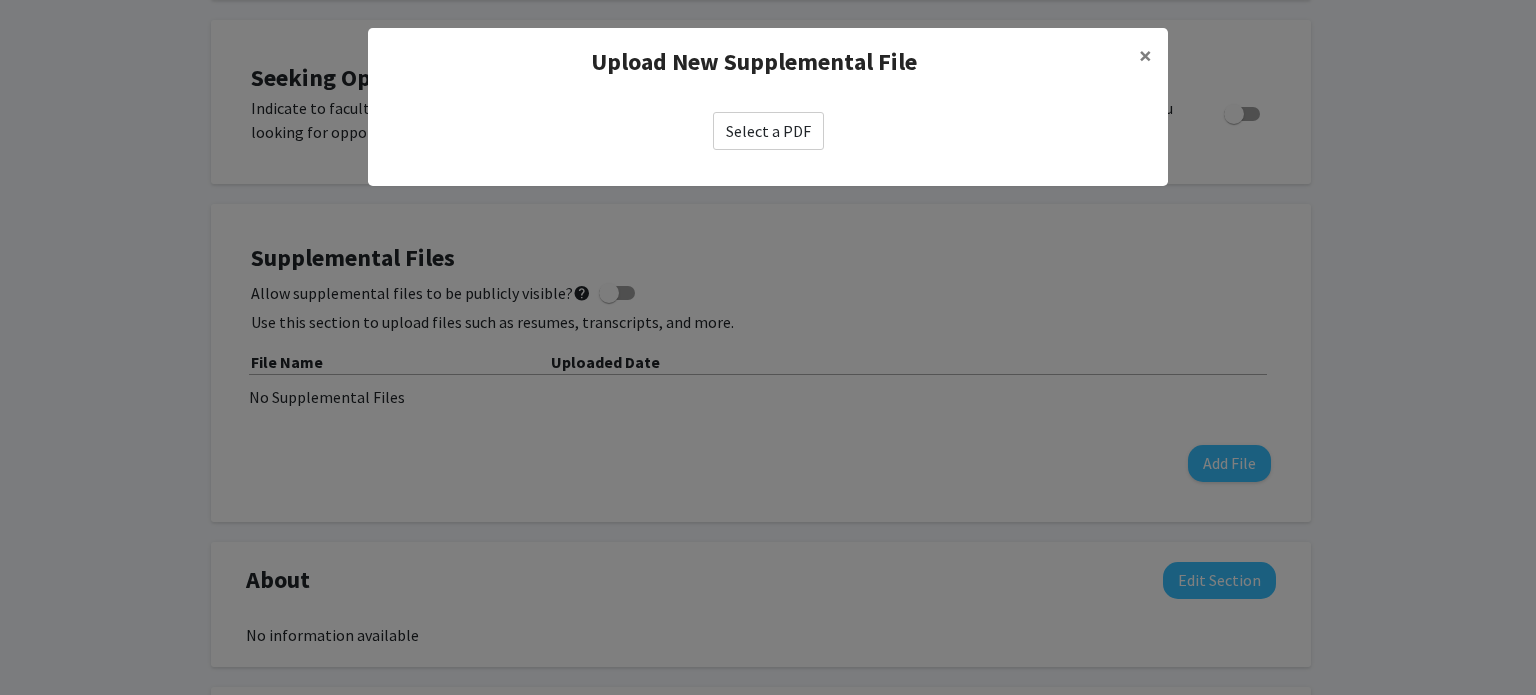 click on "Select a PDF" 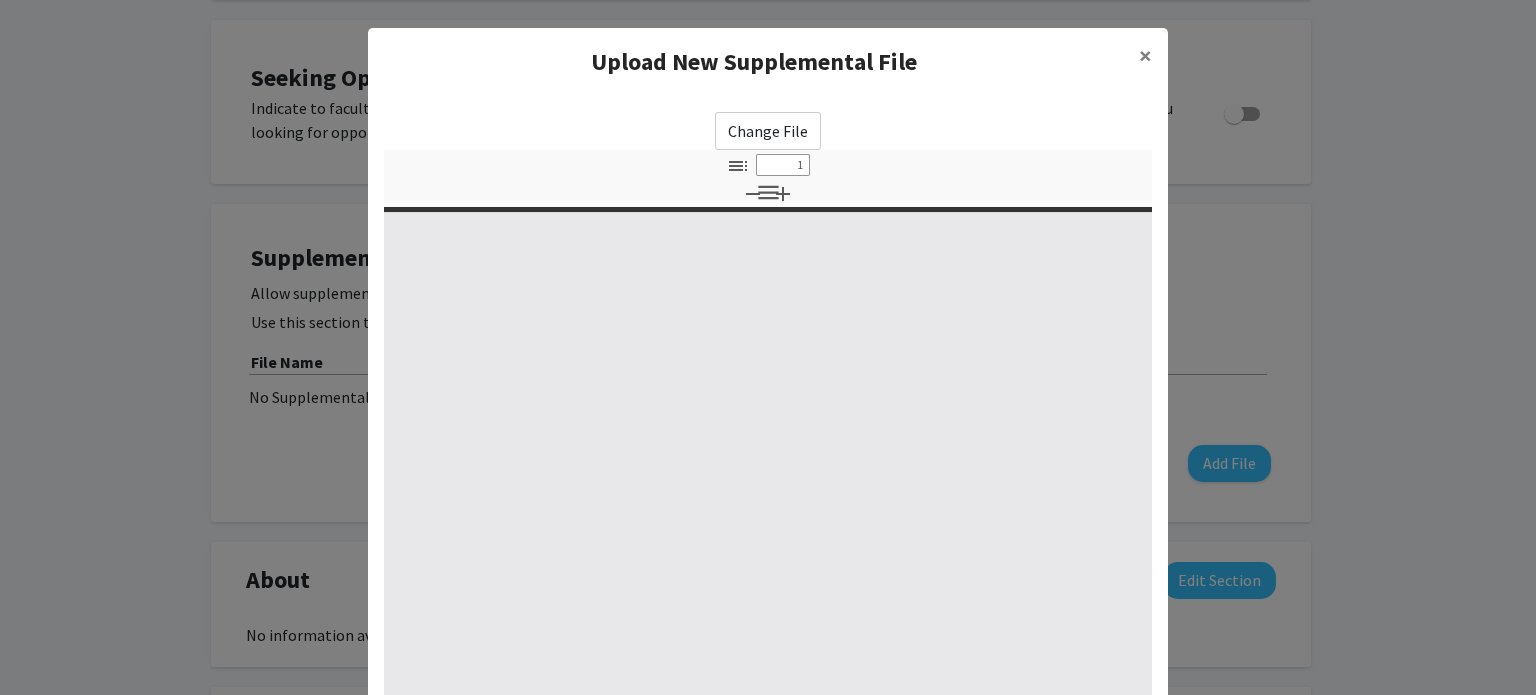 select on "custom" 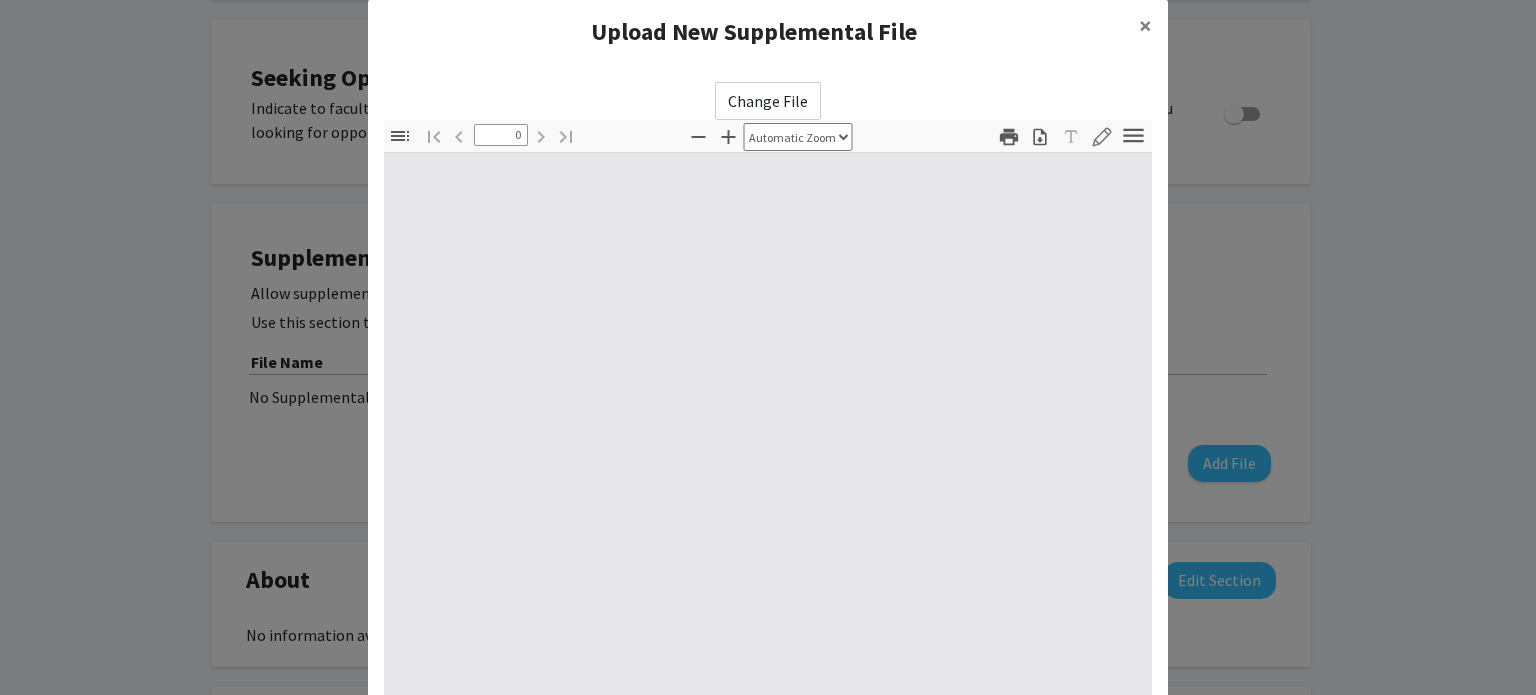 select on "custom" 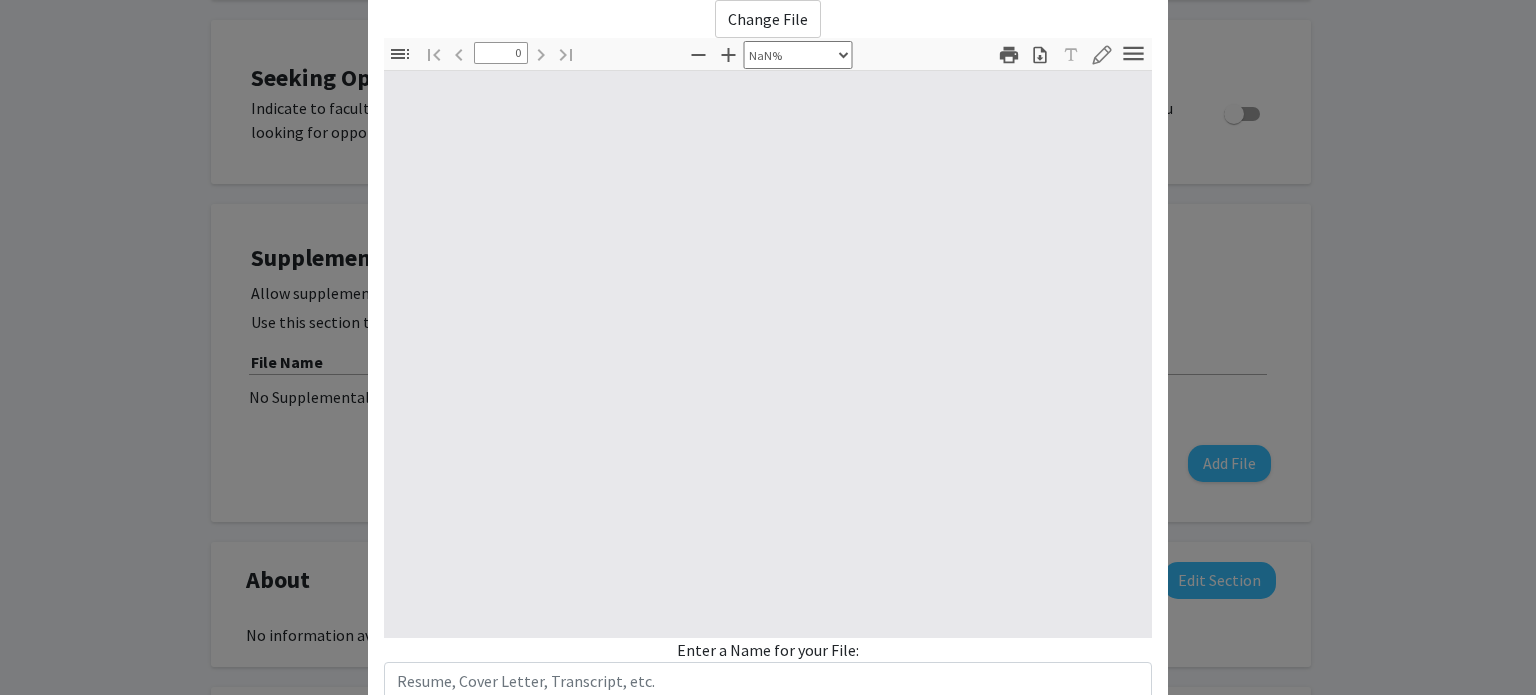 type on "1" 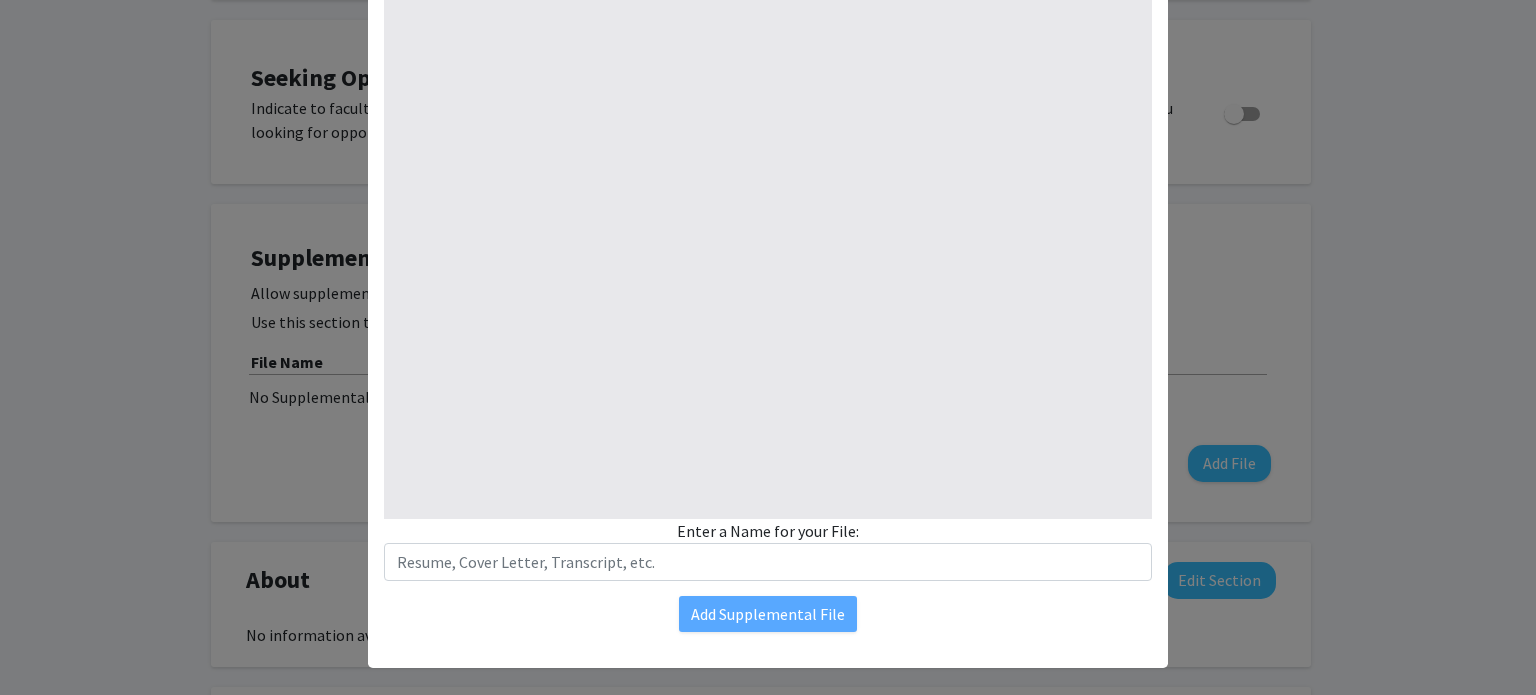 select on "auto" 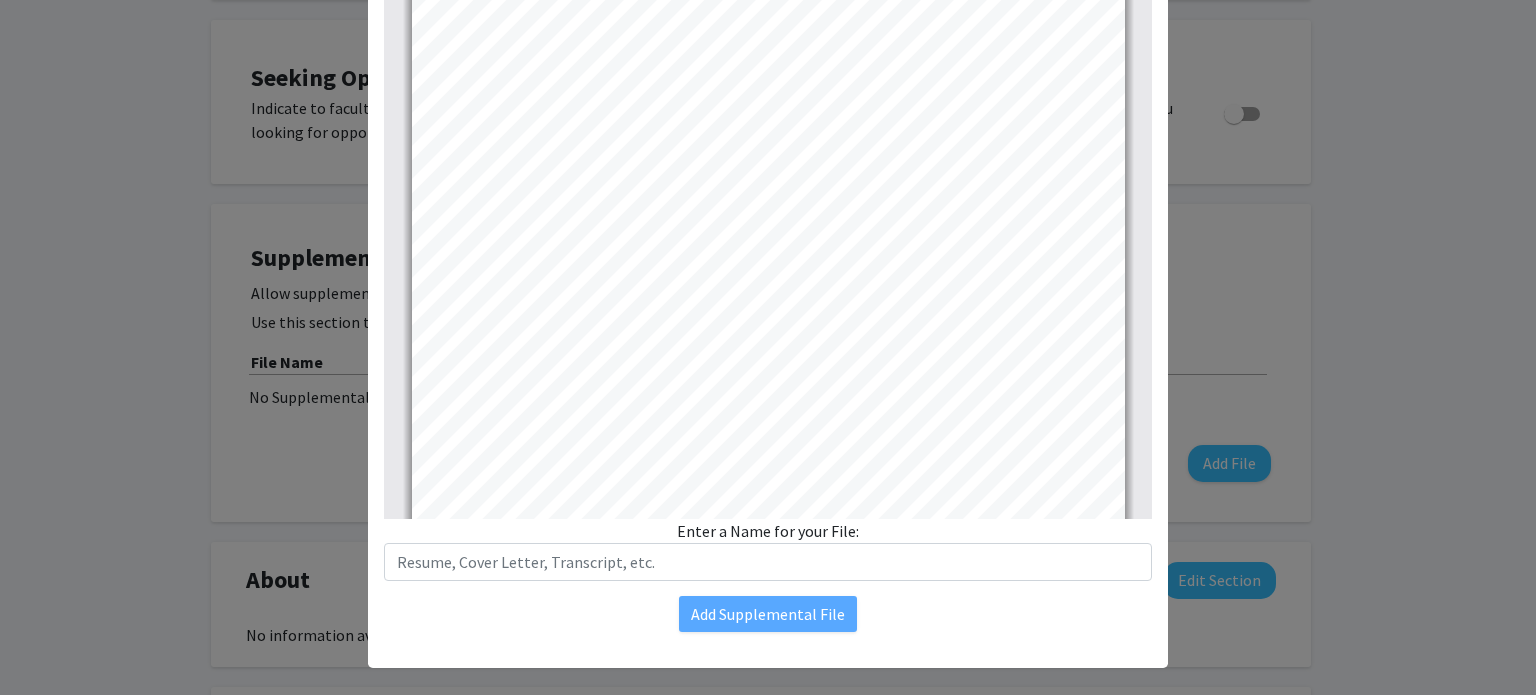 scroll, scrollTop: 251, scrollLeft: 0, axis: vertical 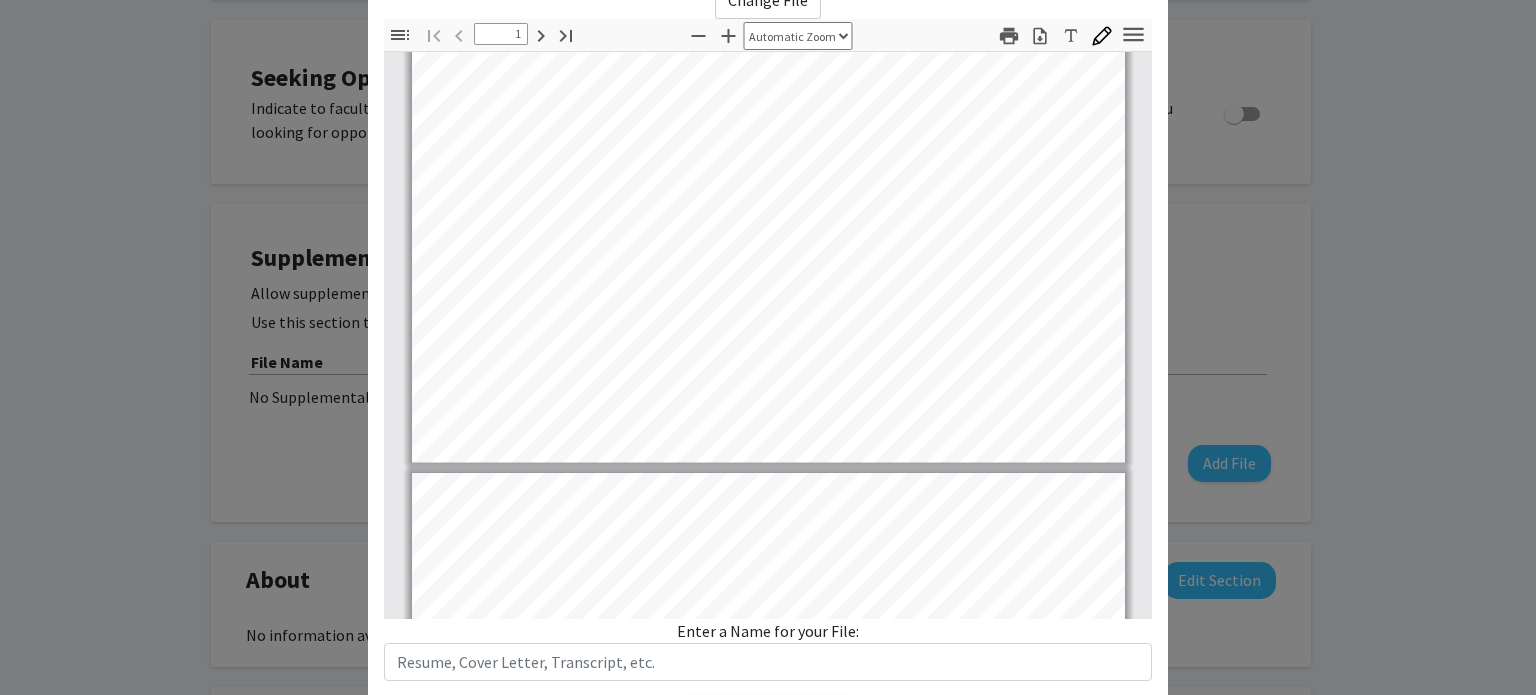 type on "2" 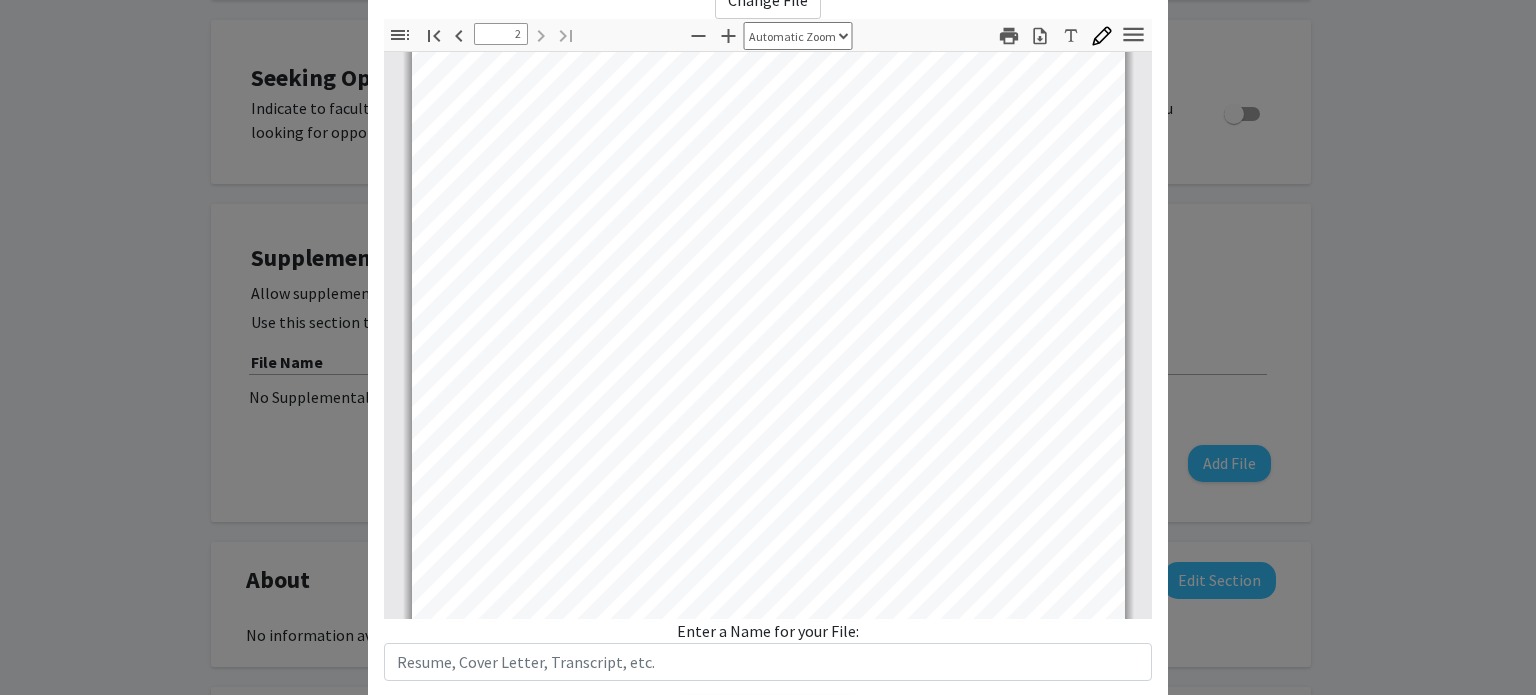 scroll, scrollTop: 1307, scrollLeft: 0, axis: vertical 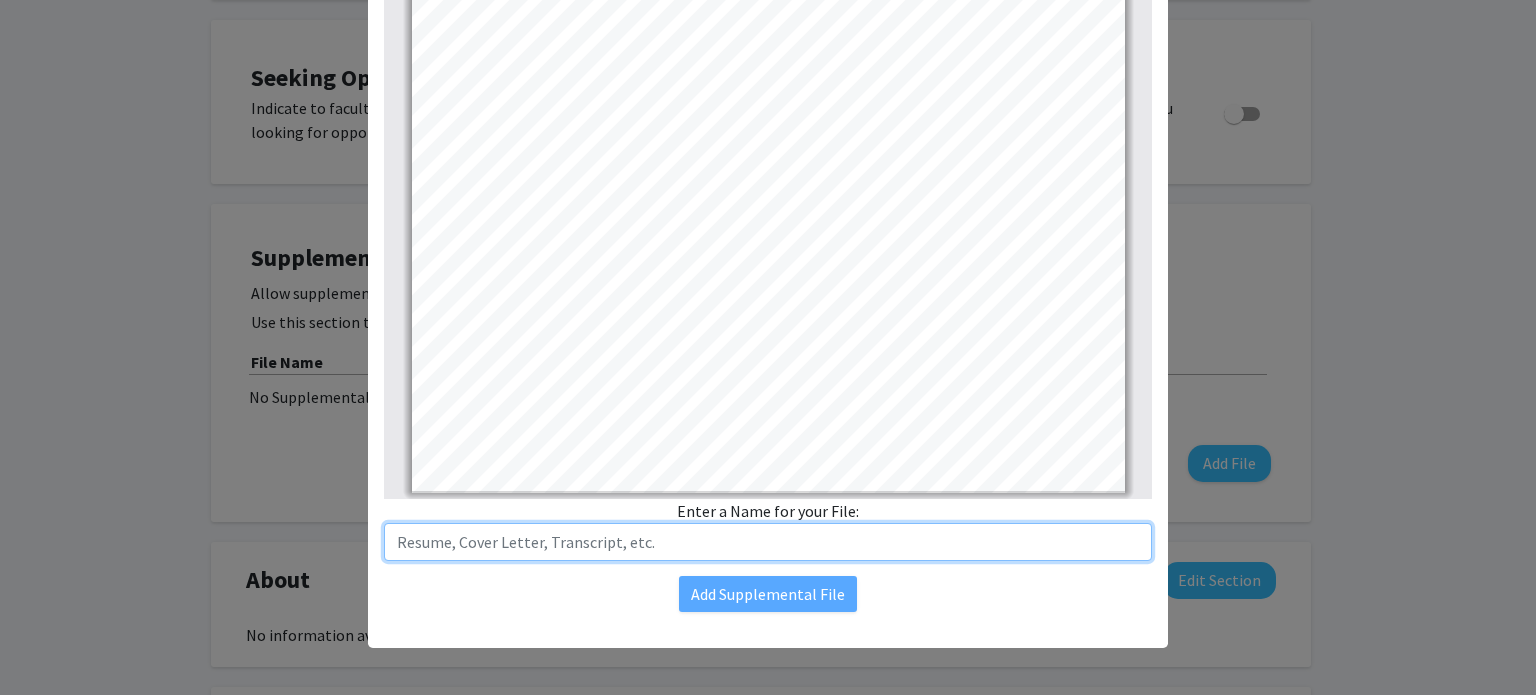 click at bounding box center (768, 542) 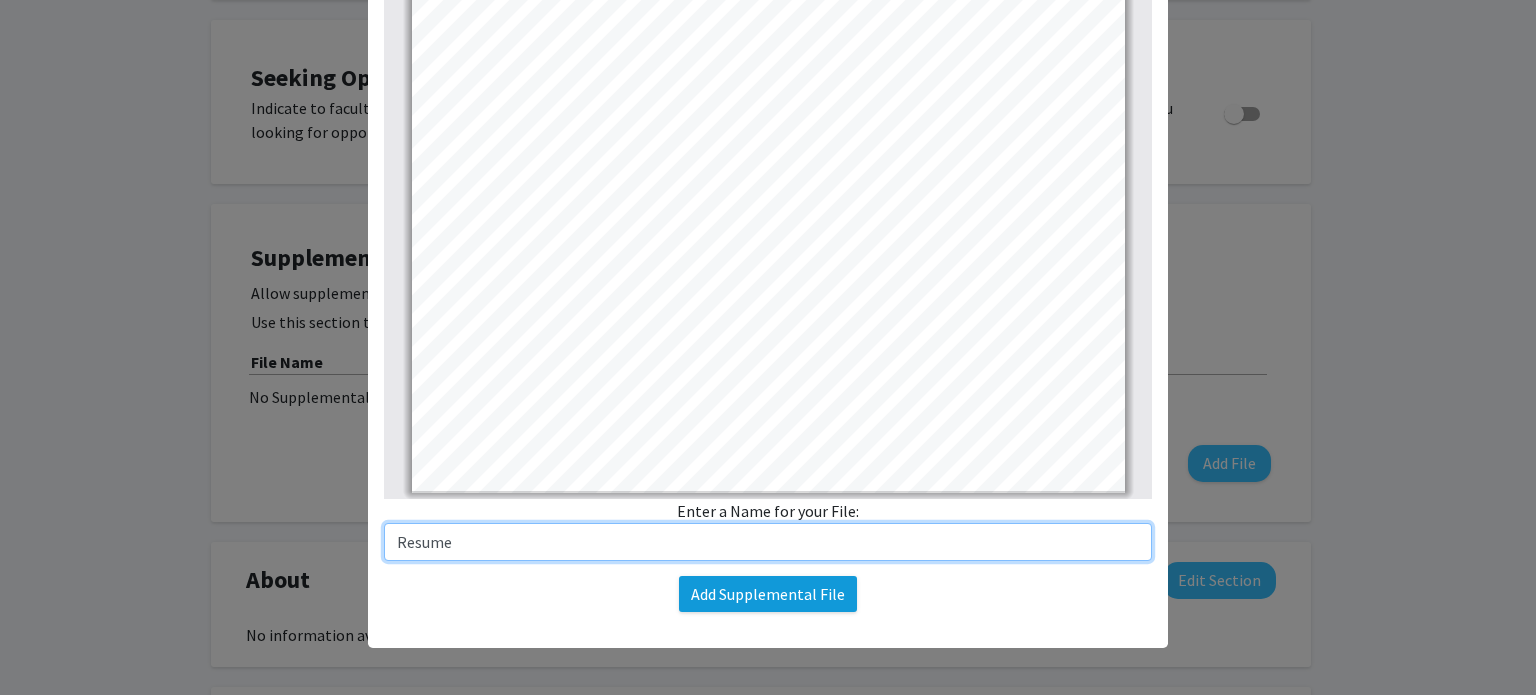 type on "Resume" 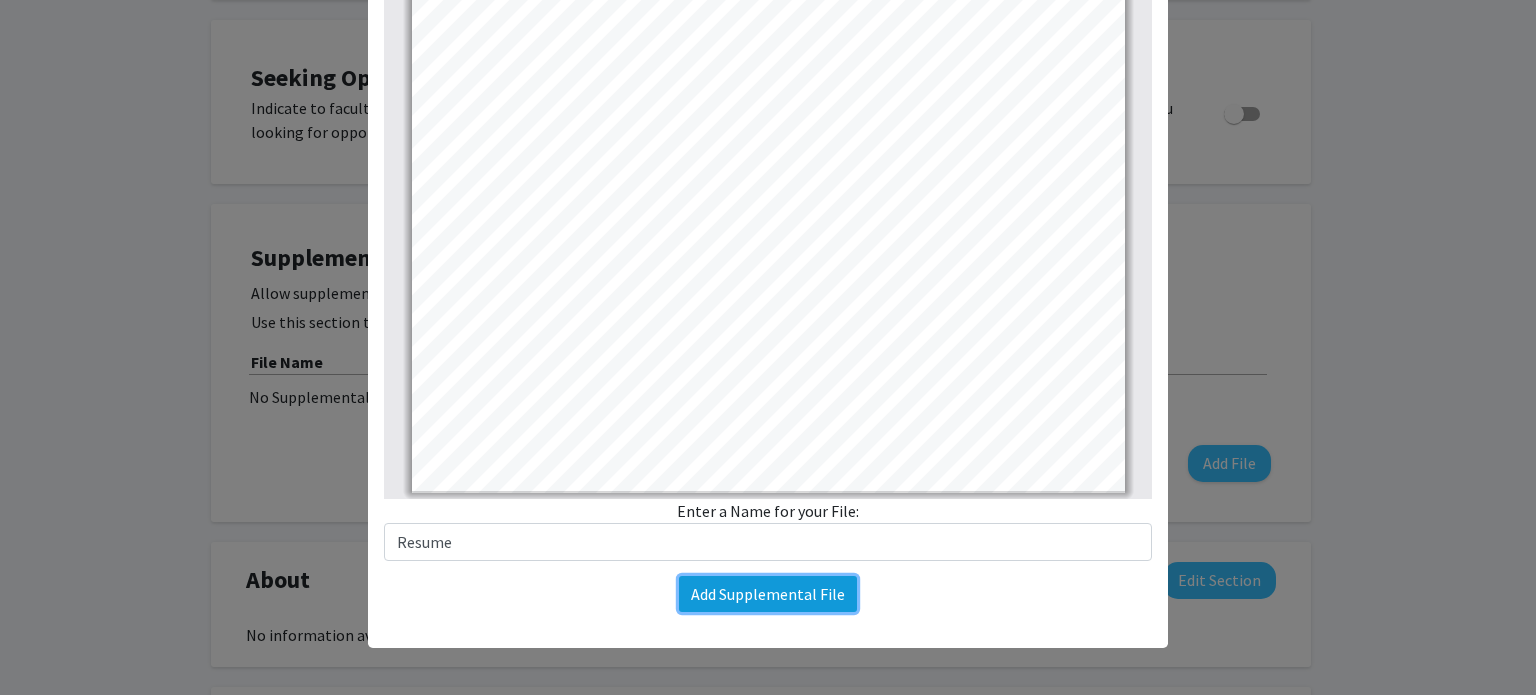click on "Add Supplemental File" 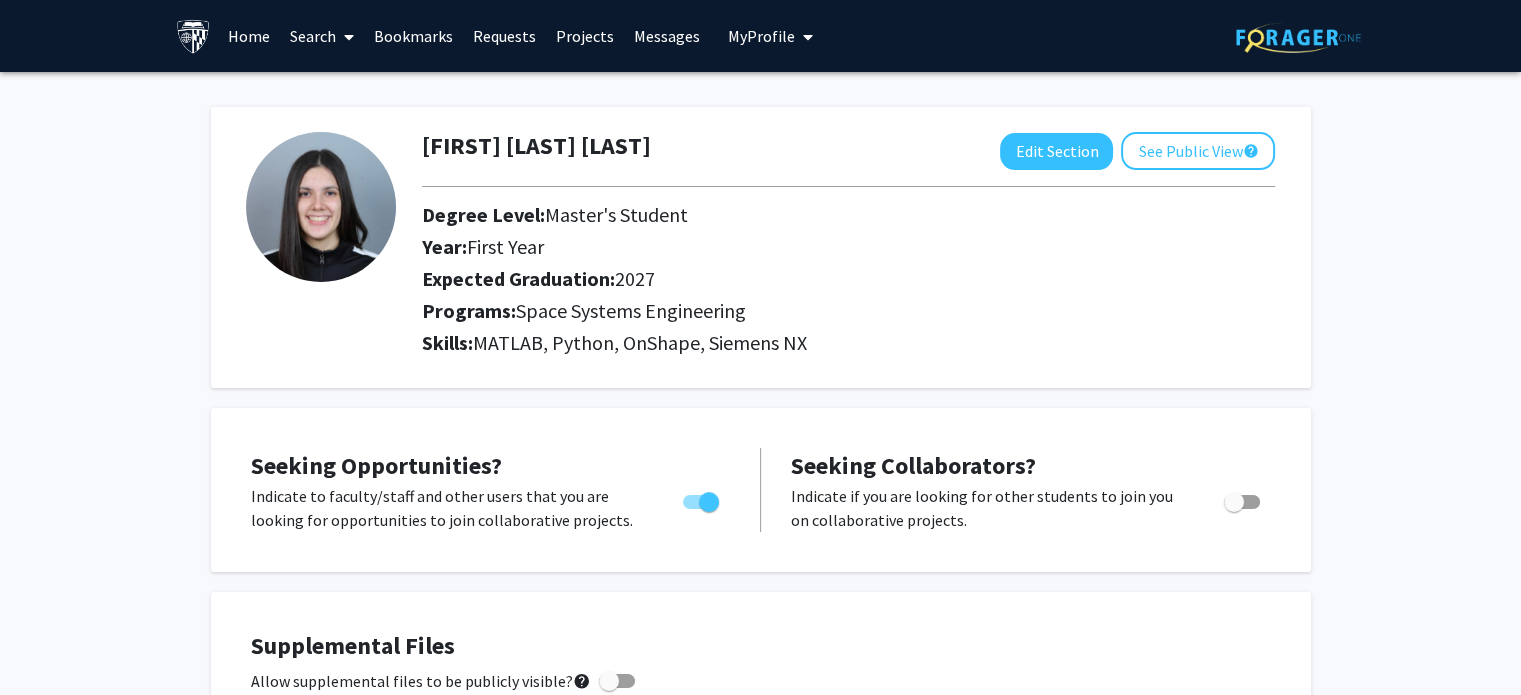 scroll, scrollTop: 12, scrollLeft: 0, axis: vertical 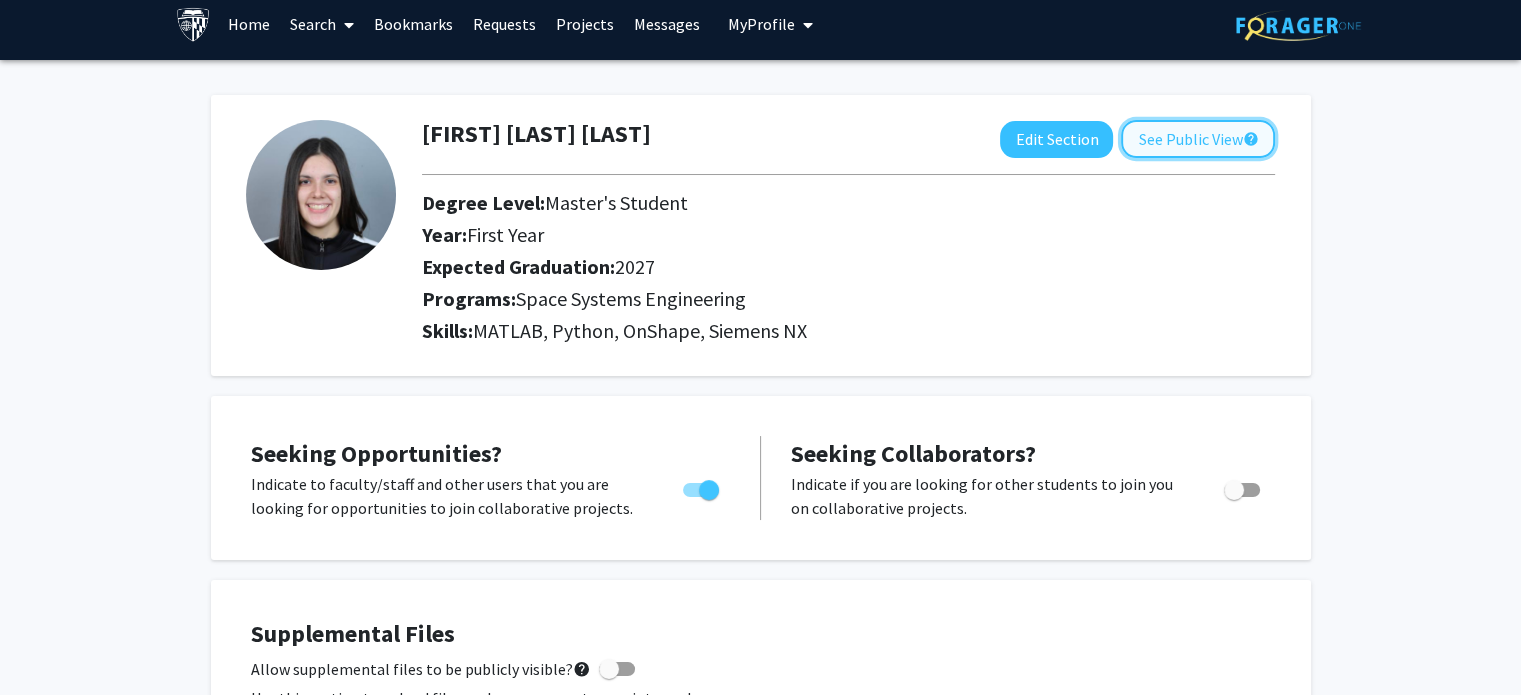 click on "See Public View  help" 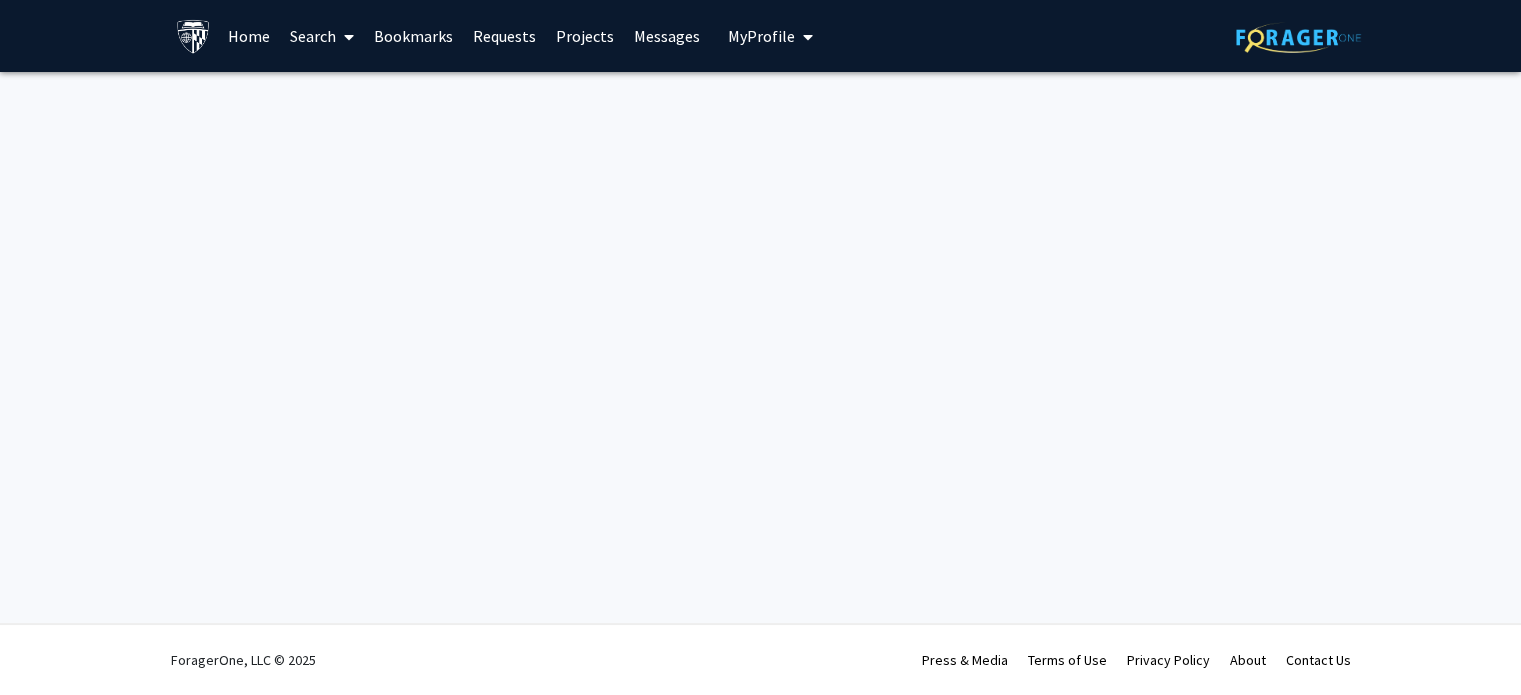 scroll, scrollTop: 0, scrollLeft: 0, axis: both 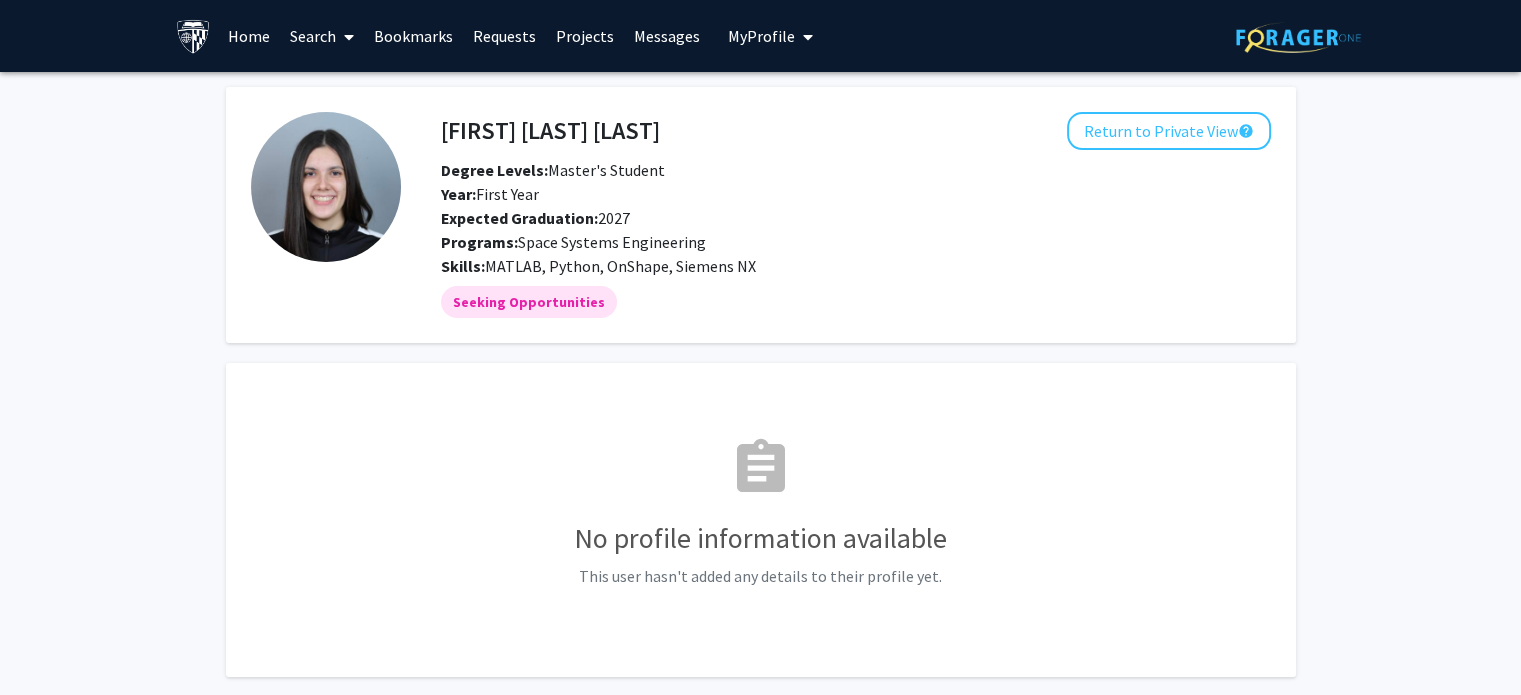click on "Skills:  MATLAB, Python, OnShape, Siemens NX" 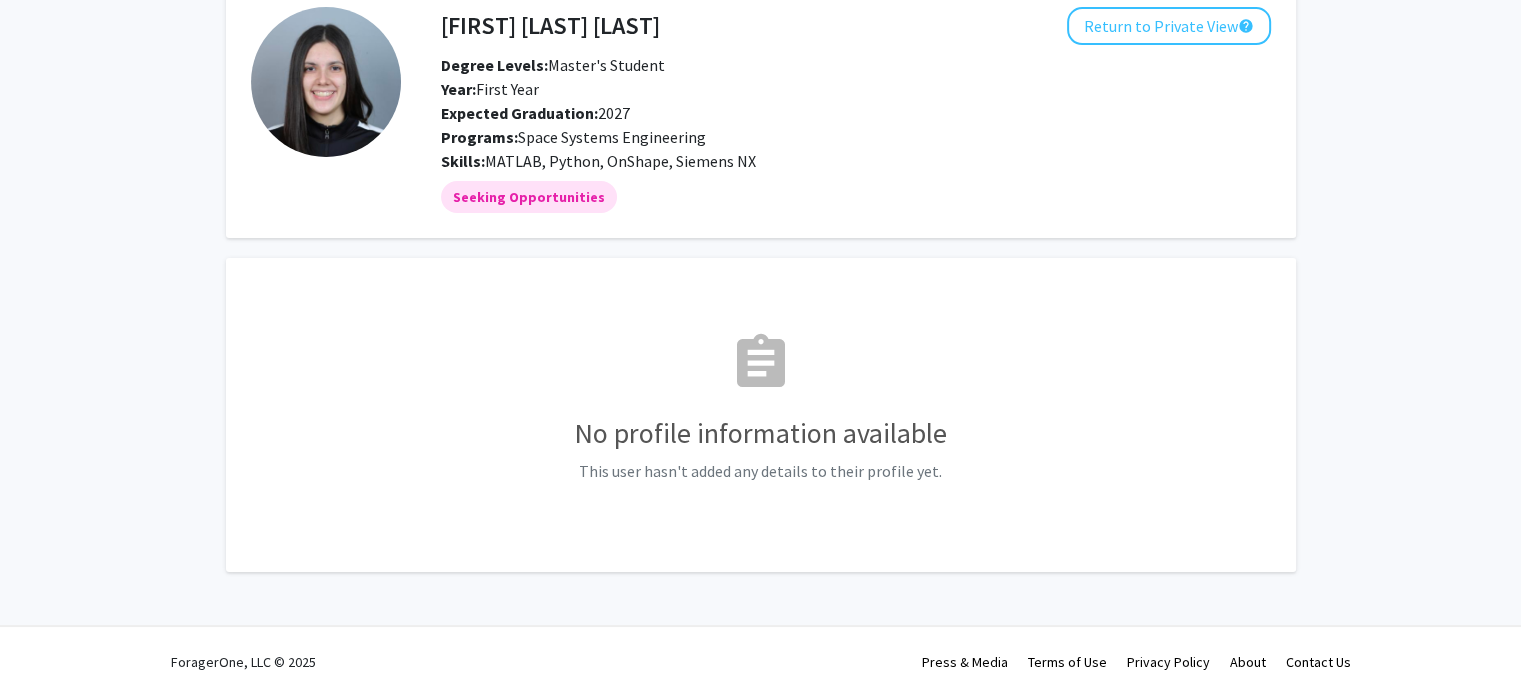scroll, scrollTop: 0, scrollLeft: 0, axis: both 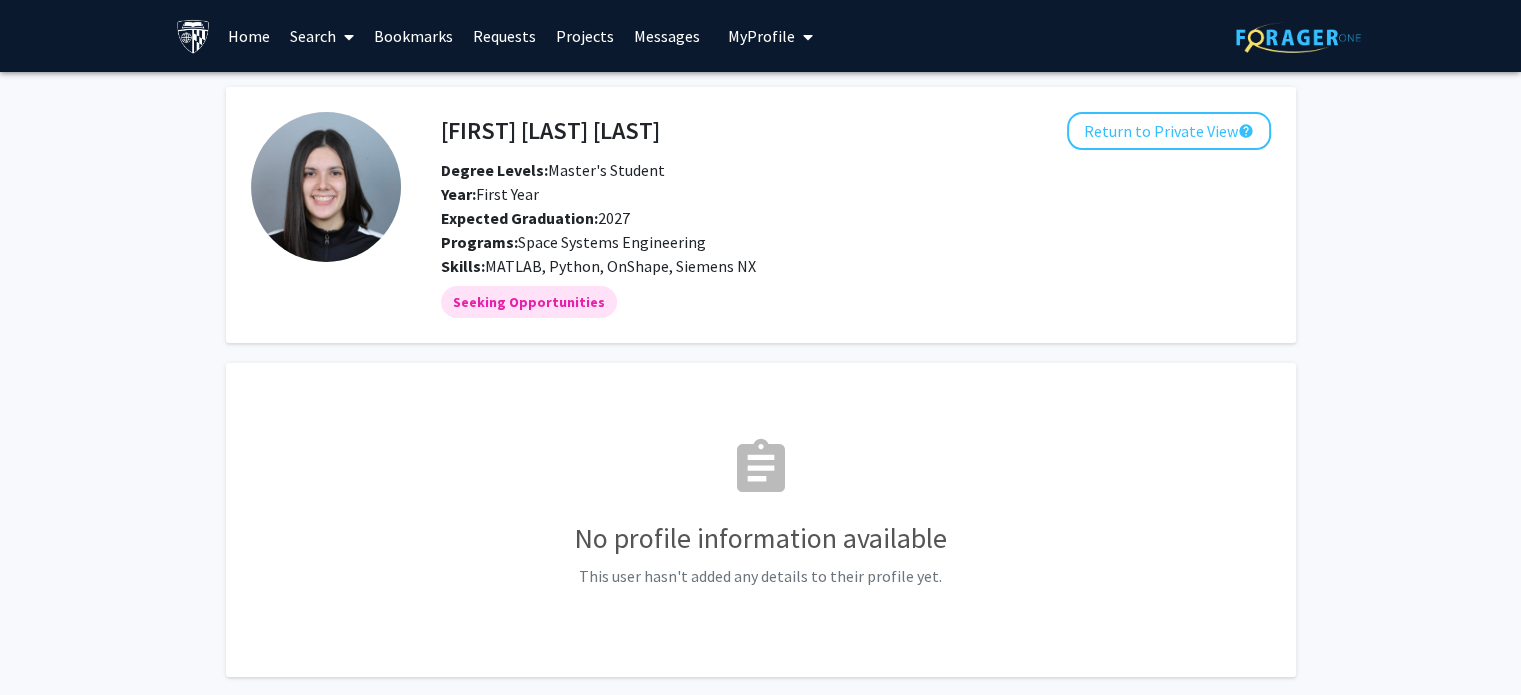 click on "Projects" at bounding box center [585, 36] 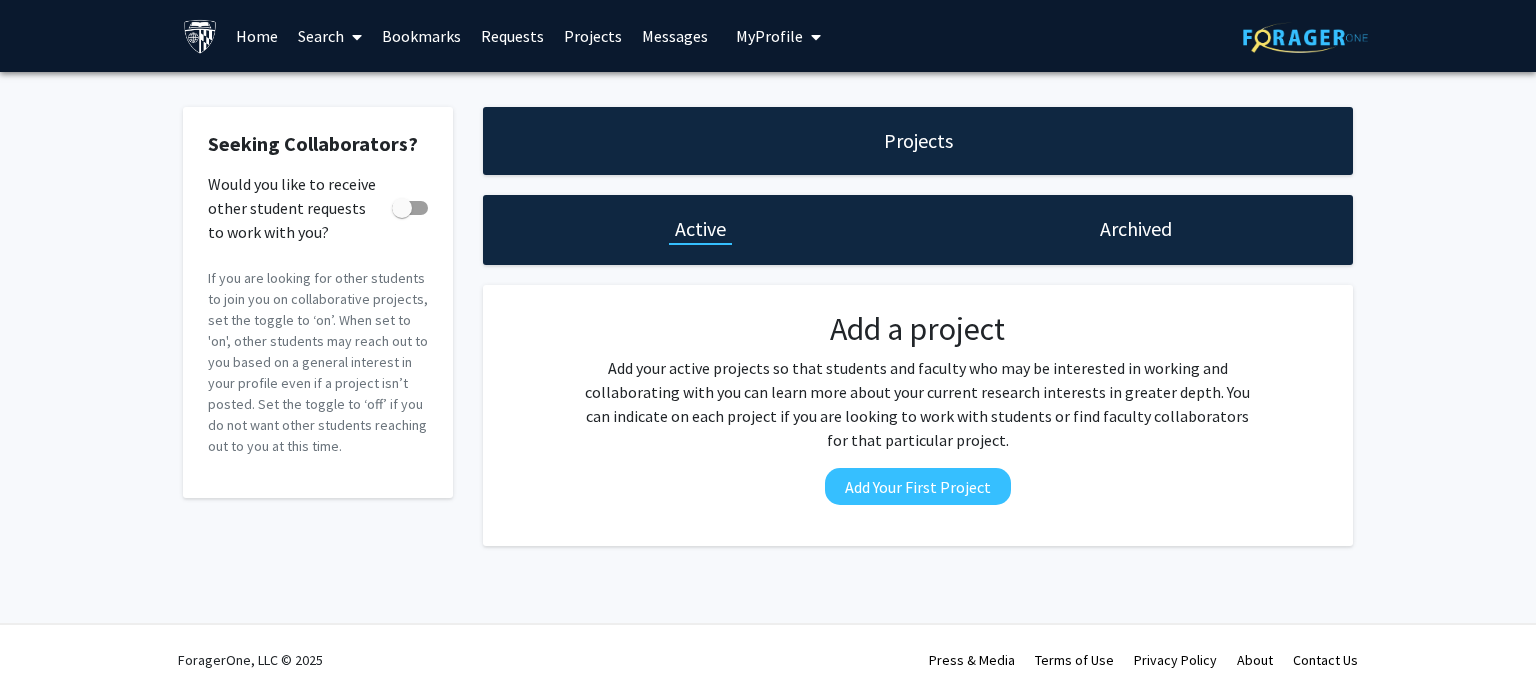click on "Projects" 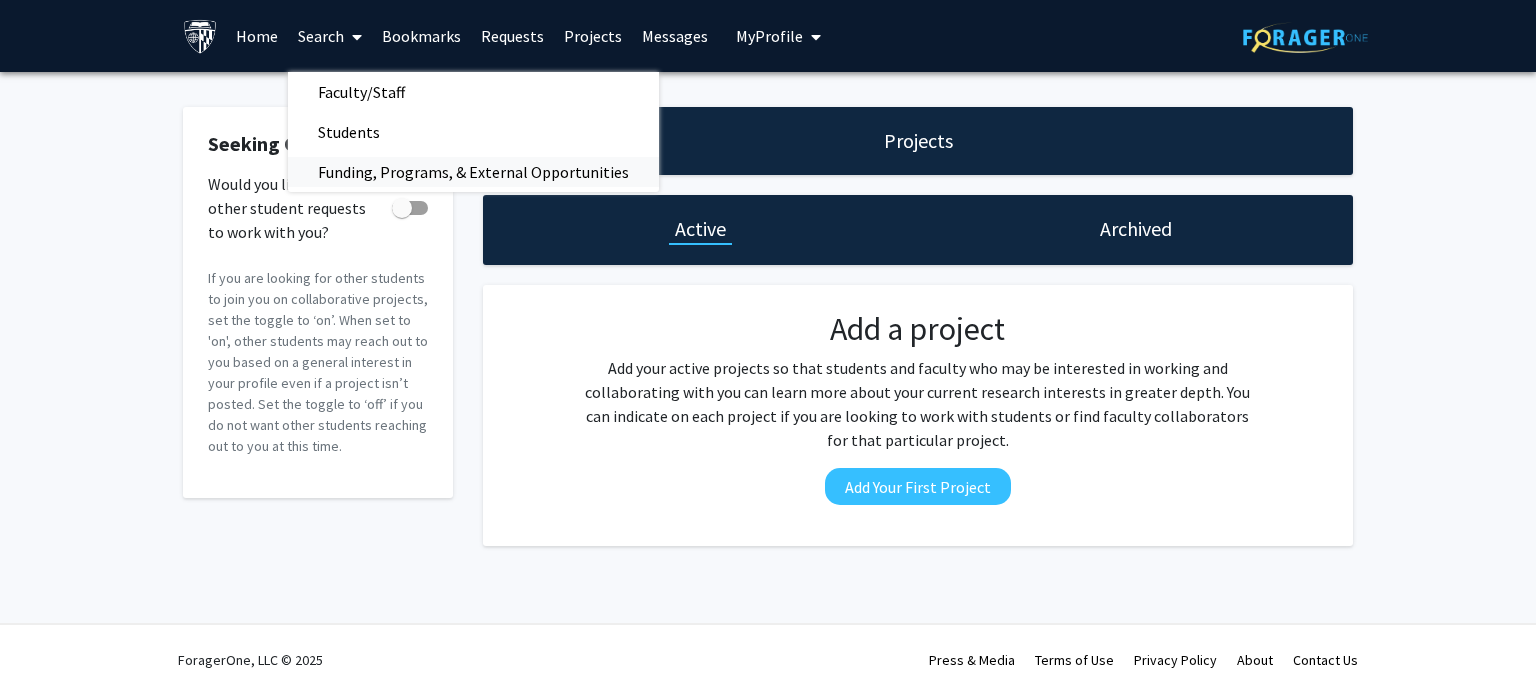 click on "Funding, Programs, & External Opportunities" at bounding box center [473, 172] 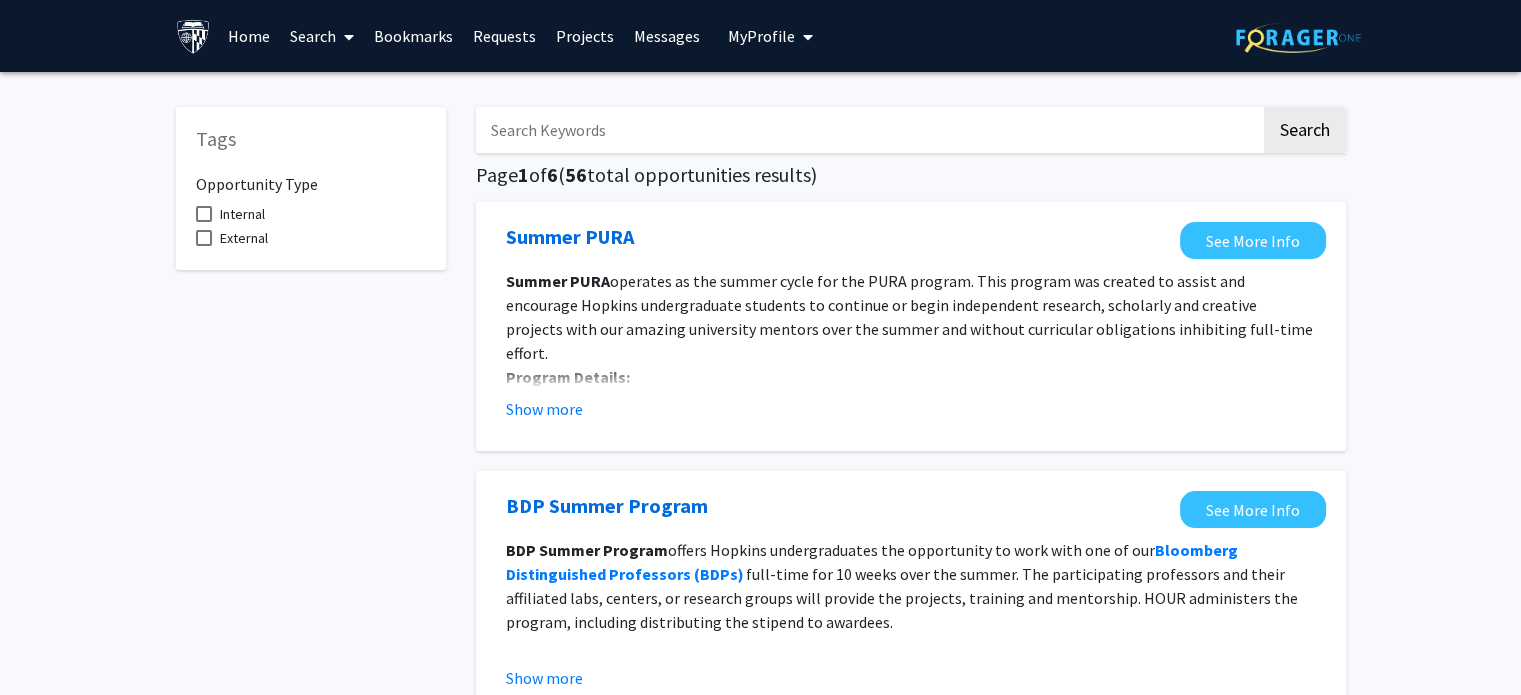 click at bounding box center (868, 130) 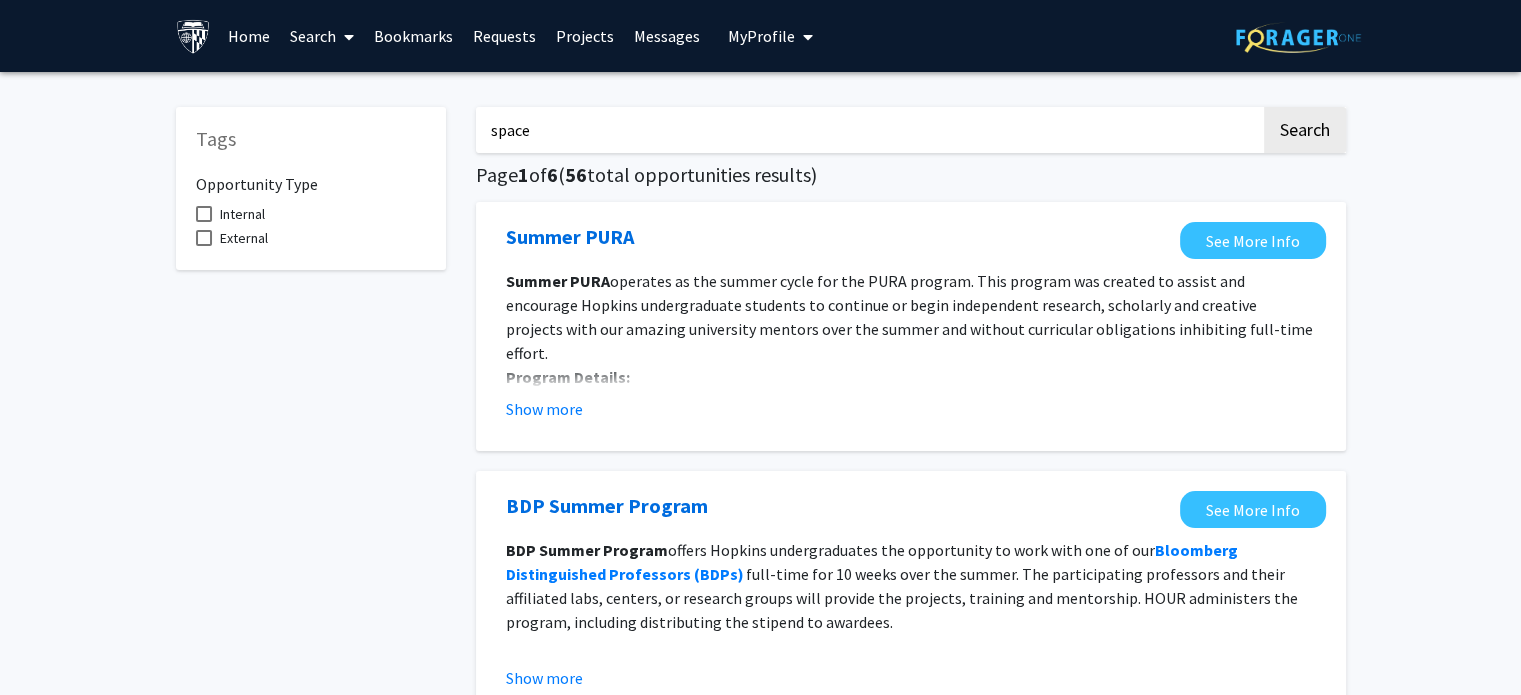 click on "Search" 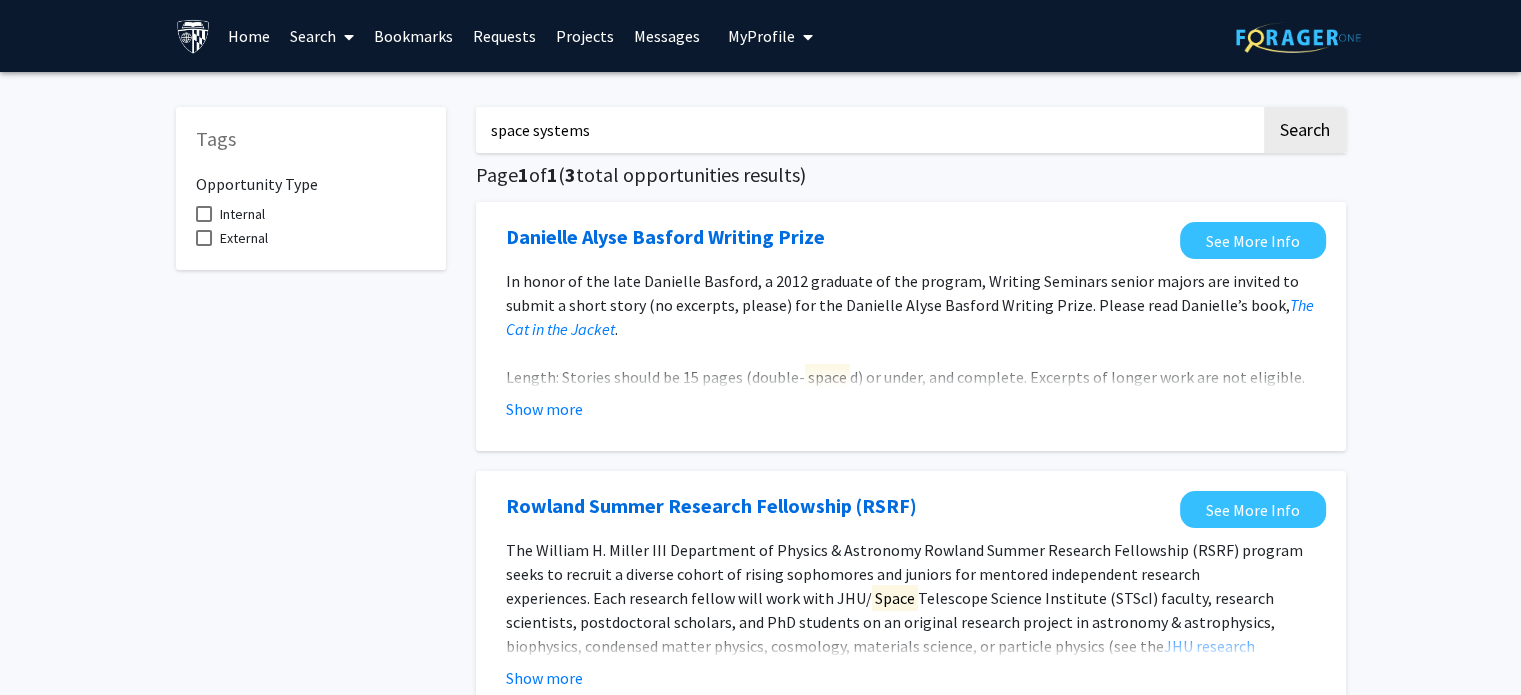 click on "Search" 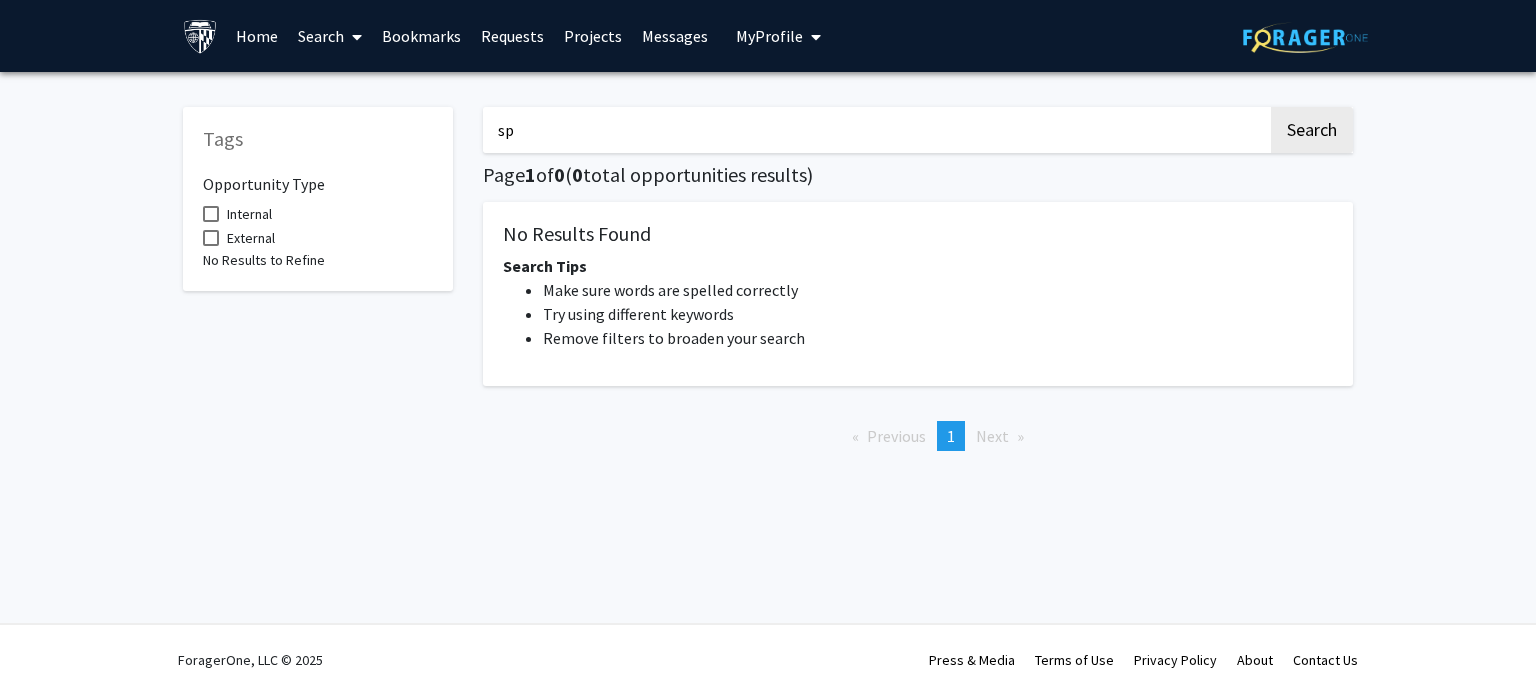 type on "s" 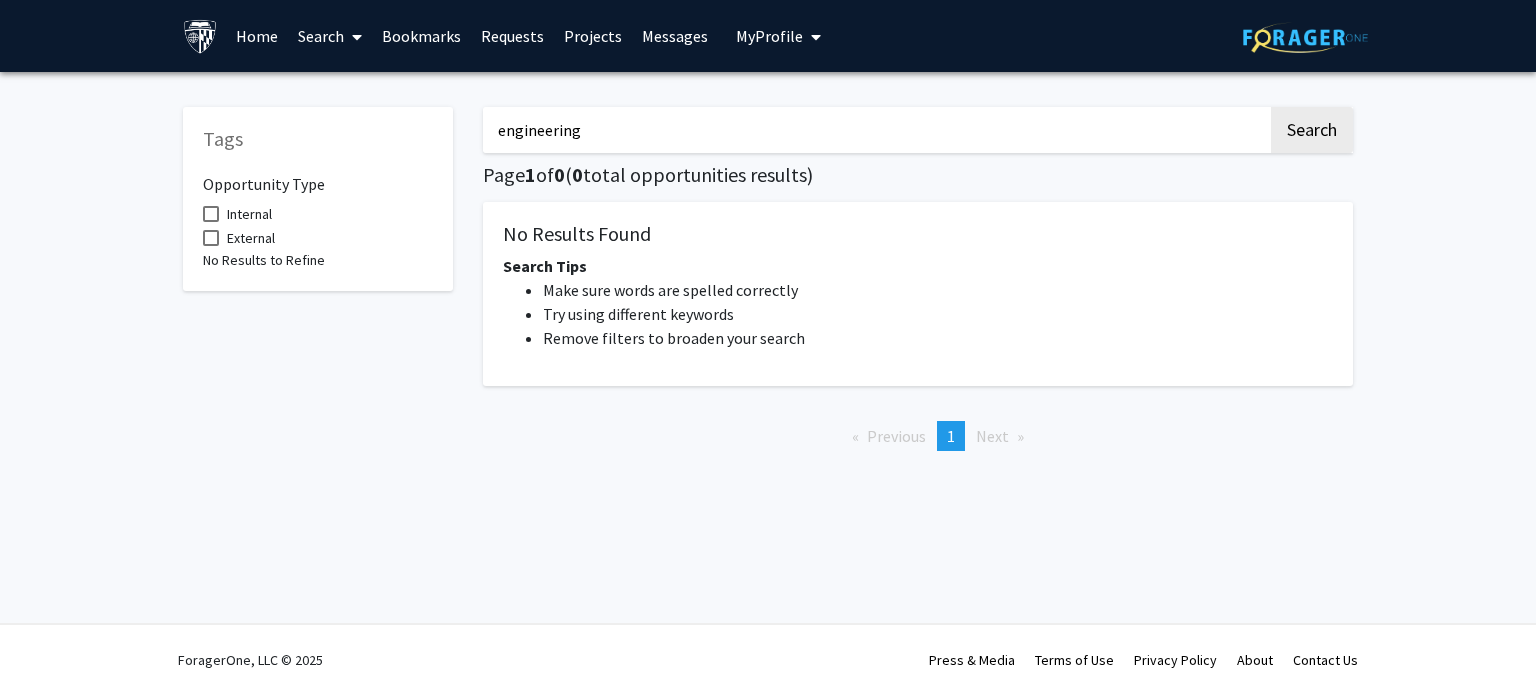 click on "Search" 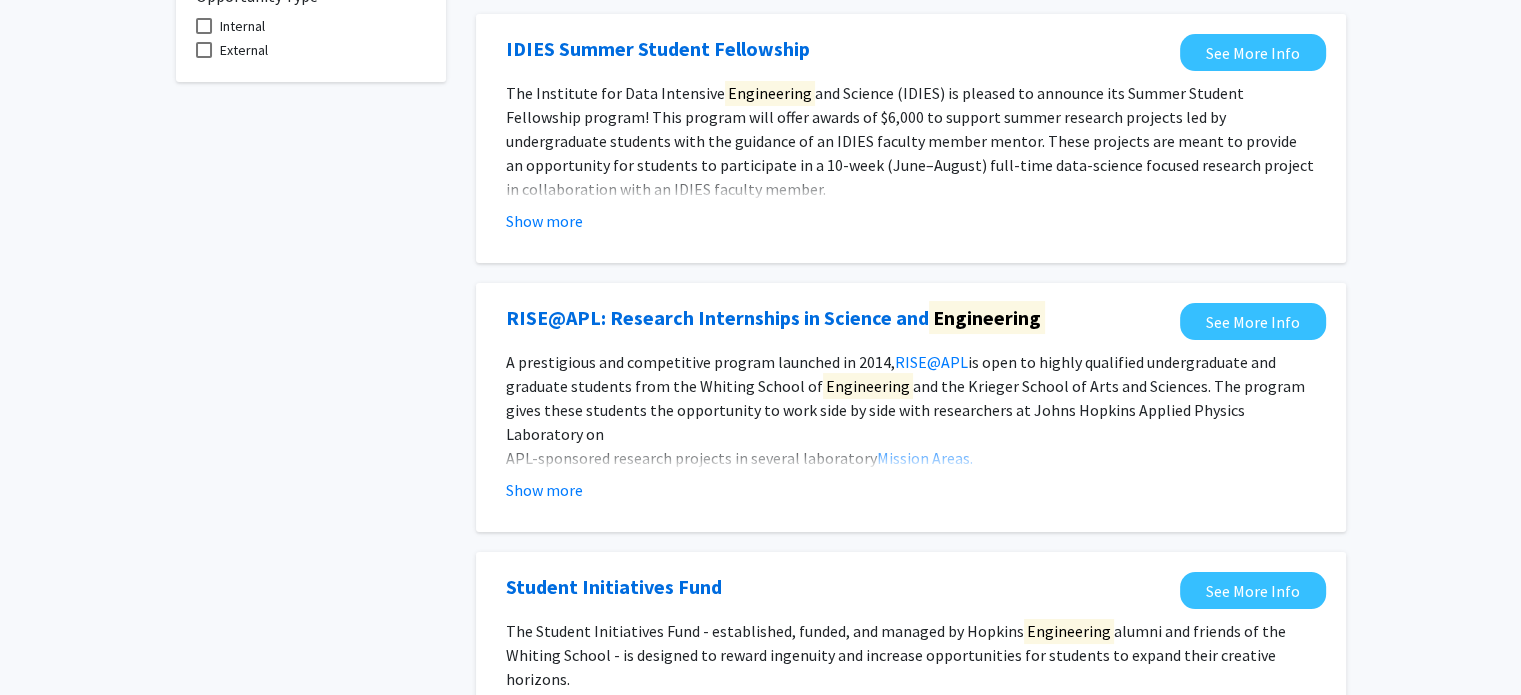 scroll, scrollTop: 188, scrollLeft: 0, axis: vertical 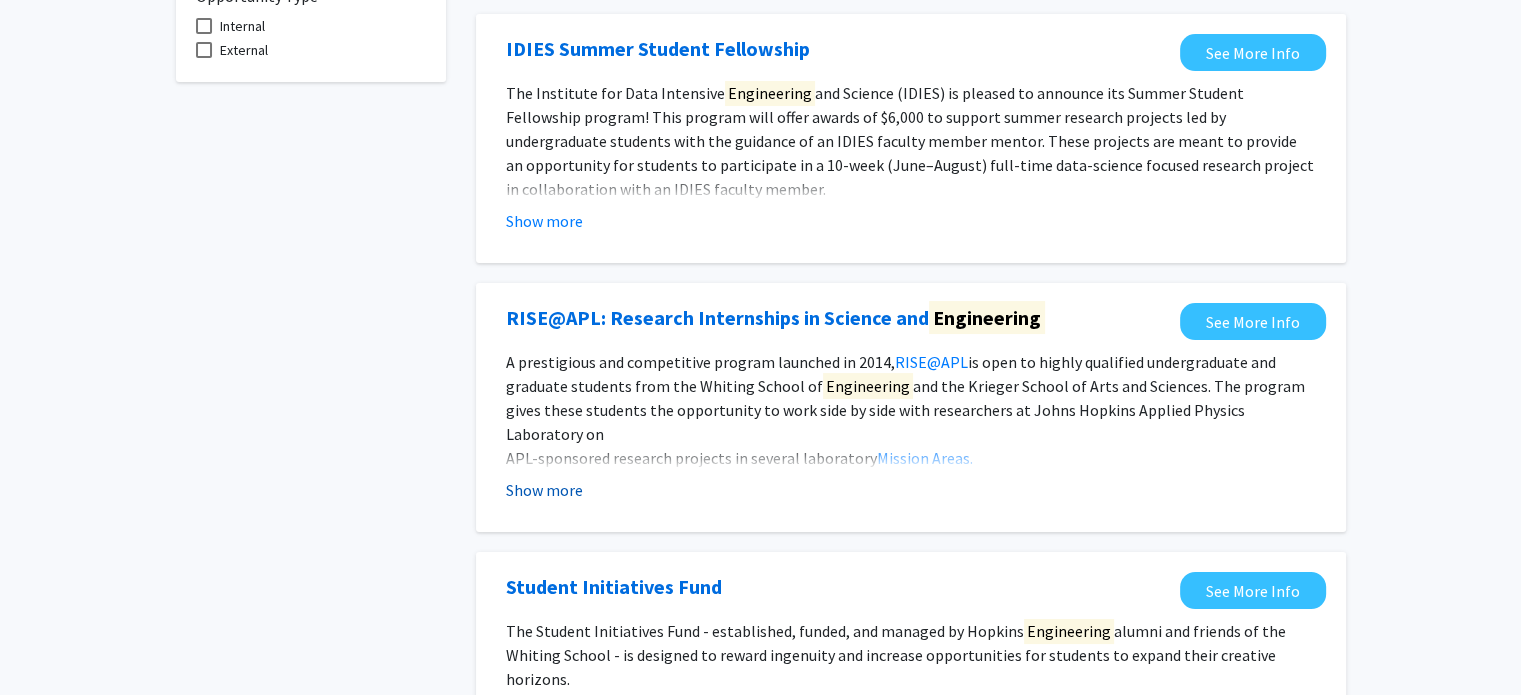 click on "Show more" 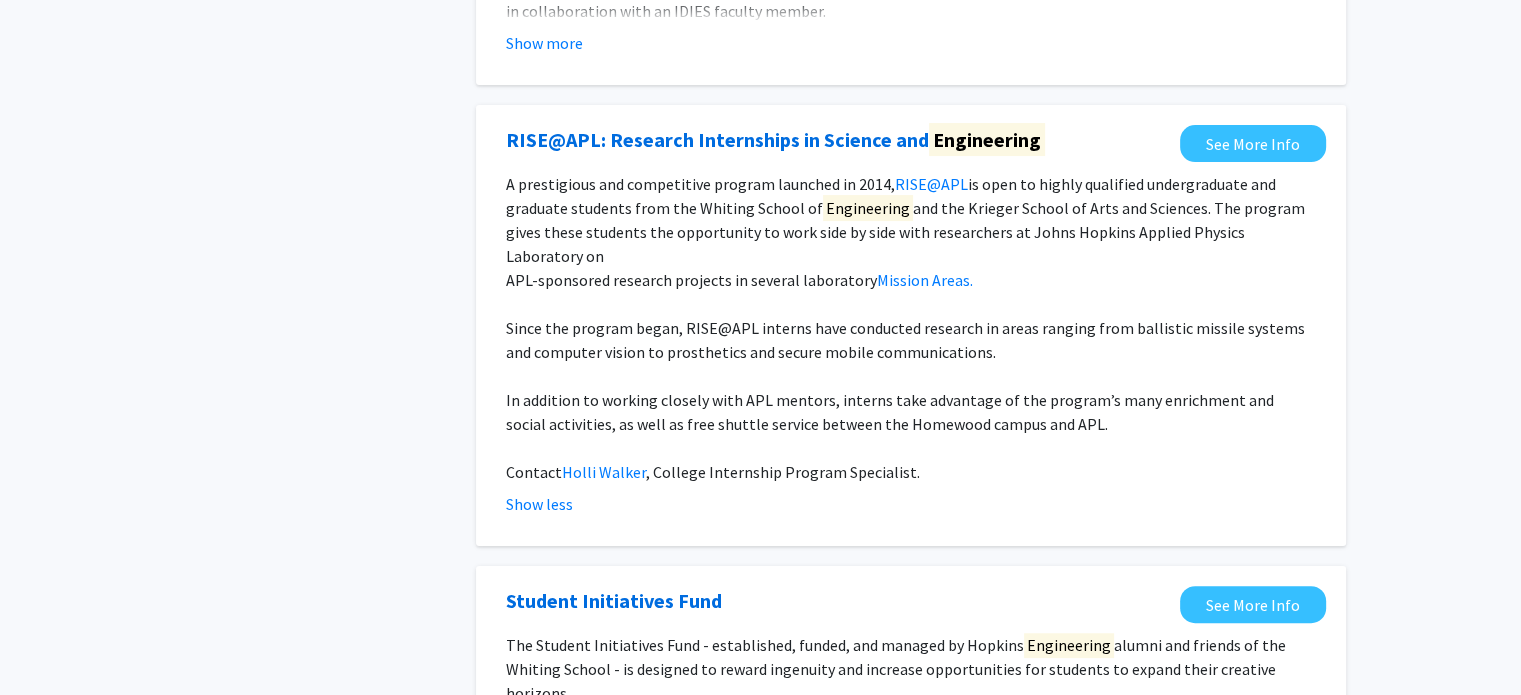 scroll, scrollTop: 350, scrollLeft: 0, axis: vertical 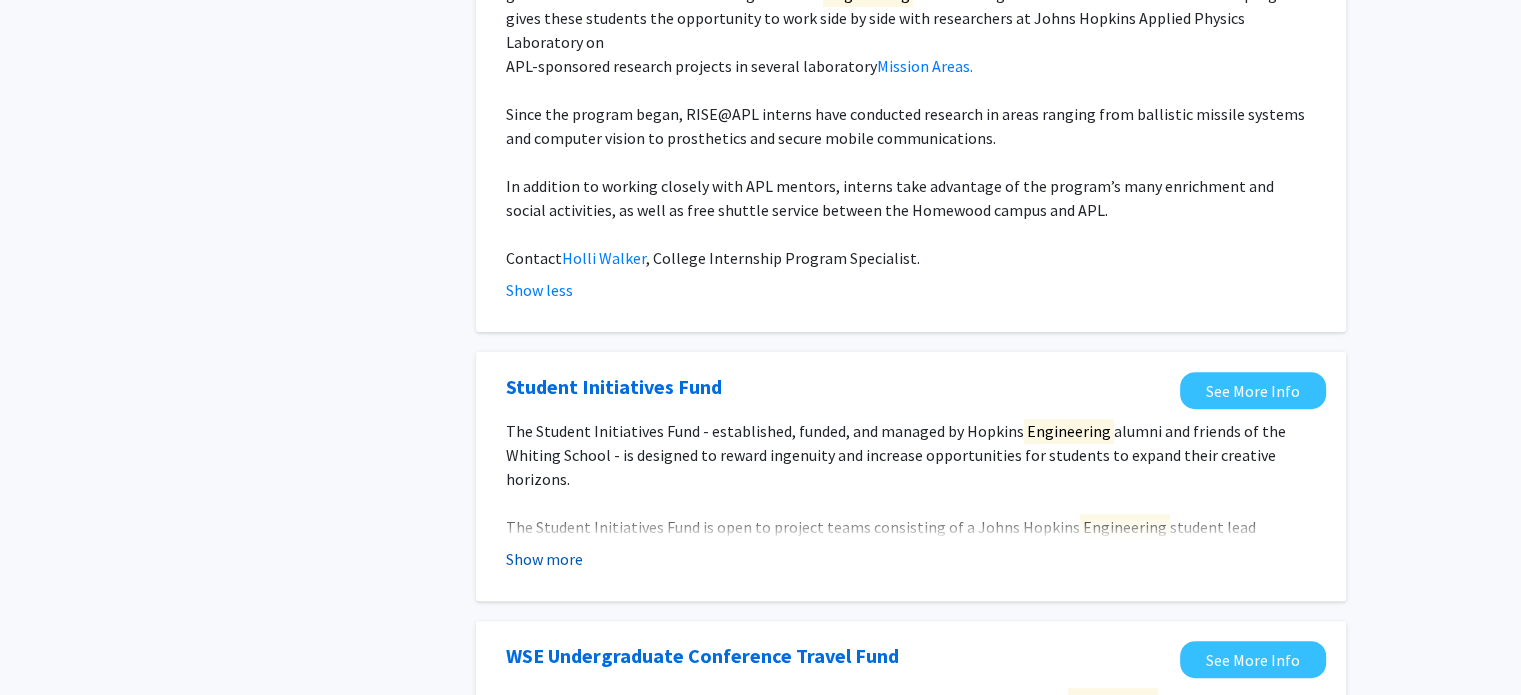 click on "Show more" 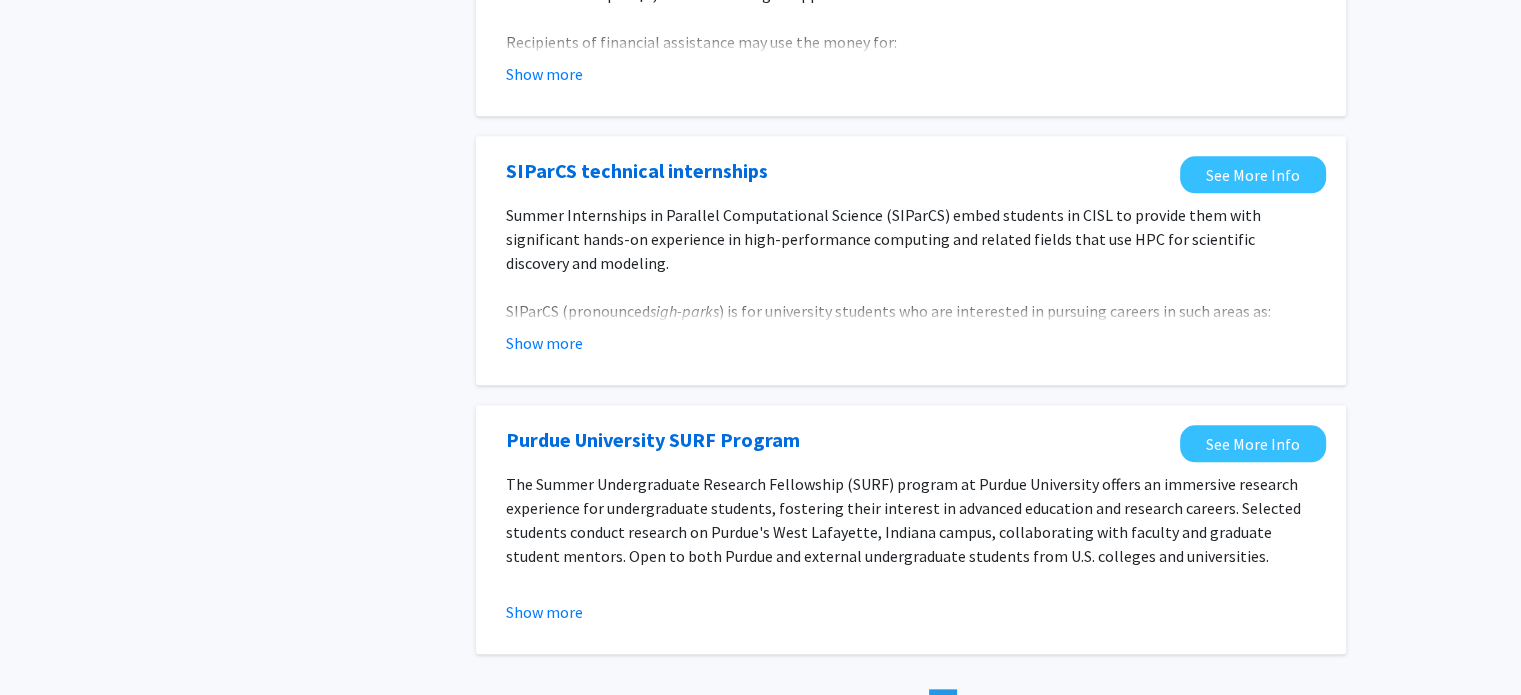 scroll, scrollTop: 2103, scrollLeft: 0, axis: vertical 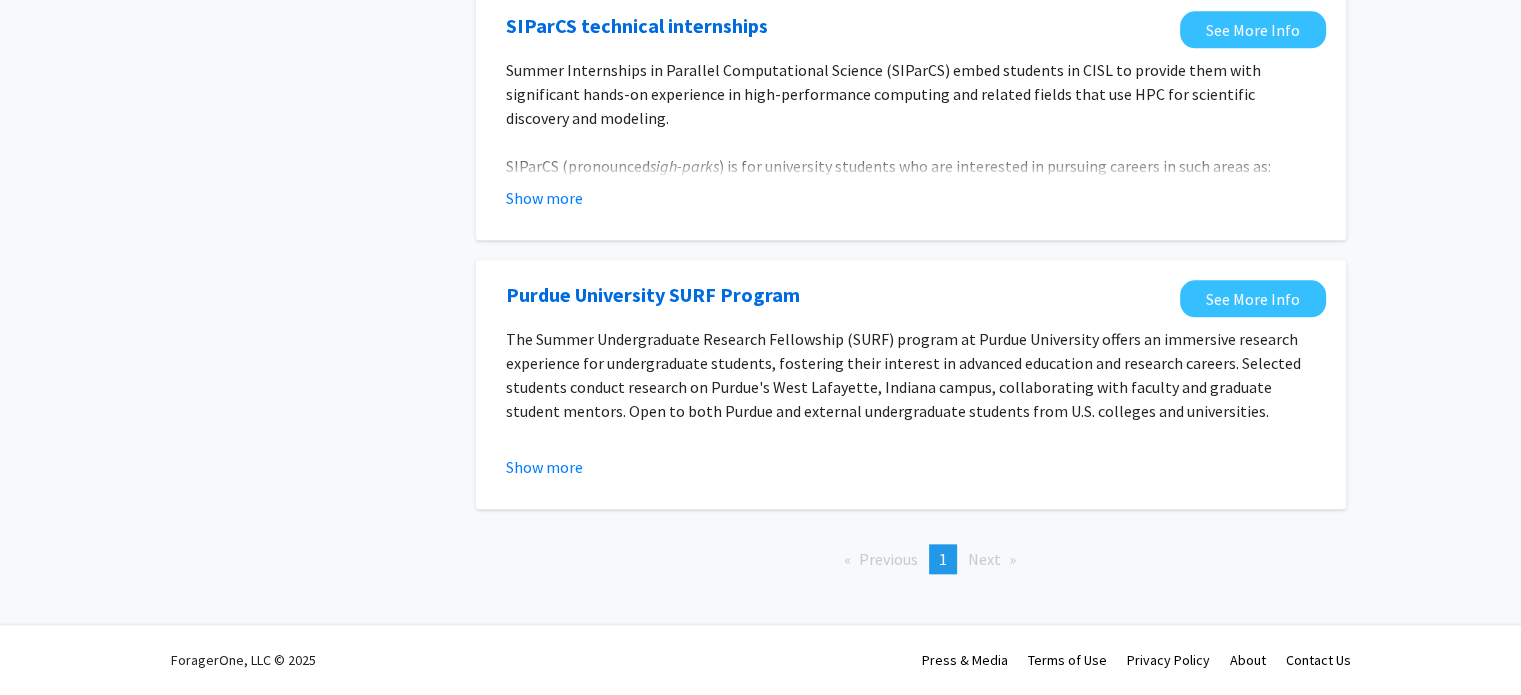 click on "Next  page" 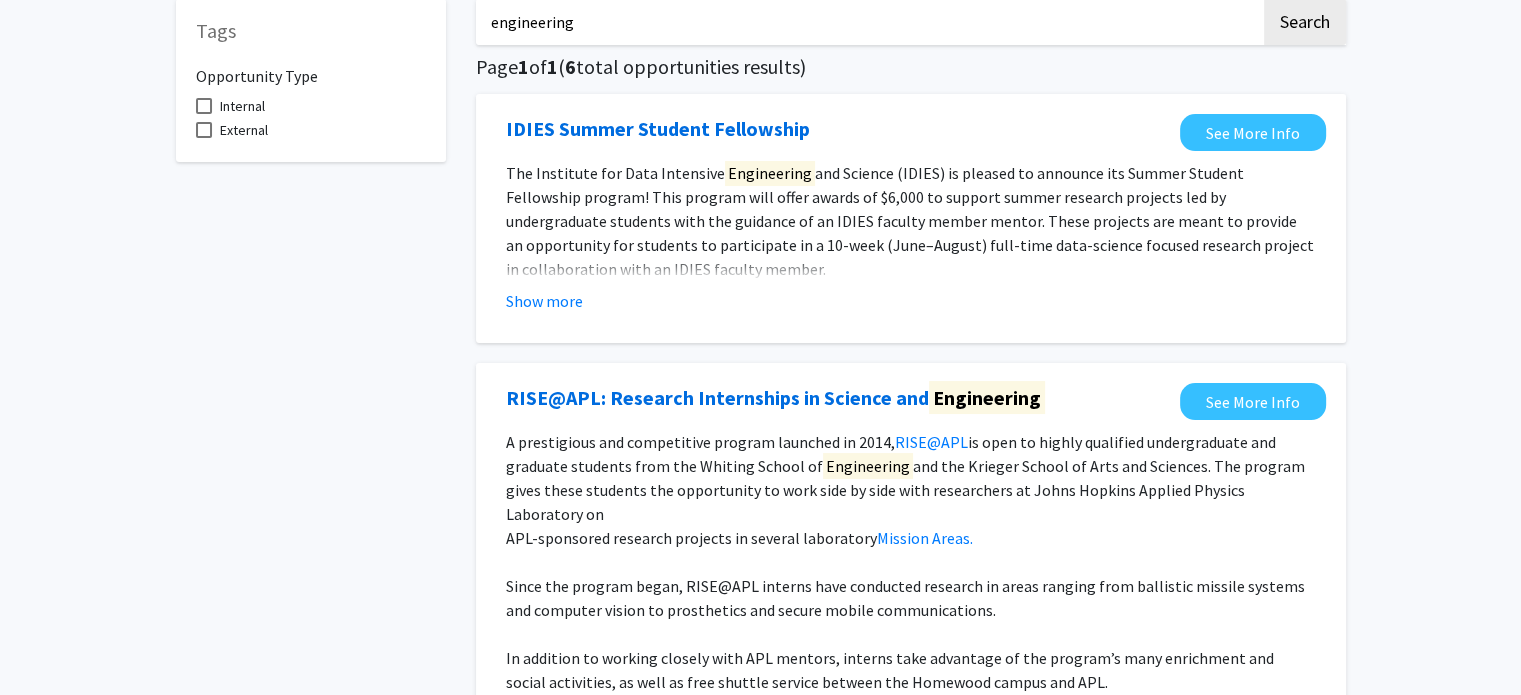 scroll, scrollTop: 0, scrollLeft: 0, axis: both 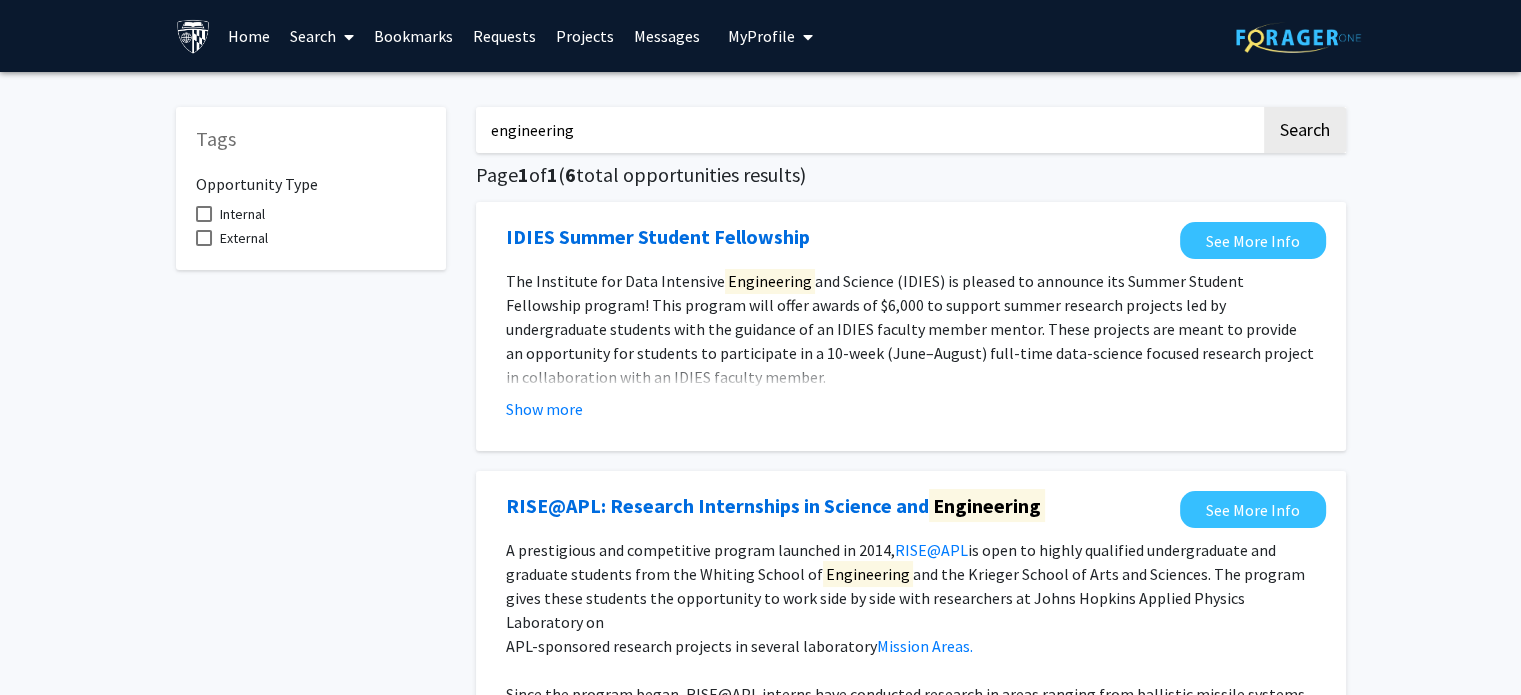 click on "engineering" at bounding box center [868, 130] 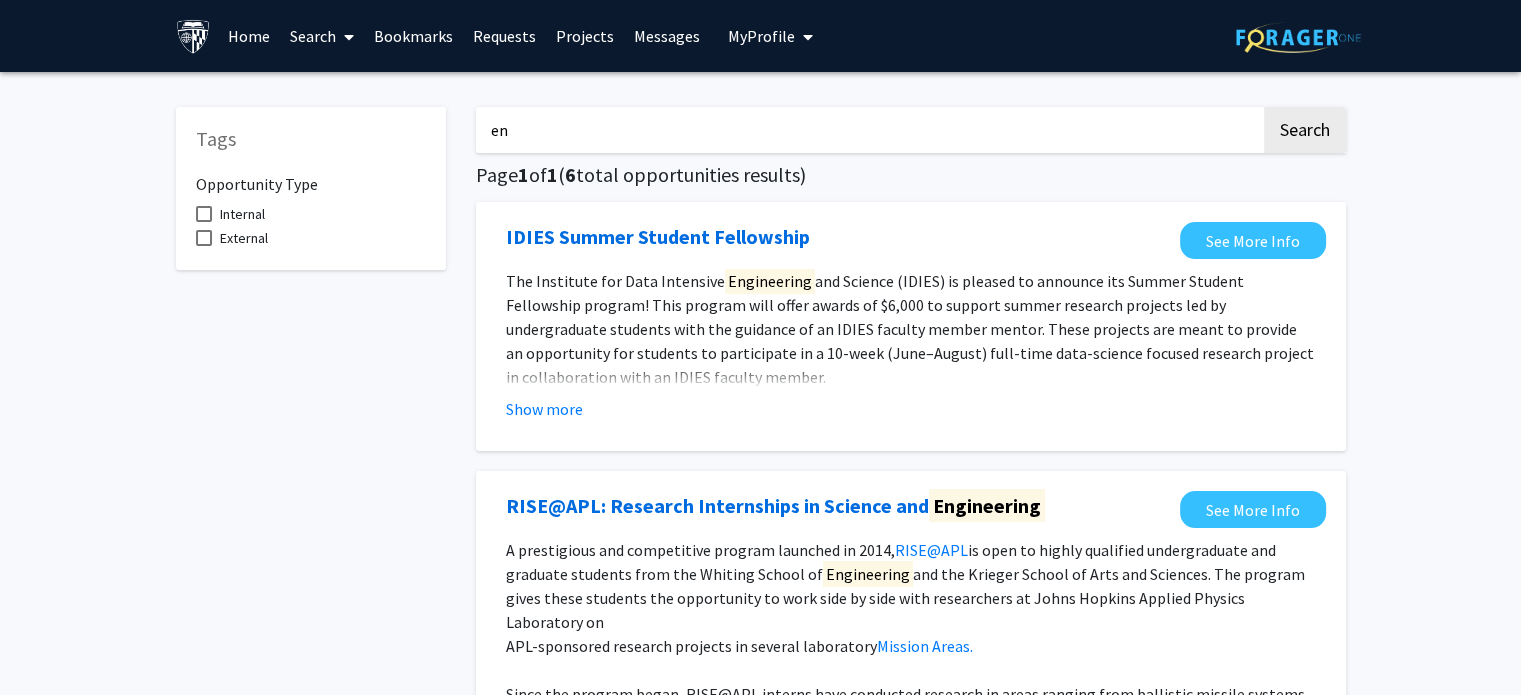 type on "e" 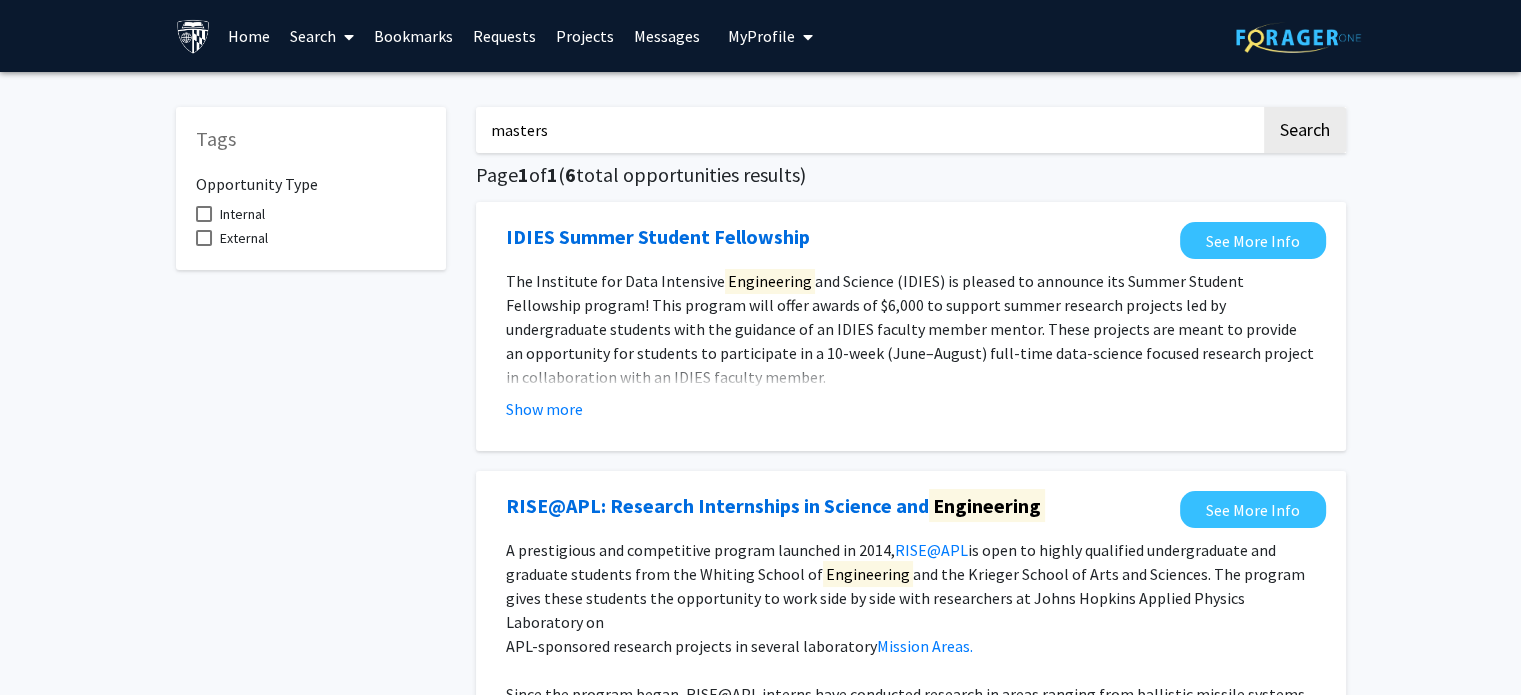 type on "masters" 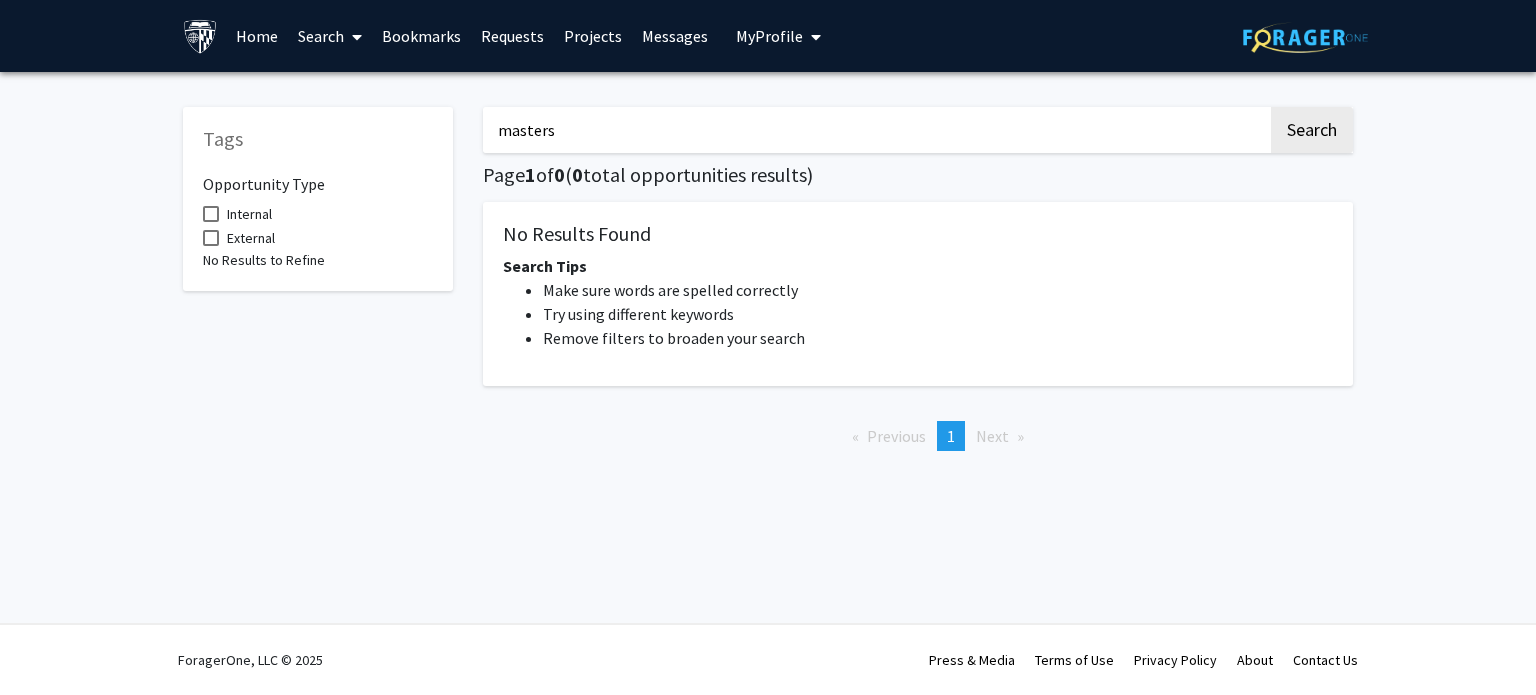 drag, startPoint x: 607, startPoint y: 108, endPoint x: 456, endPoint y: 129, distance: 152.45328 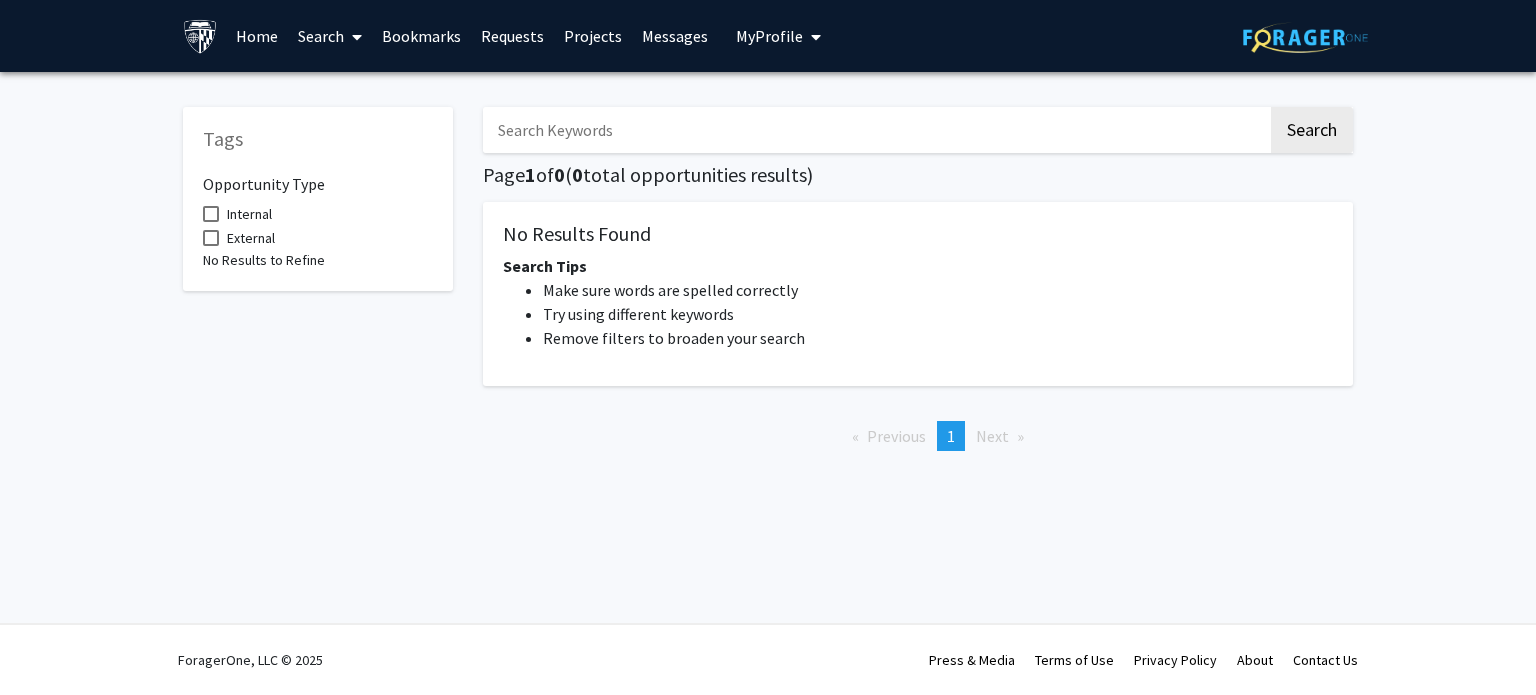 type 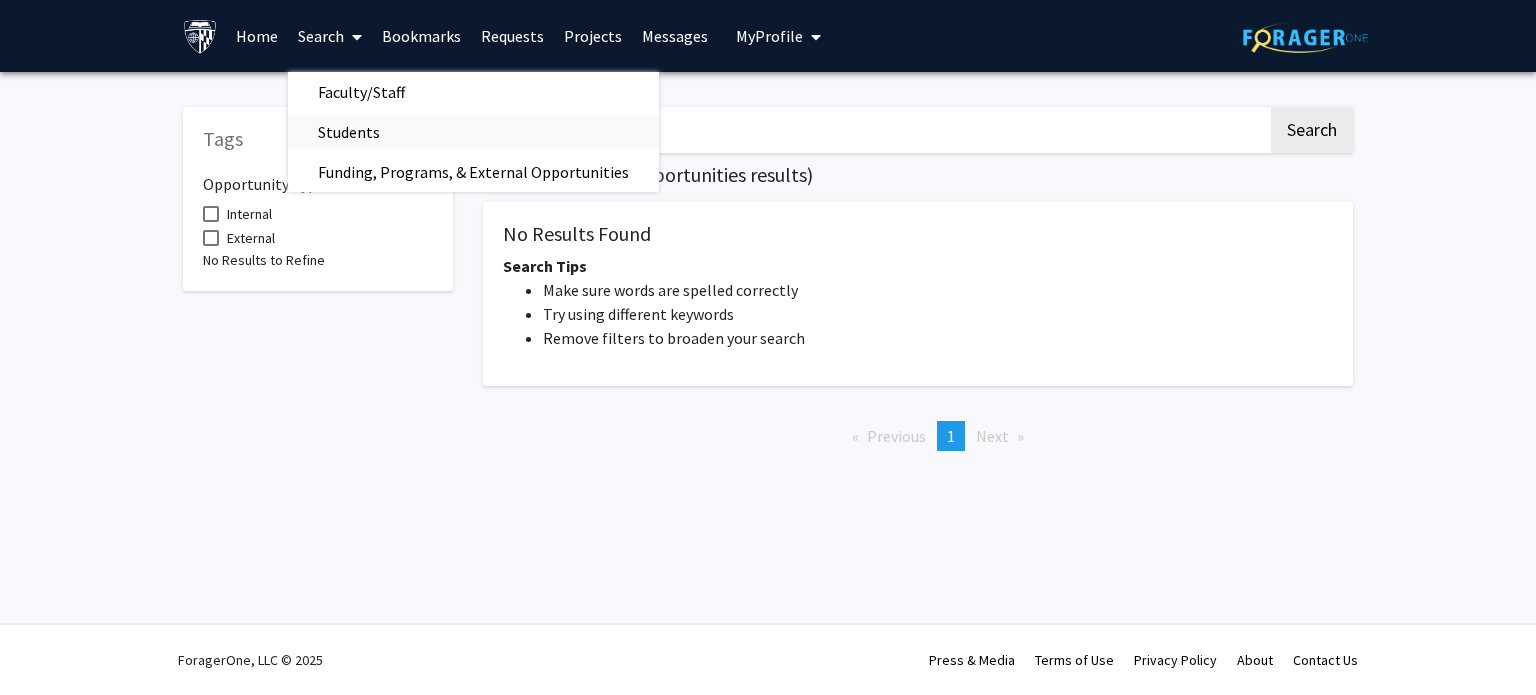 click on "Students" at bounding box center (473, 132) 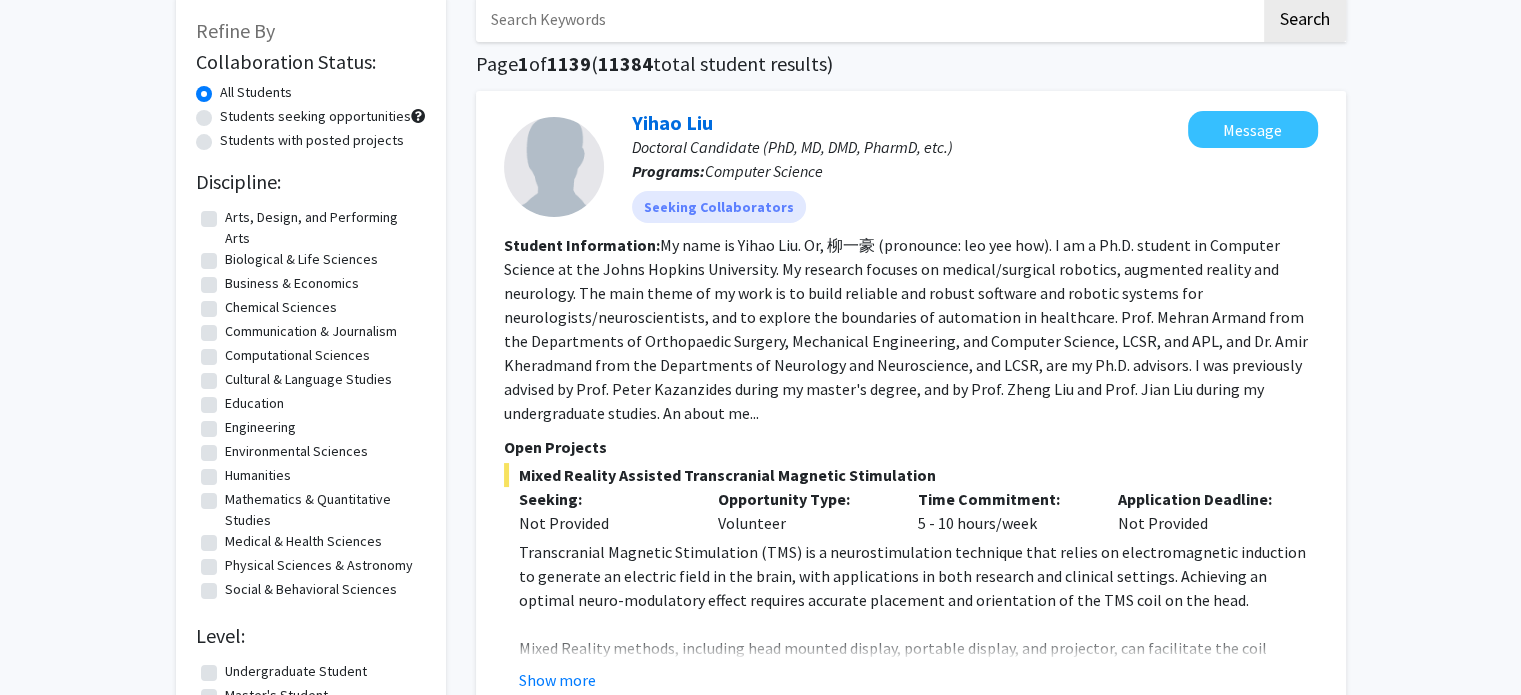 scroll, scrollTop: 108, scrollLeft: 0, axis: vertical 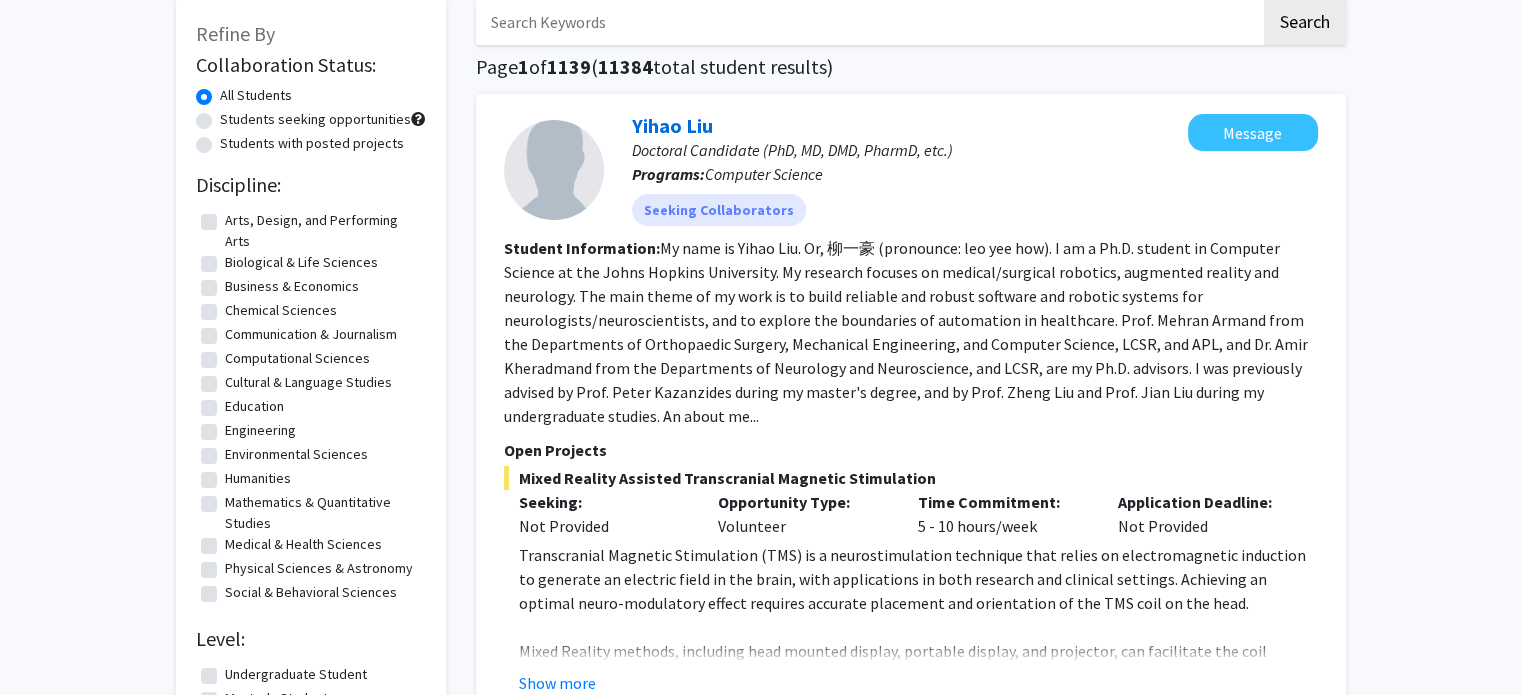 click on "Engineering" 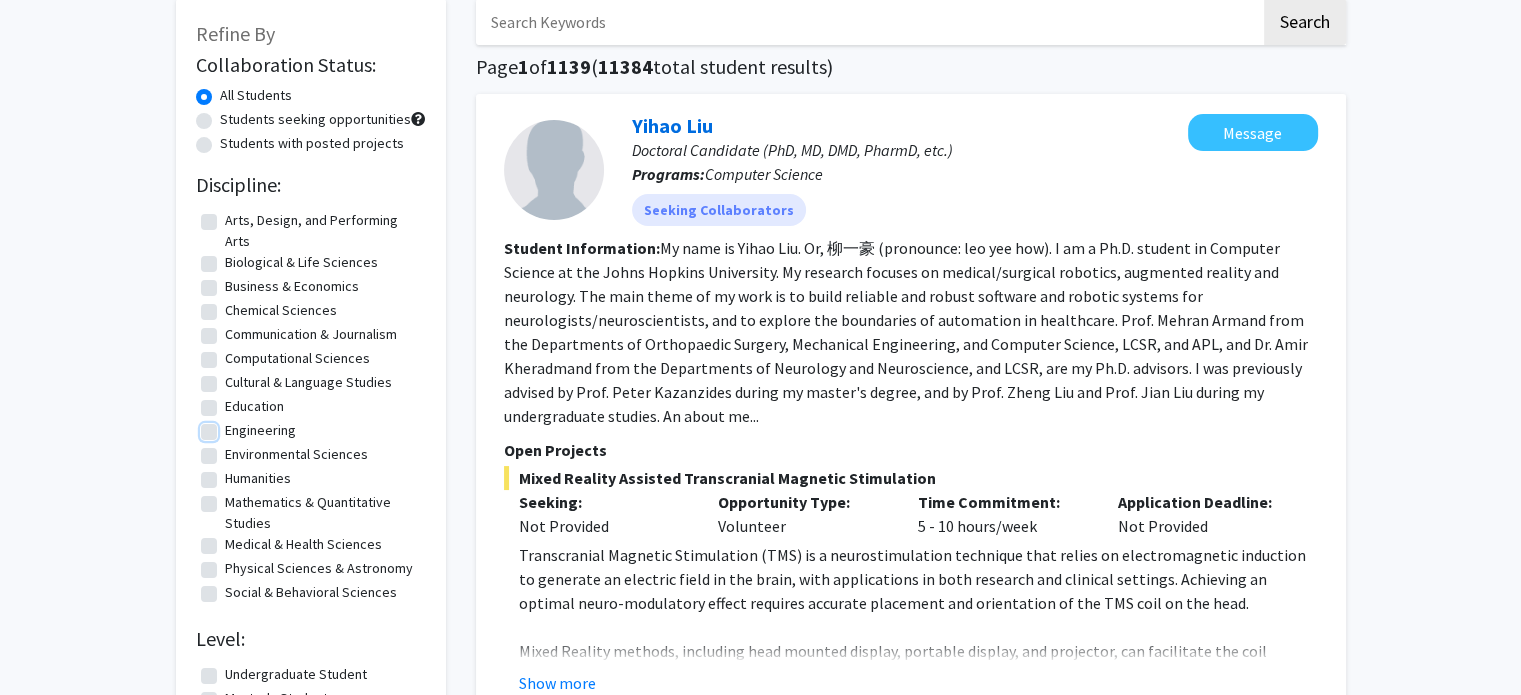 click on "Engineering" at bounding box center (231, 426) 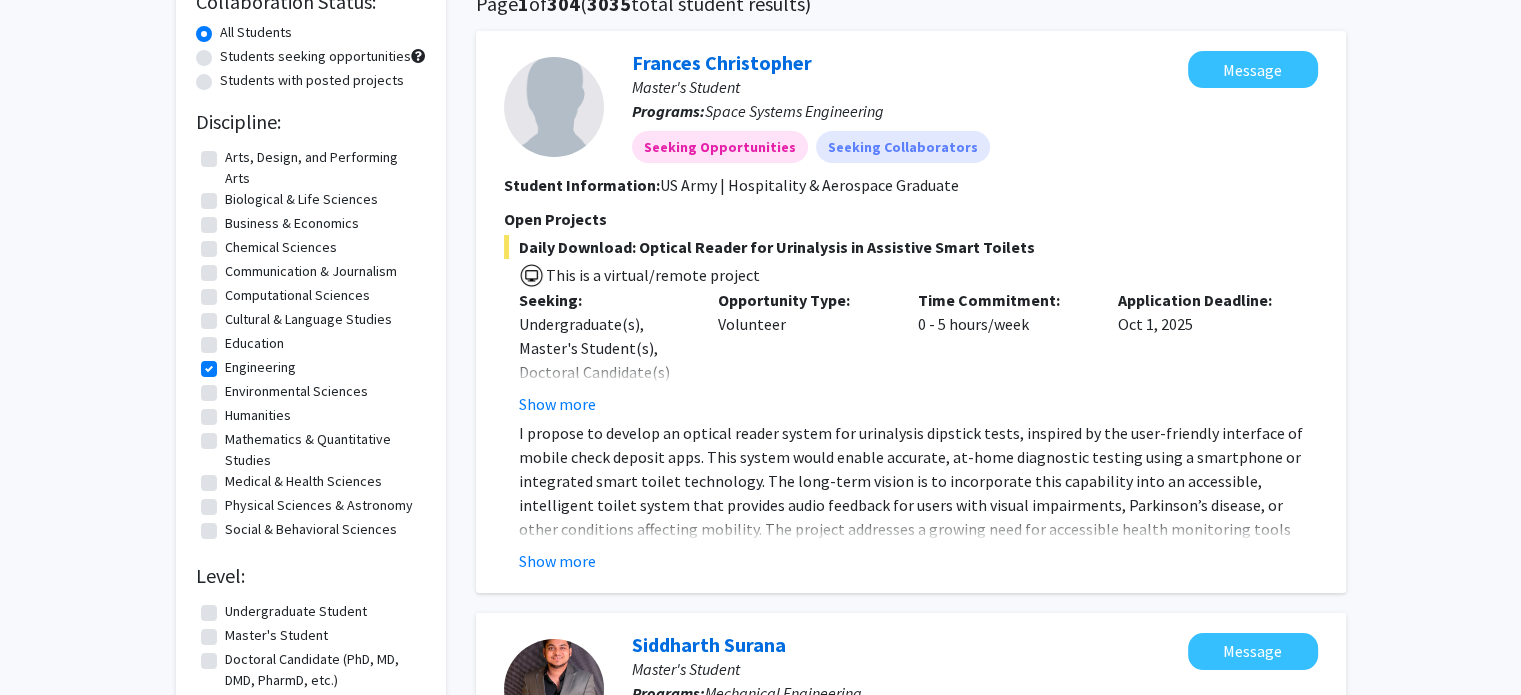 scroll, scrollTop: 247, scrollLeft: 0, axis: vertical 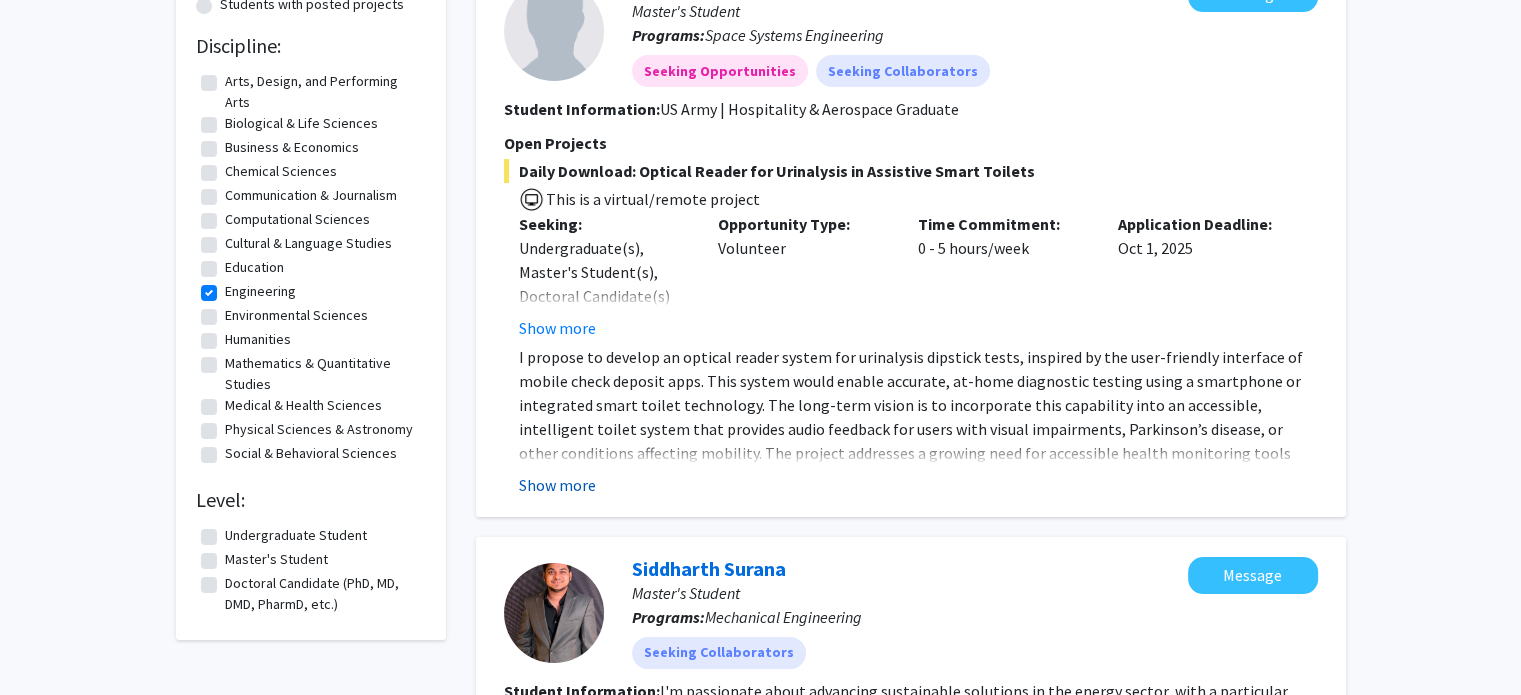 click on "Show more" 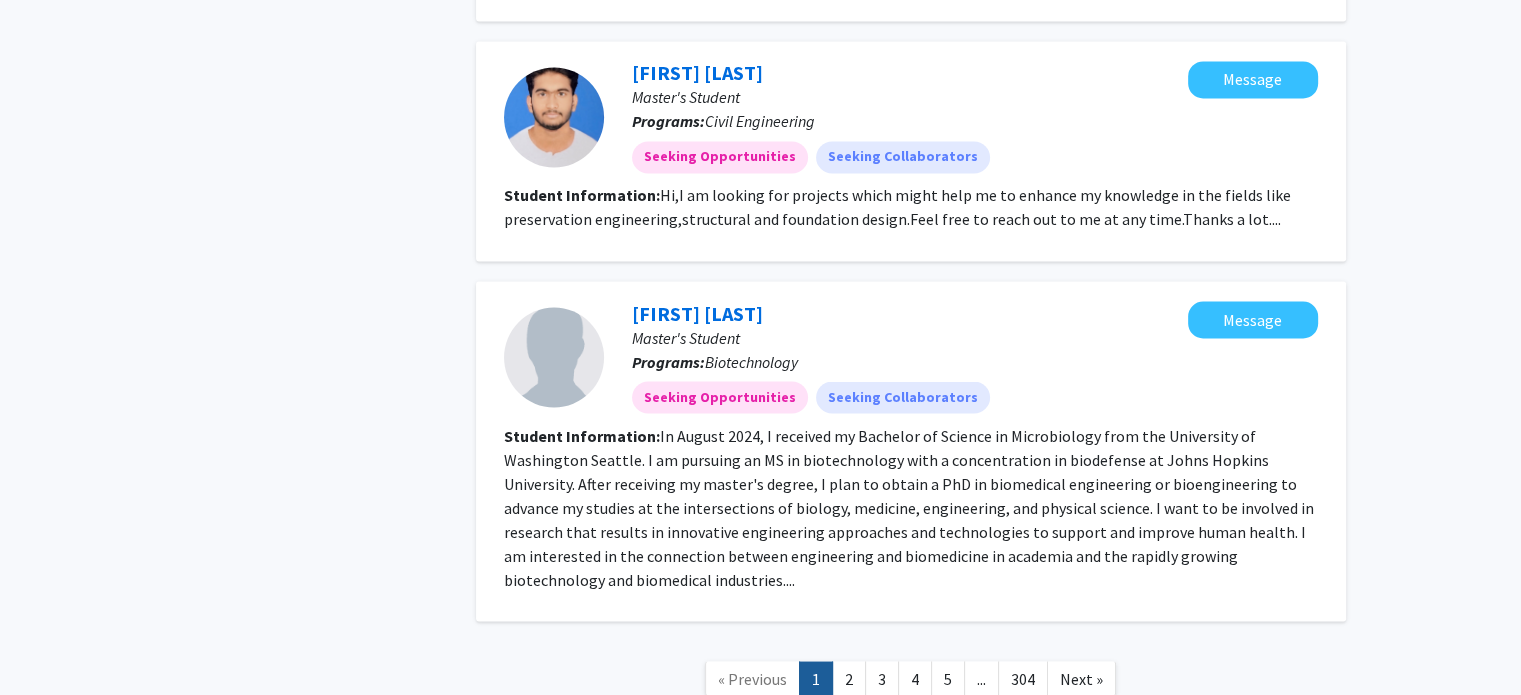 scroll, scrollTop: 3551, scrollLeft: 0, axis: vertical 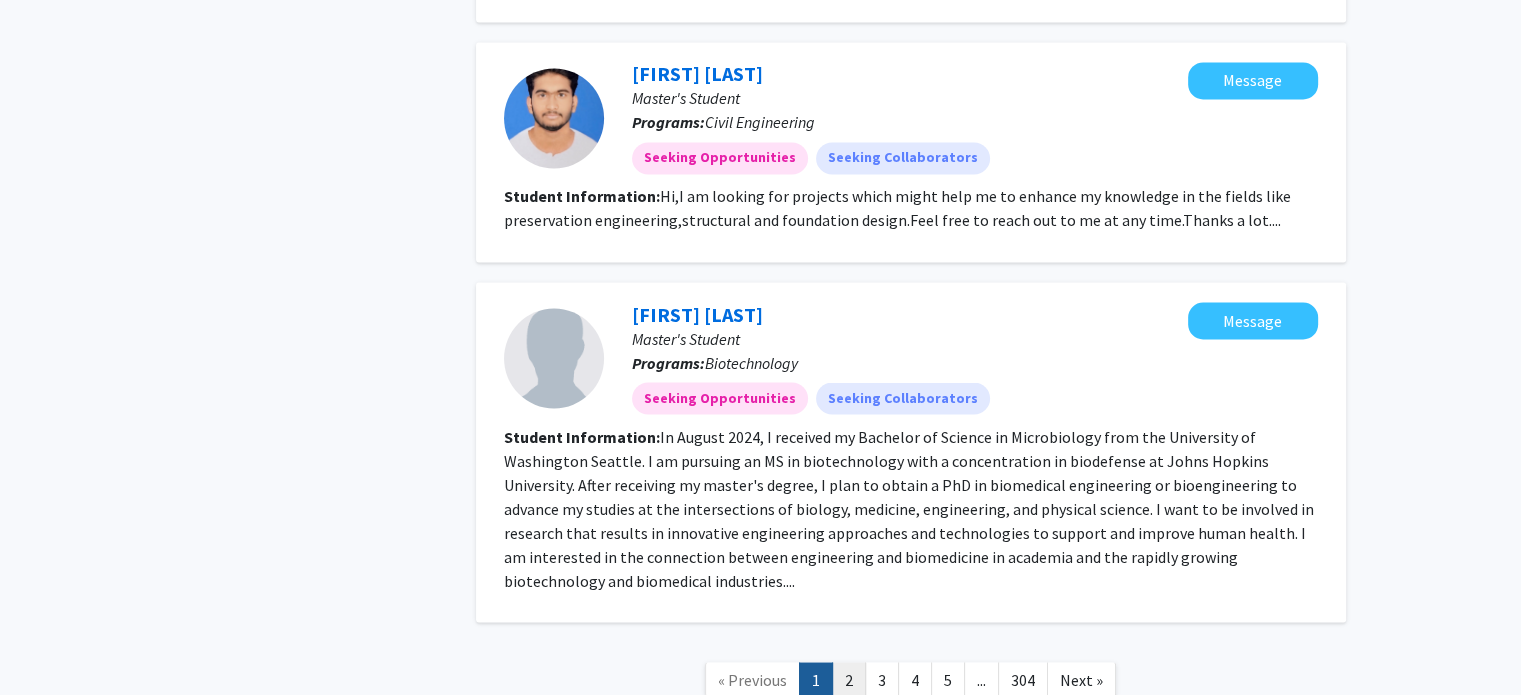 click on "2" 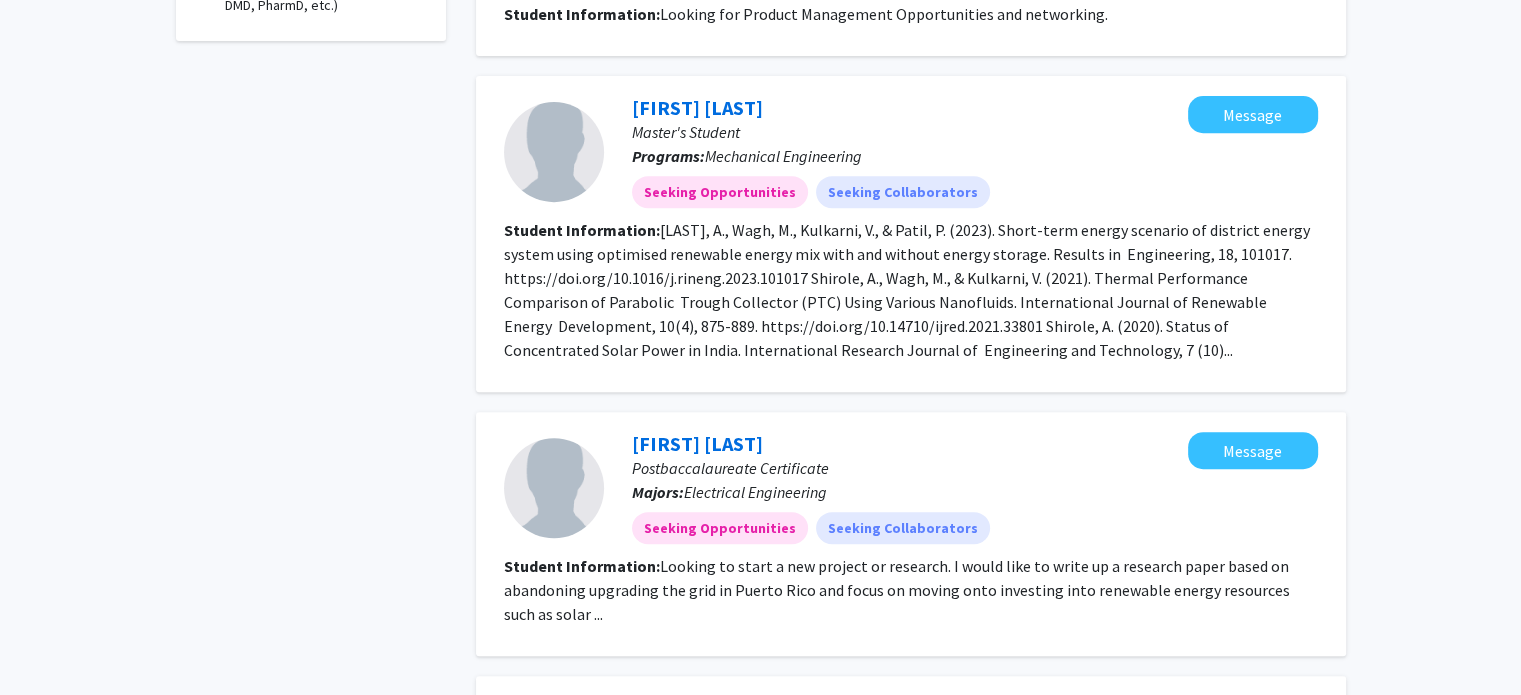 scroll, scrollTop: 847, scrollLeft: 0, axis: vertical 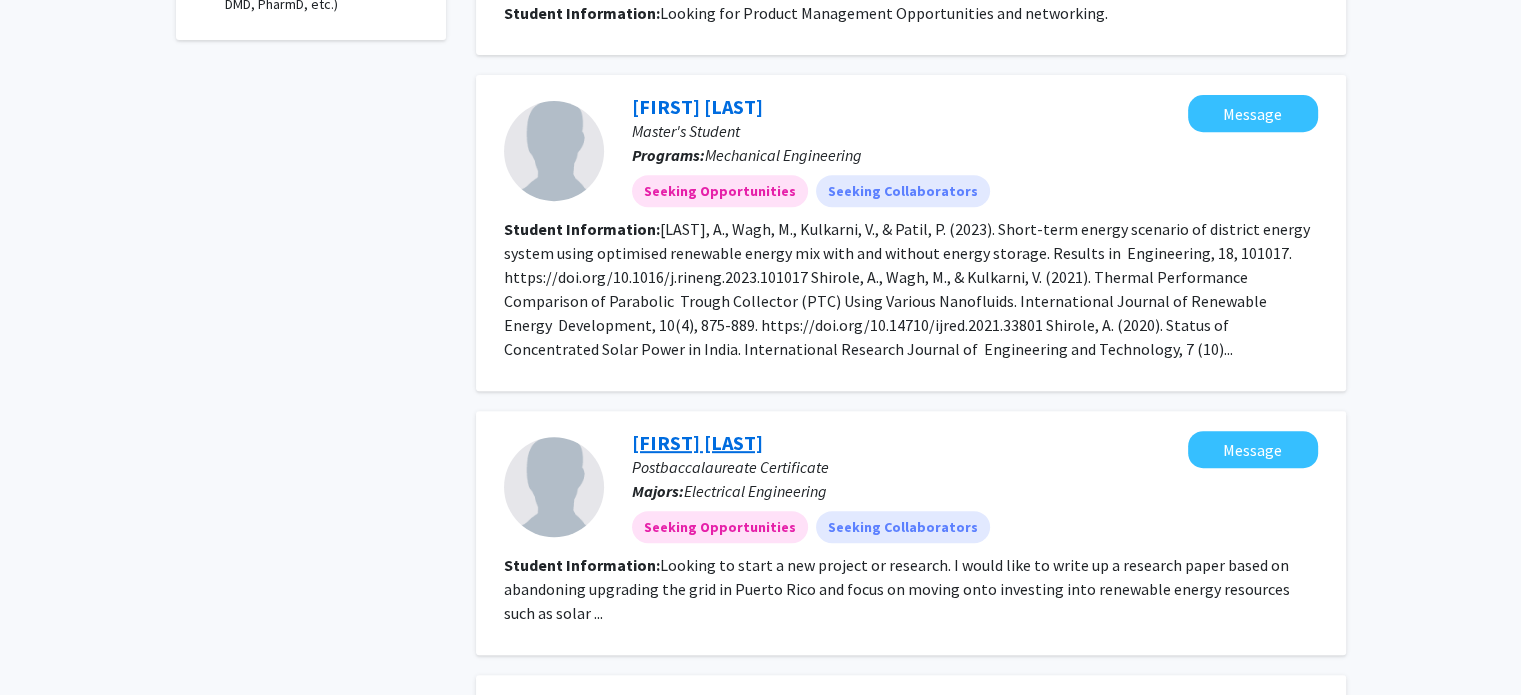 click on "[FIRST] [LAST]" 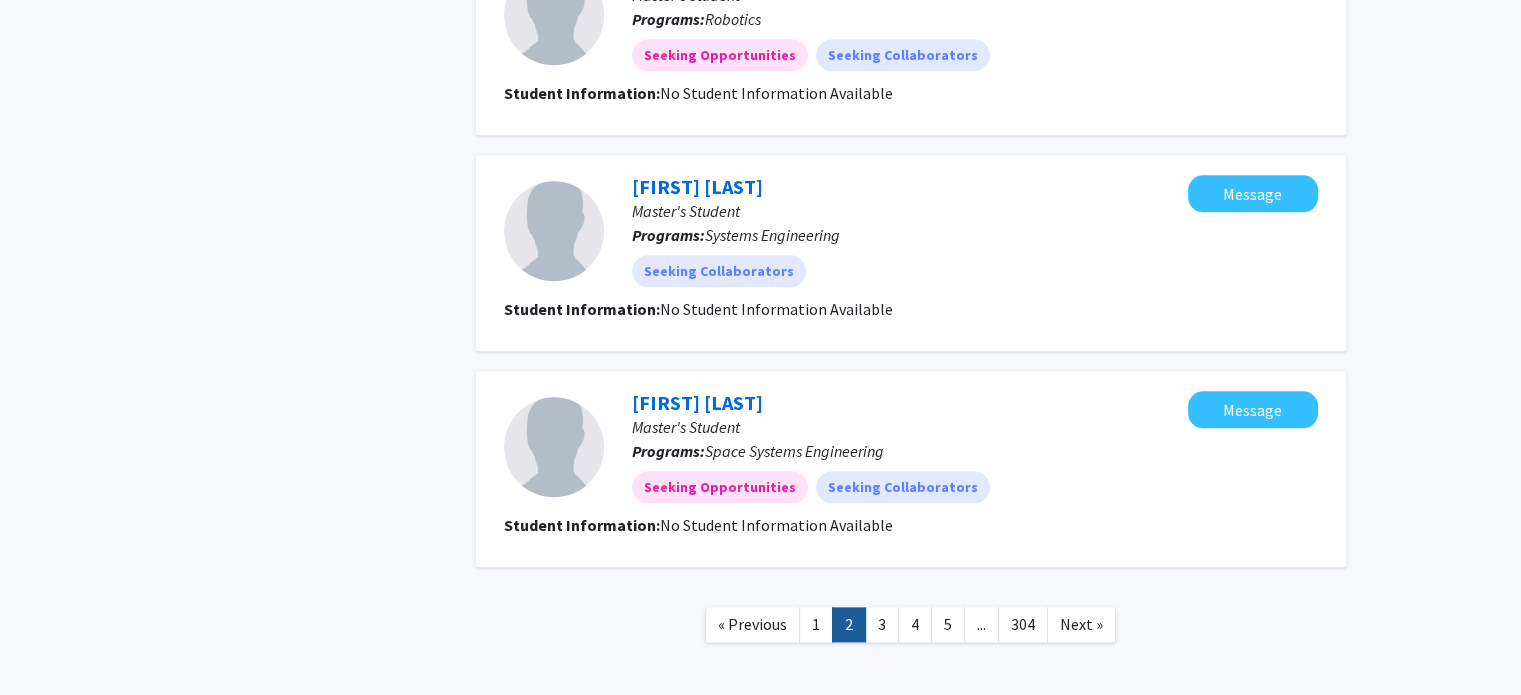 scroll, scrollTop: 2348, scrollLeft: 0, axis: vertical 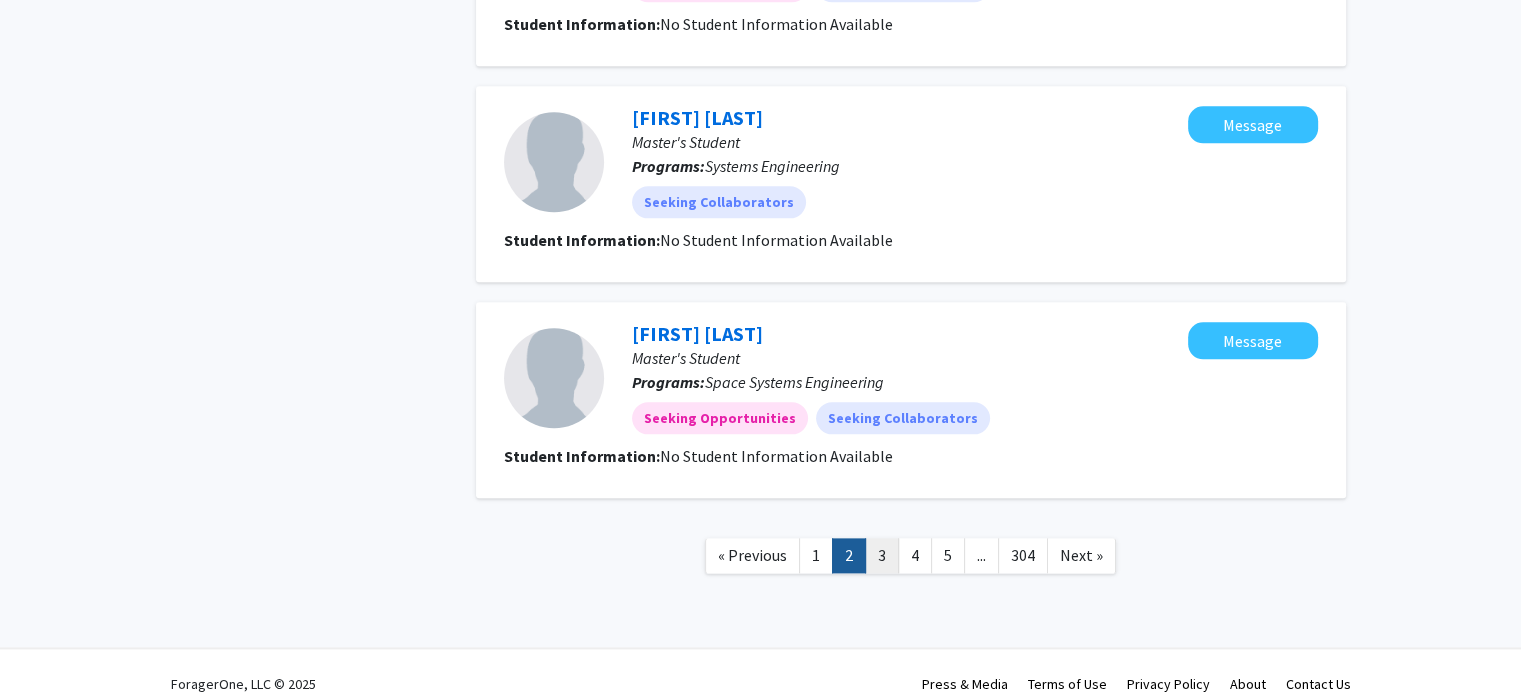 click on "3" 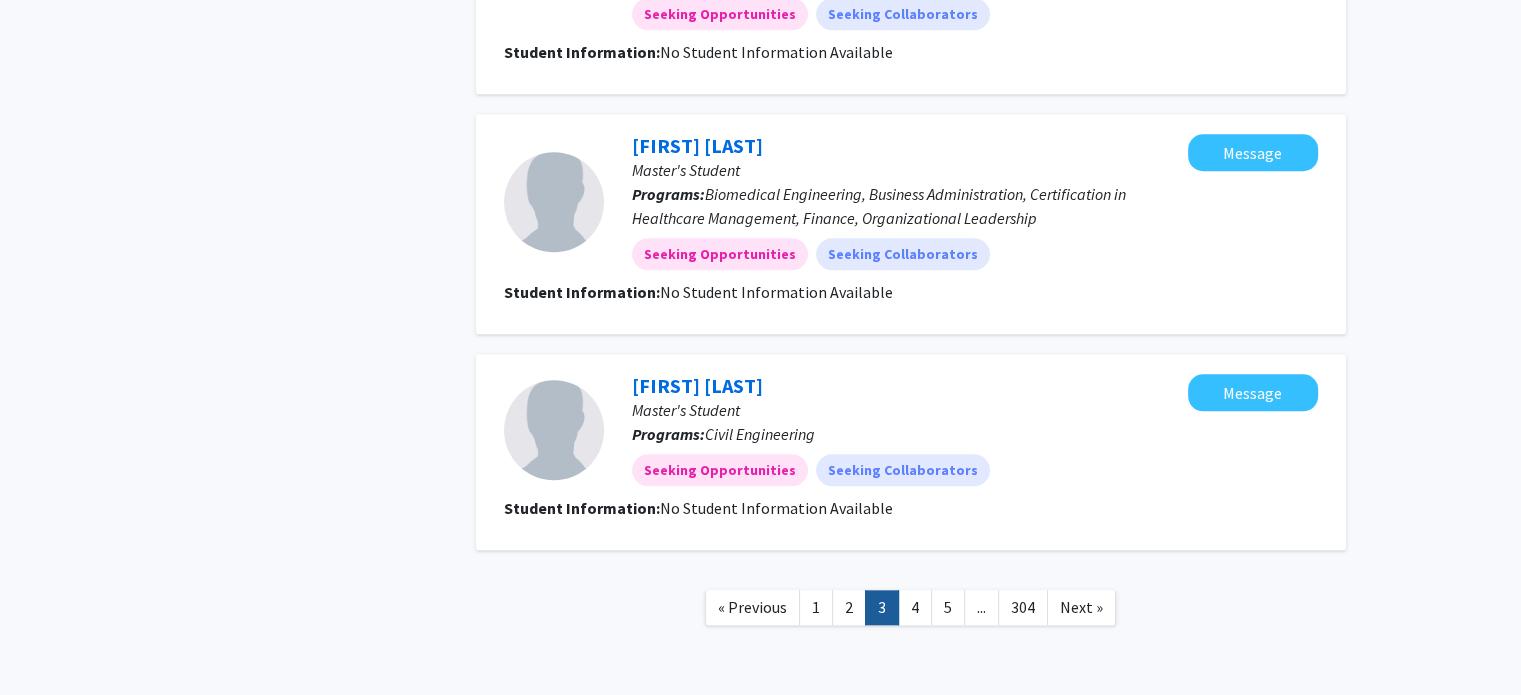 scroll, scrollTop: 1892, scrollLeft: 0, axis: vertical 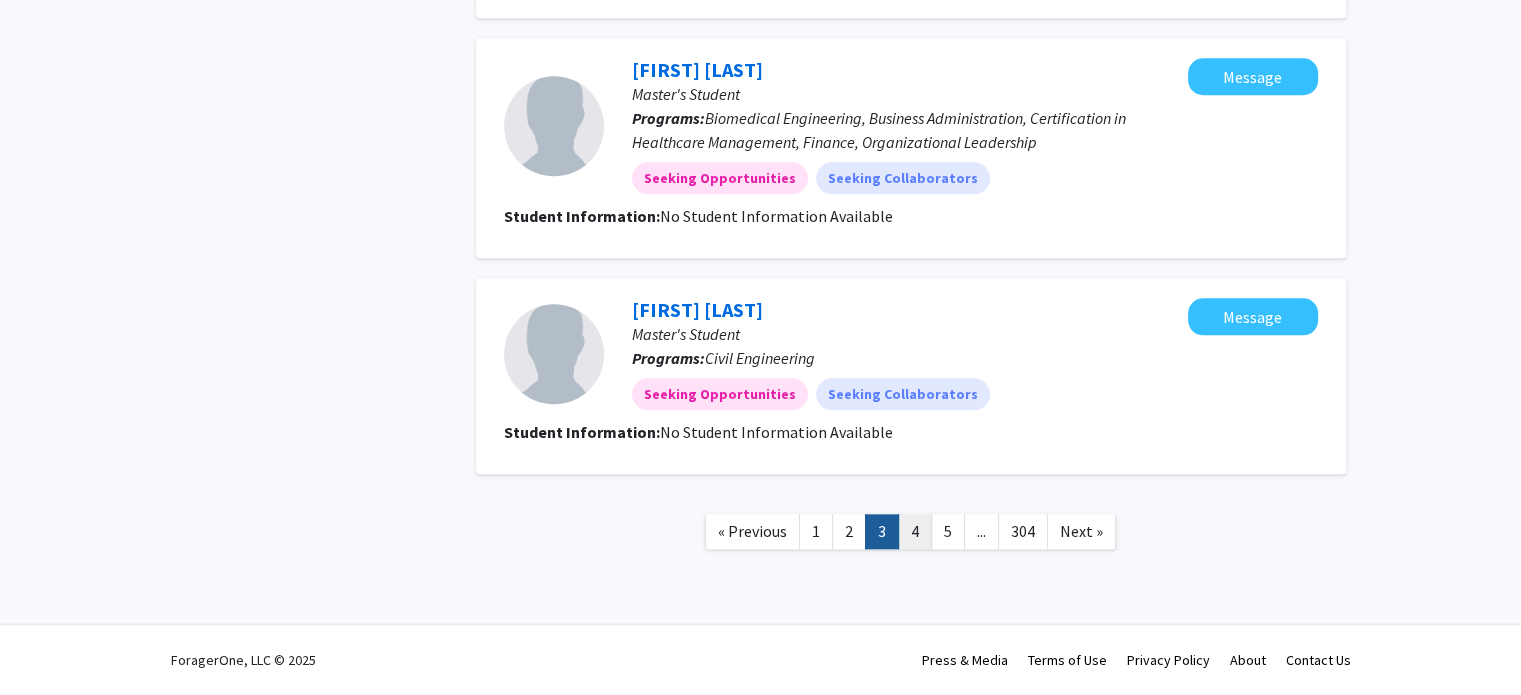 click on "4" 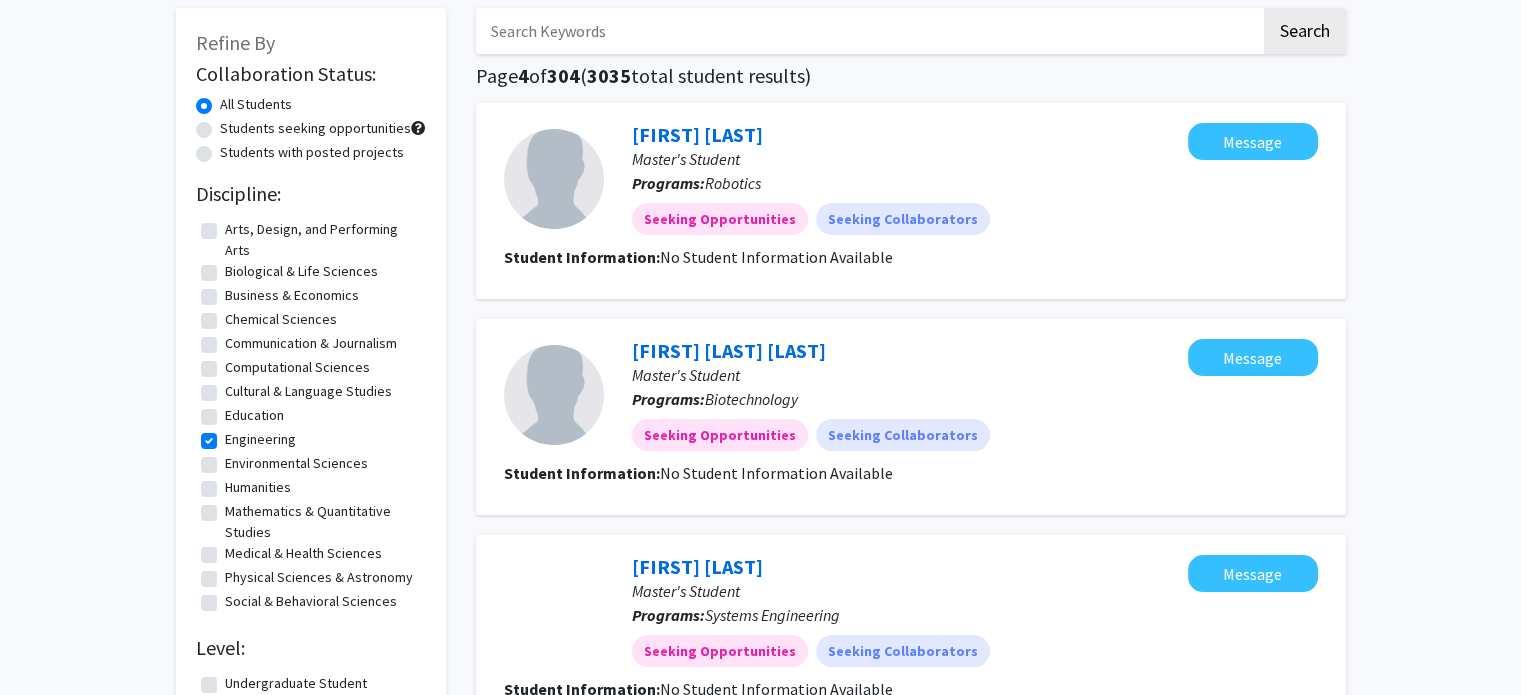 scroll, scrollTop: 127, scrollLeft: 0, axis: vertical 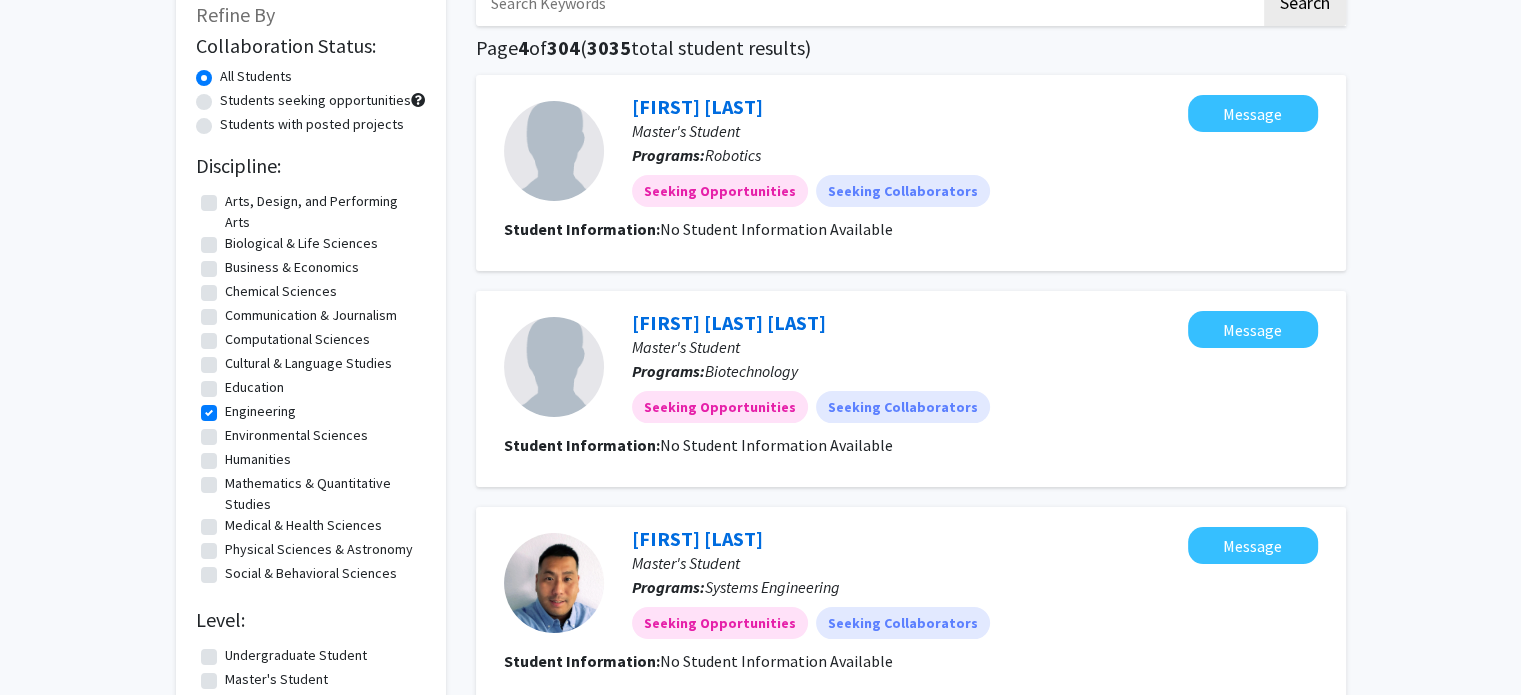 click on "Students seeking opportunities" 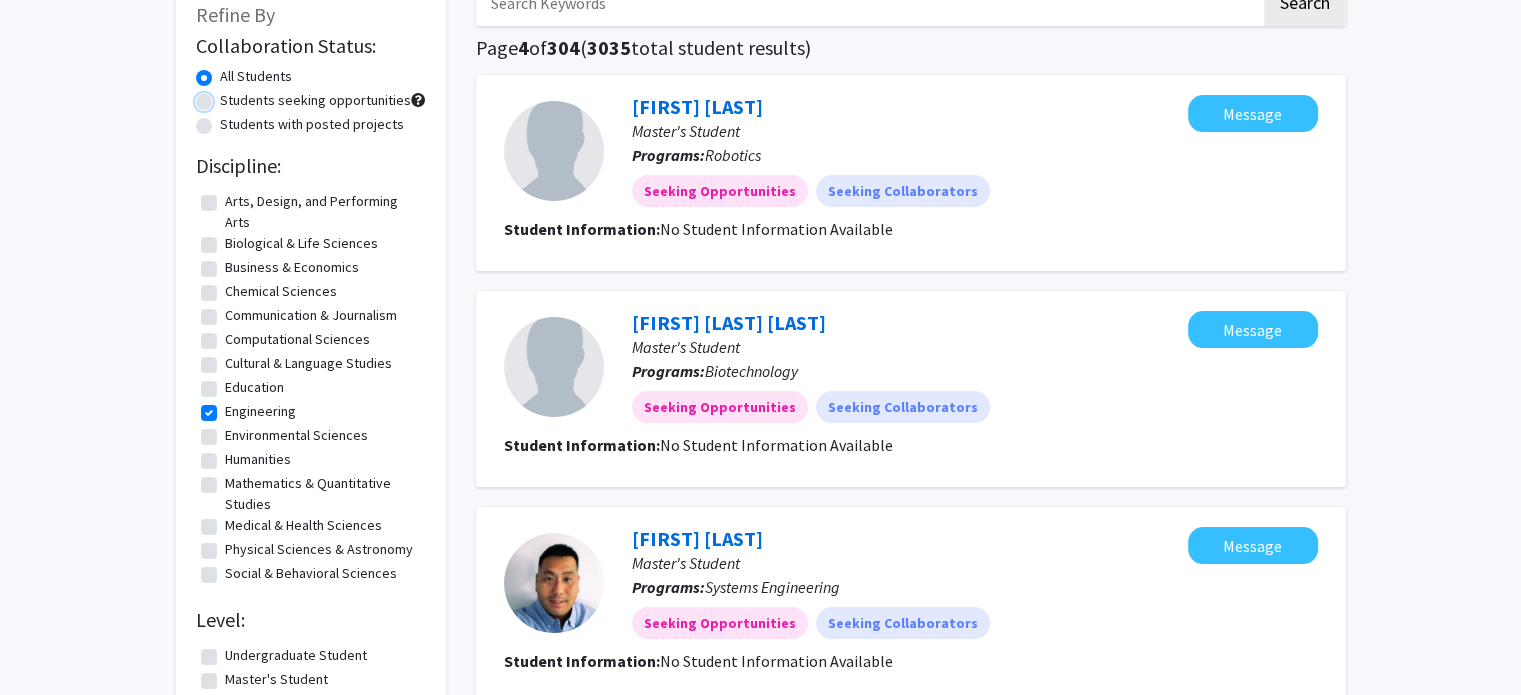 click on "Students seeking opportunities" at bounding box center [226, 96] 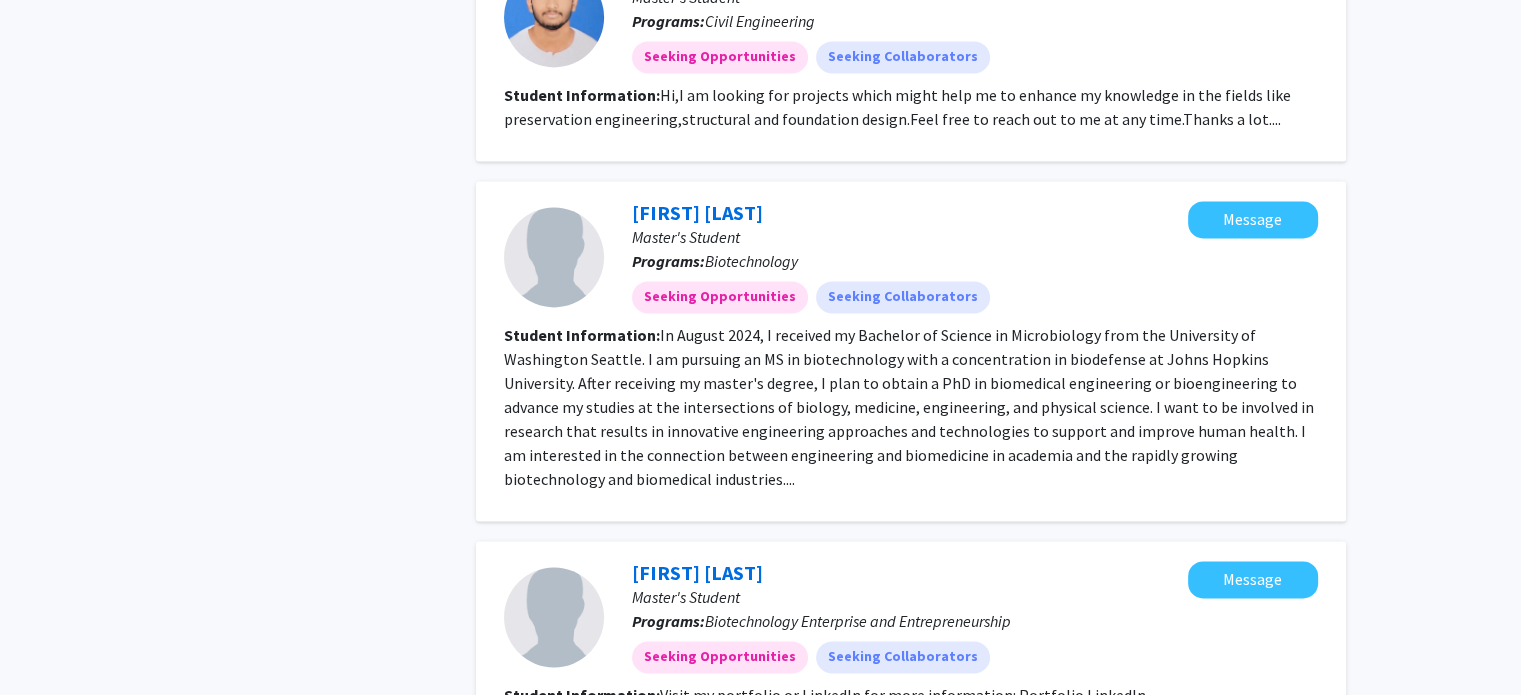 scroll, scrollTop: 3098, scrollLeft: 0, axis: vertical 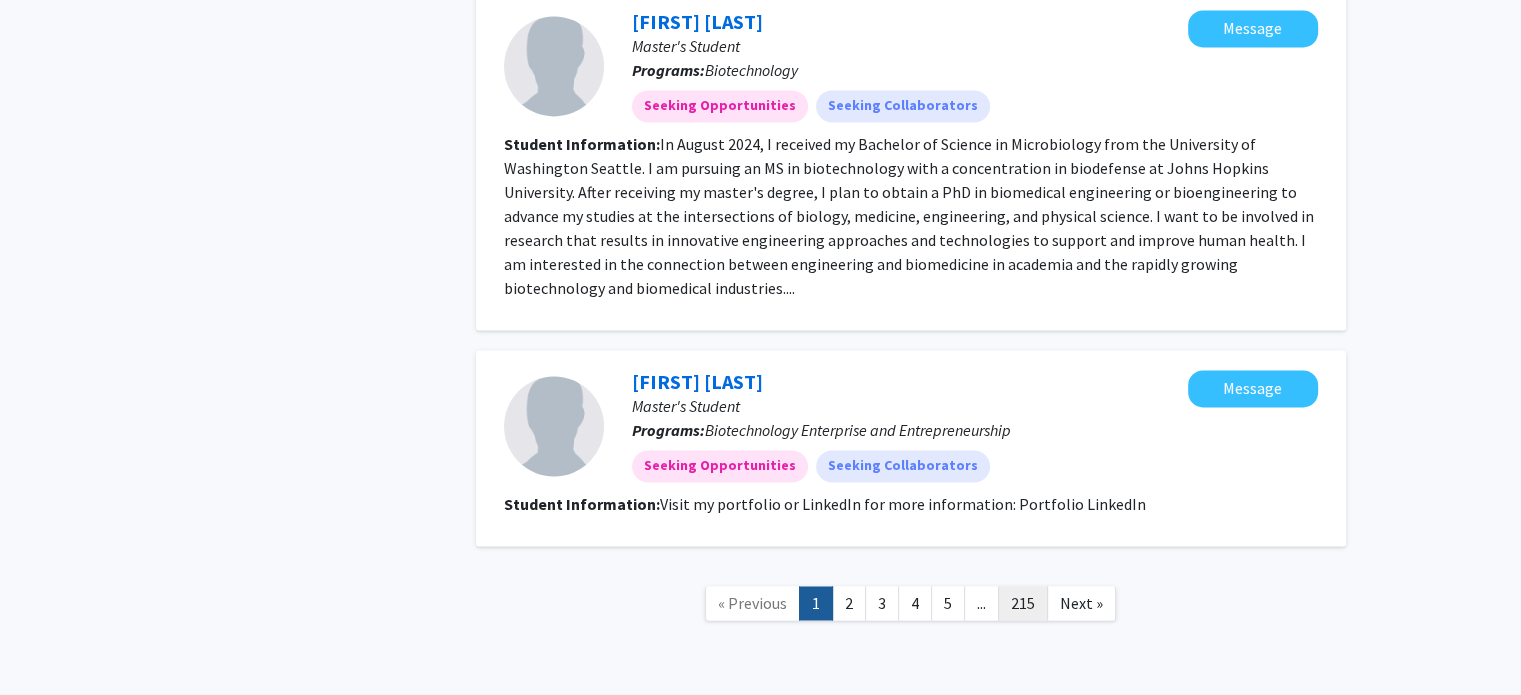 click on "215" 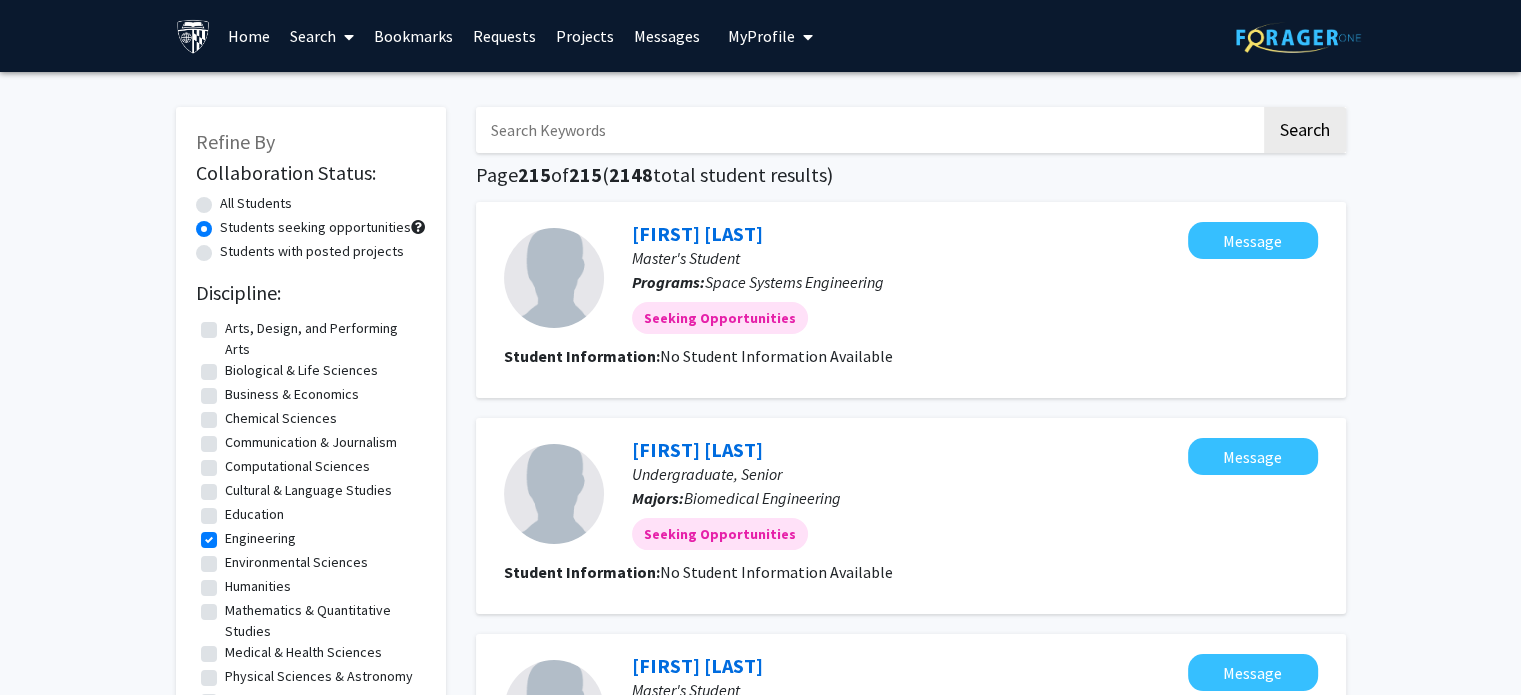 click on "Students with posted projects" 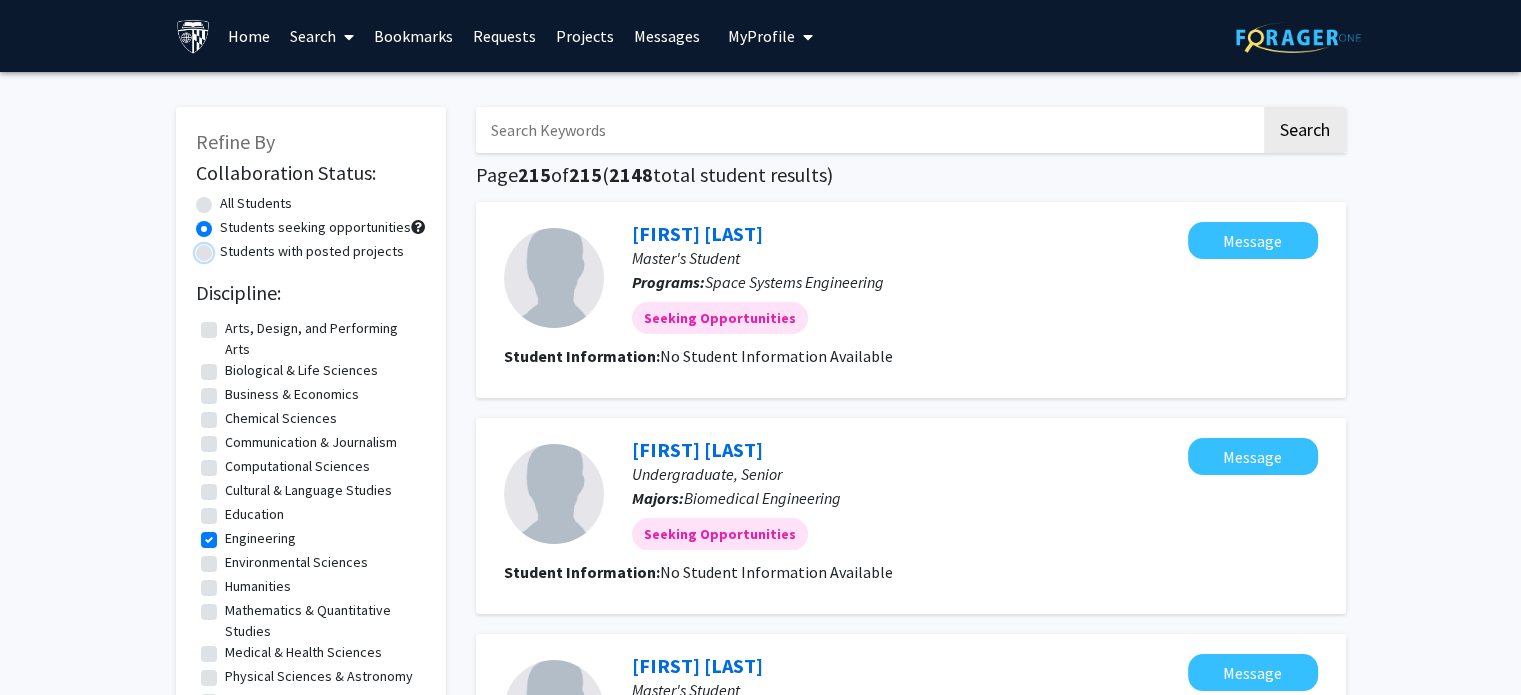 click on "Students with posted projects" at bounding box center [226, 247] 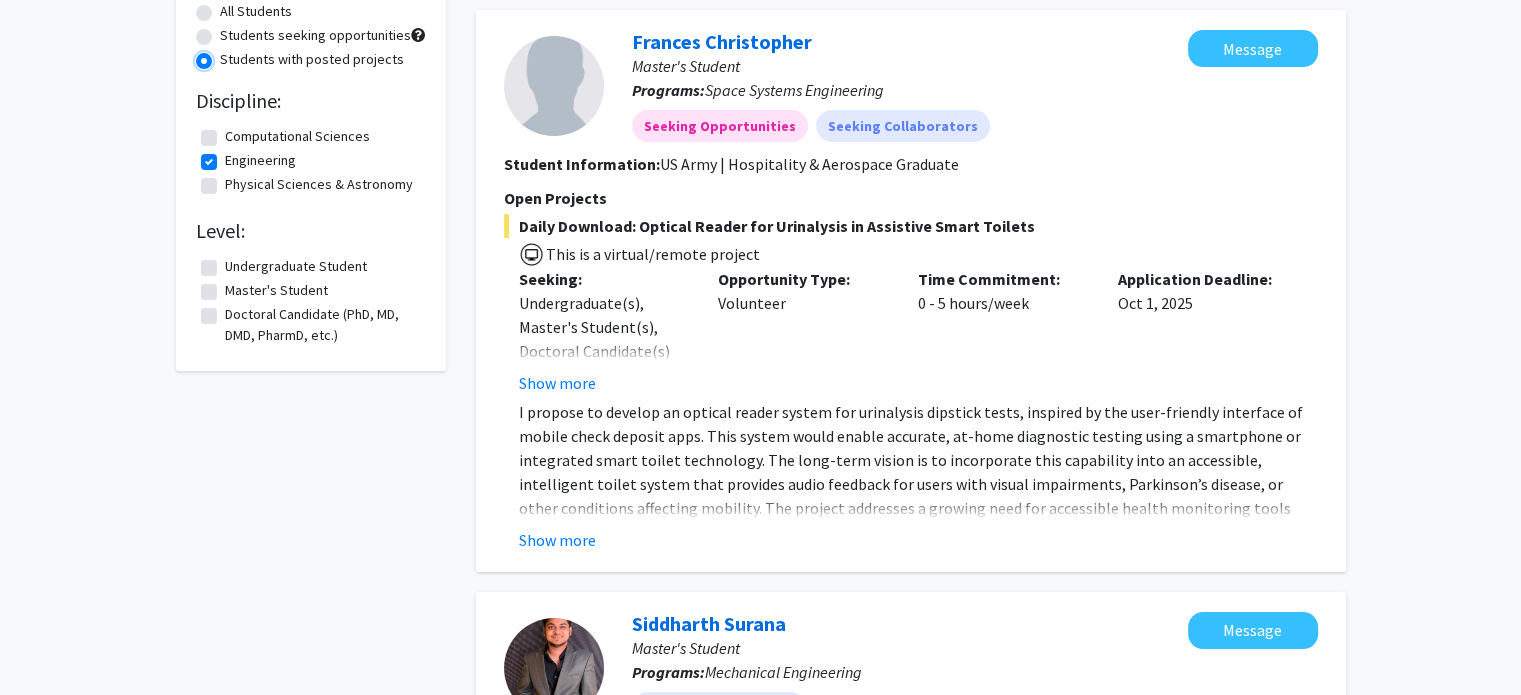 scroll, scrollTop: 987, scrollLeft: 0, axis: vertical 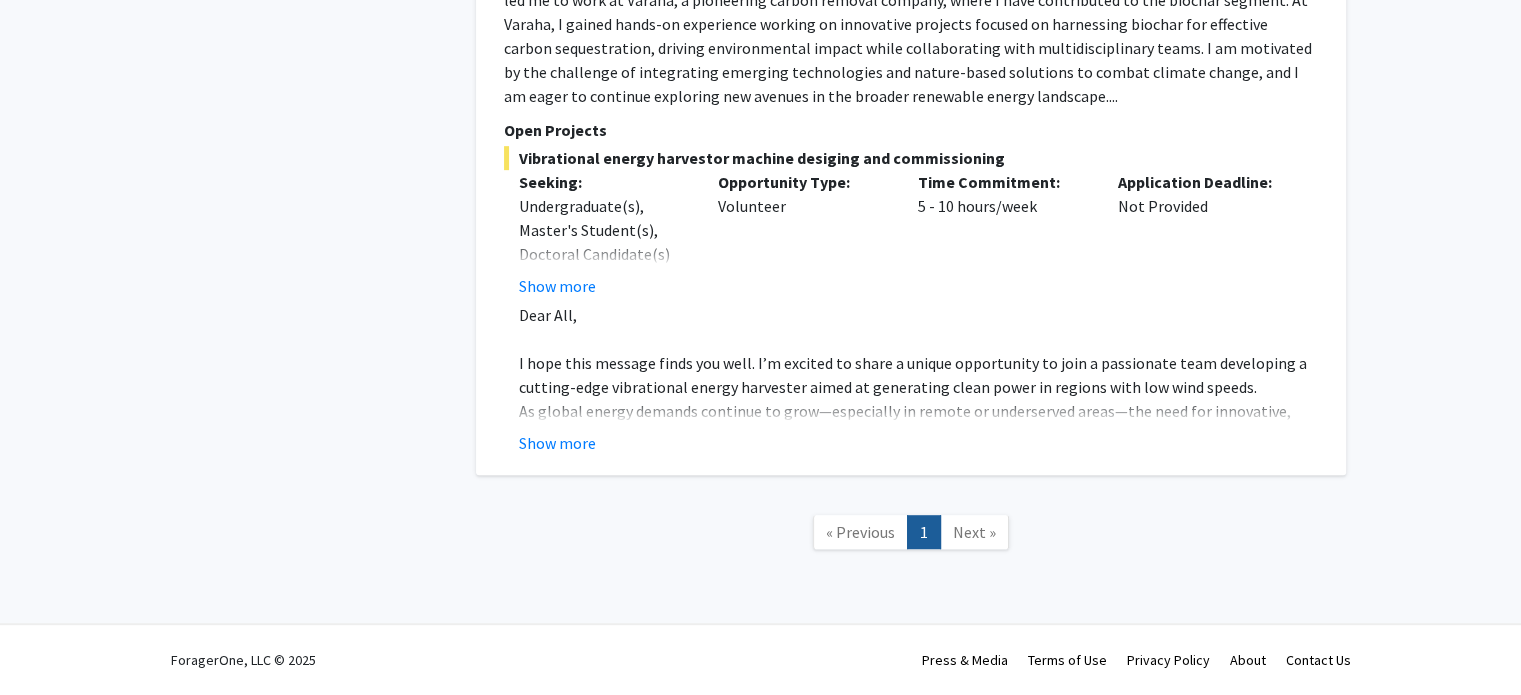 click on "[FIRST] [LAST]  Master's Student Programs:  Mechanical Engineering Seeking Collaborators  Message  Student Information:  I'm passionate about advancing sustainable solutions in the energy sector, with a particular interest in wind energy and its potential to transform our world’s power landscape. My journey in renewable energy has led me to work at Varaha, a pioneering carbon removal company, where I have contributed to the biochar segment. At Varaha, I gained hands-on experience working on innovative projects focused on harnessing biochar for effective carbon sequestration, driving environmental impact while collaborating with multidisciplinary teams. I am motivated by the challenge of integrating emerging technologies and nature-based solutions to combat climate change, and I am eager to continue exploring new avenues in the broader renewable energy landscape.... Open Projects  Vibrational energy harvestor machine desiging and commissioning   Seeking: Show more Opportunity Type:  Volunteer  Dear All," 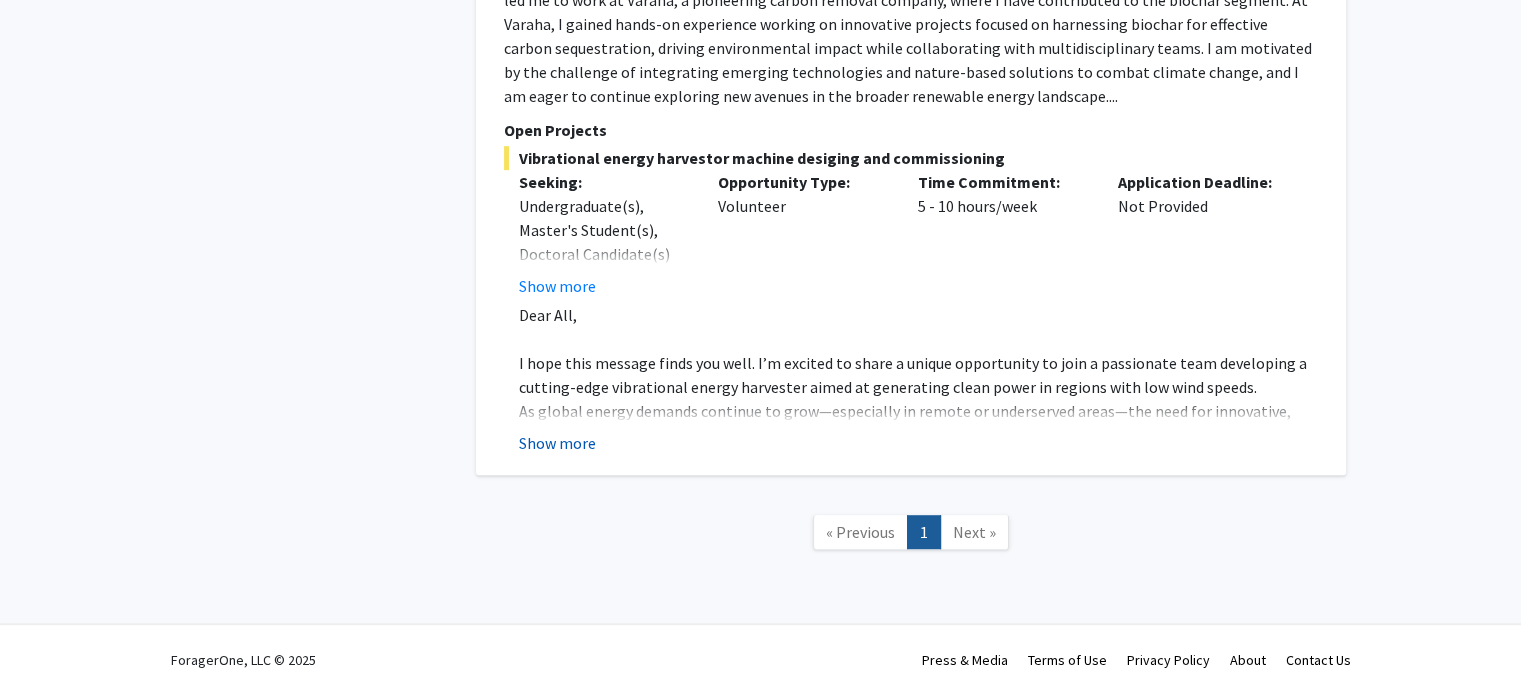 click on "Show more" 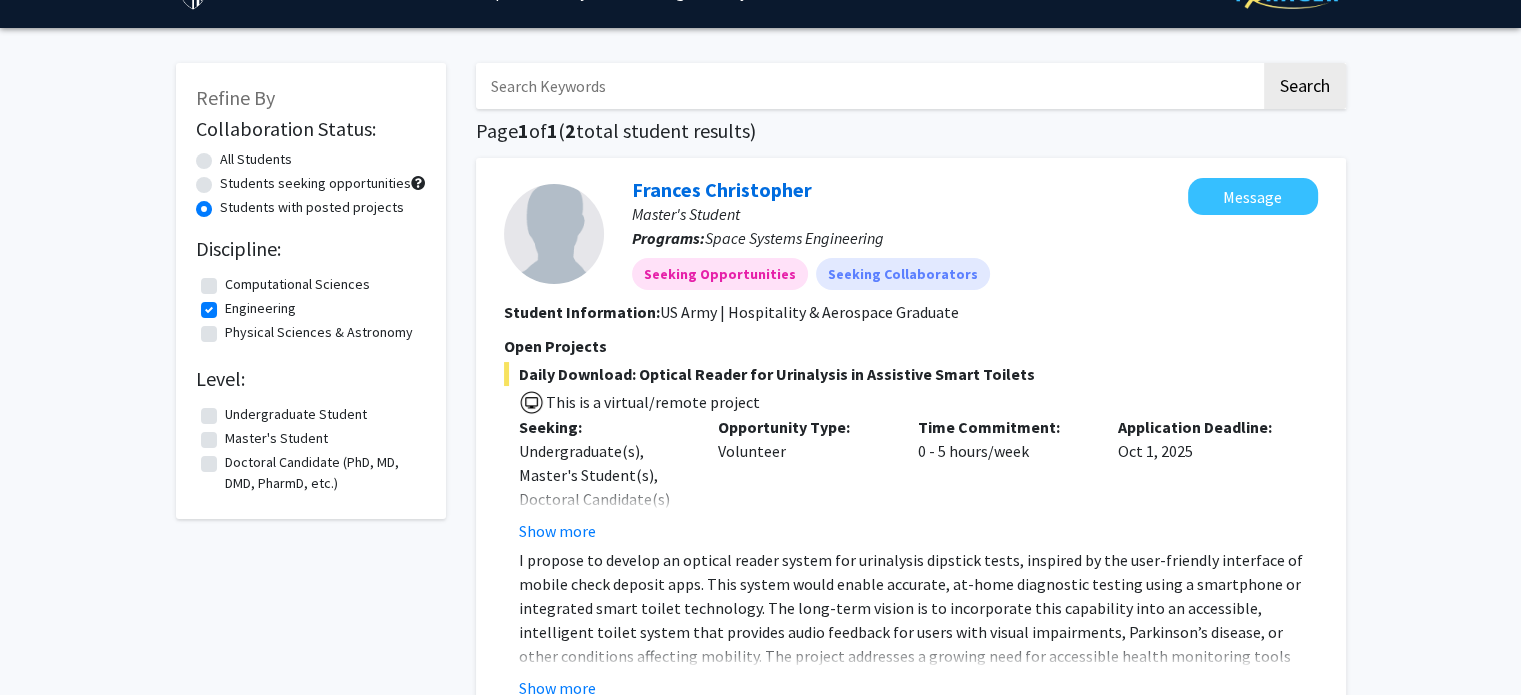 scroll, scrollTop: 0, scrollLeft: 0, axis: both 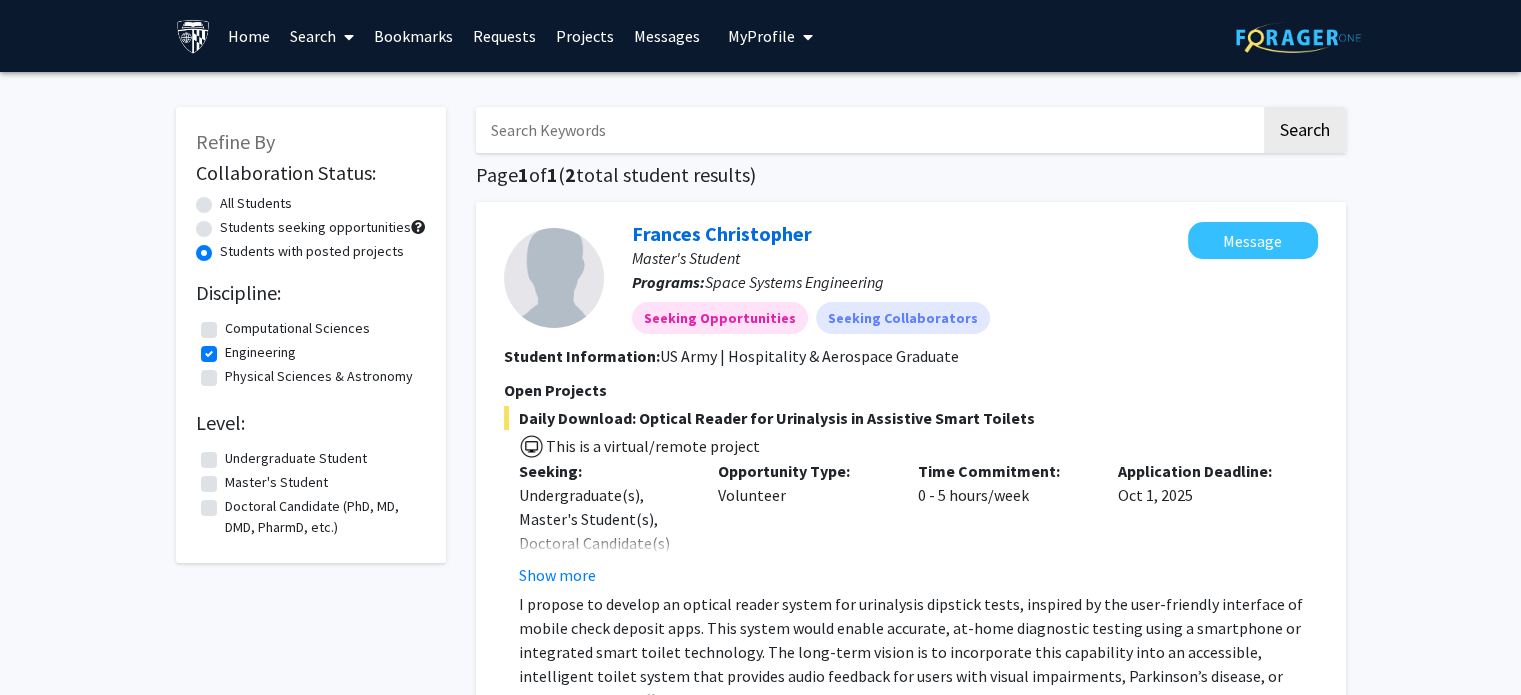 click at bounding box center [345, 37] 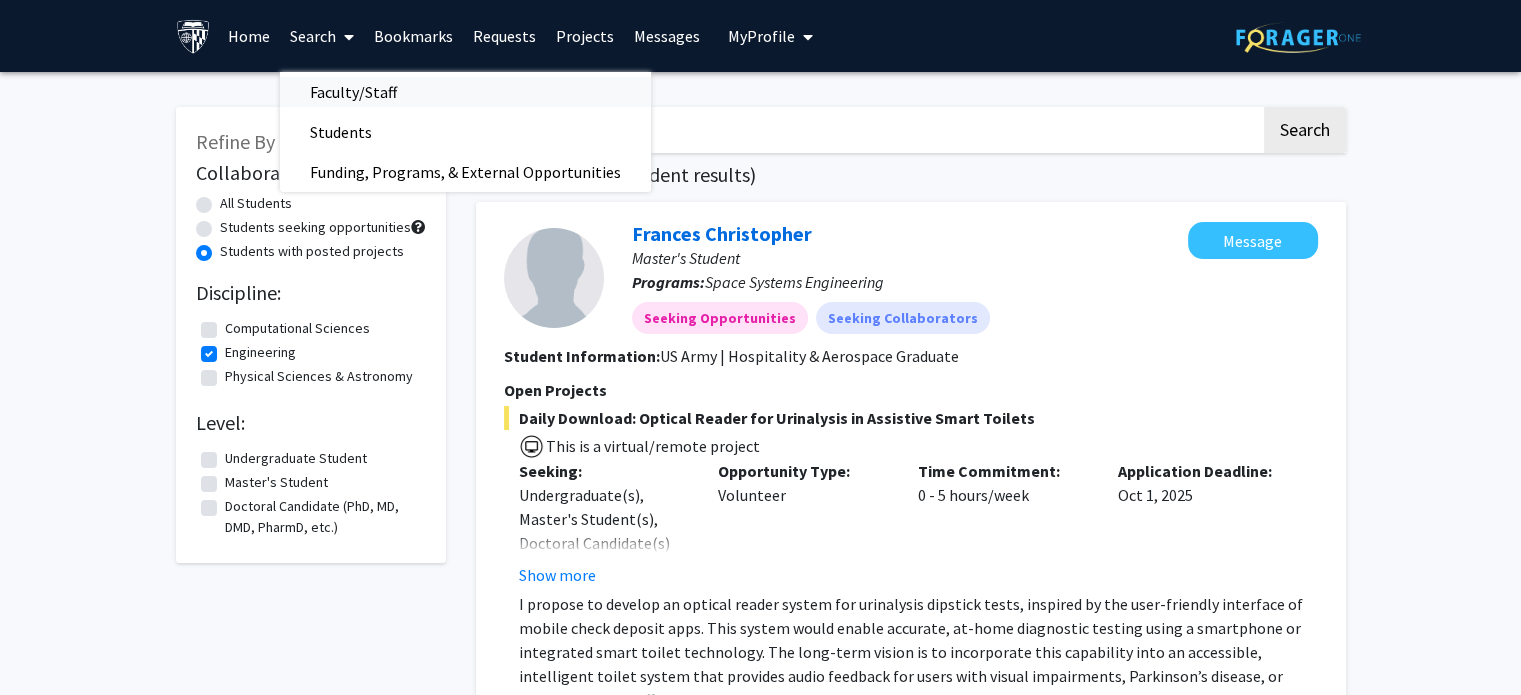 click on "Faculty/Staff" at bounding box center (353, 92) 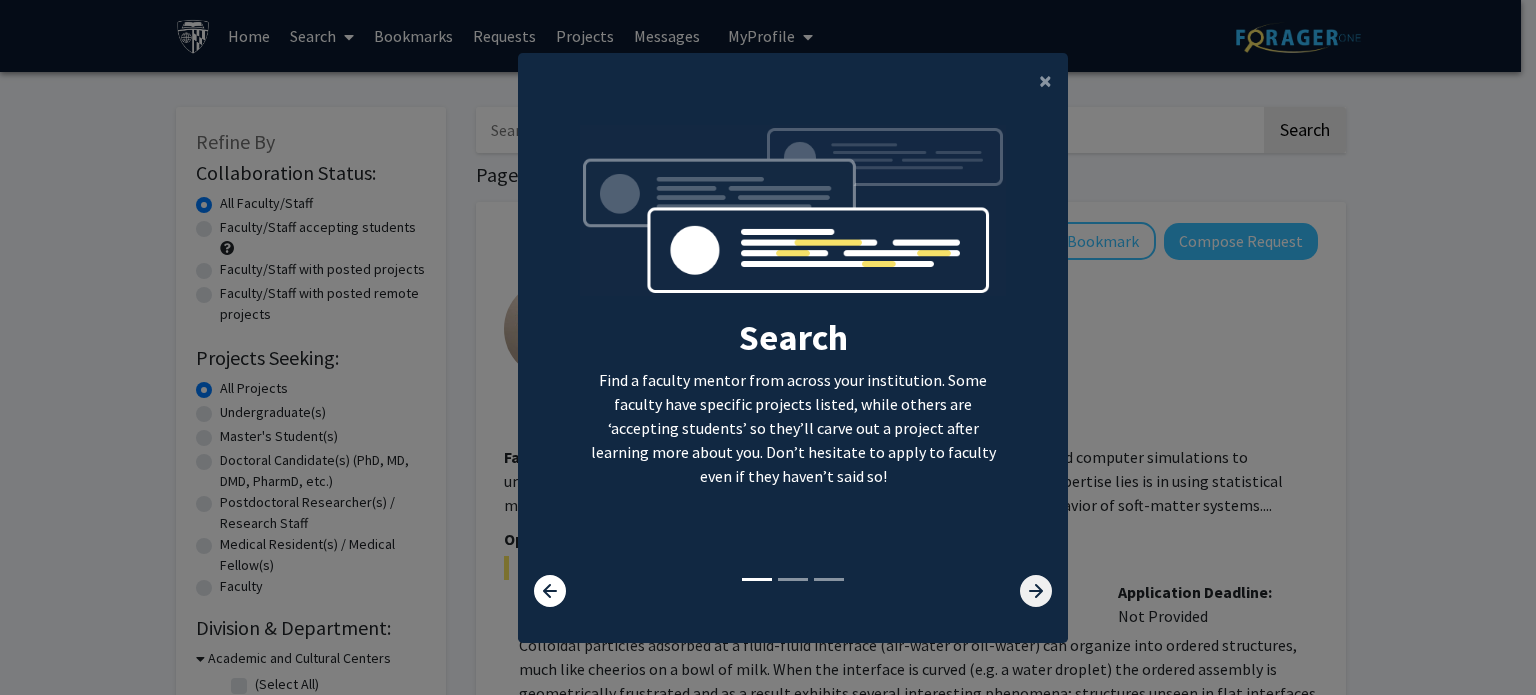 click 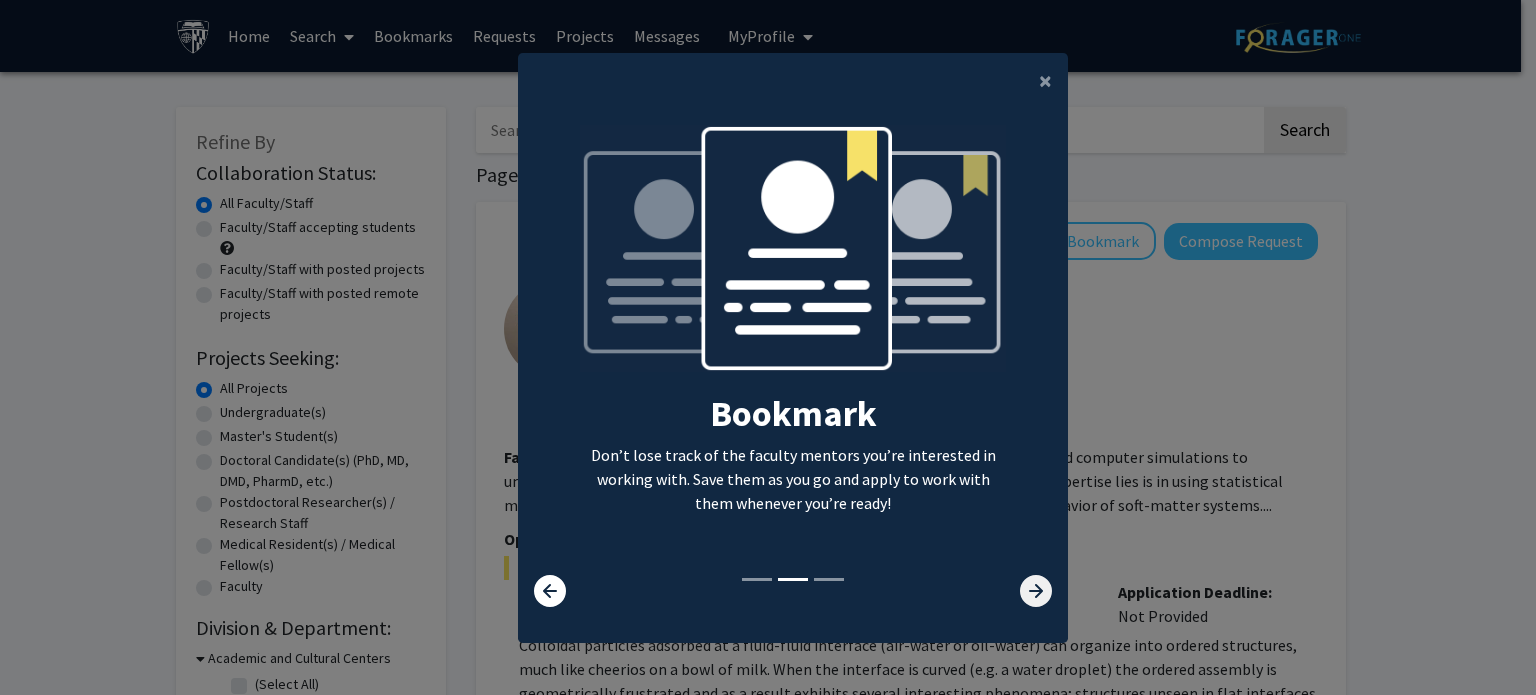 click 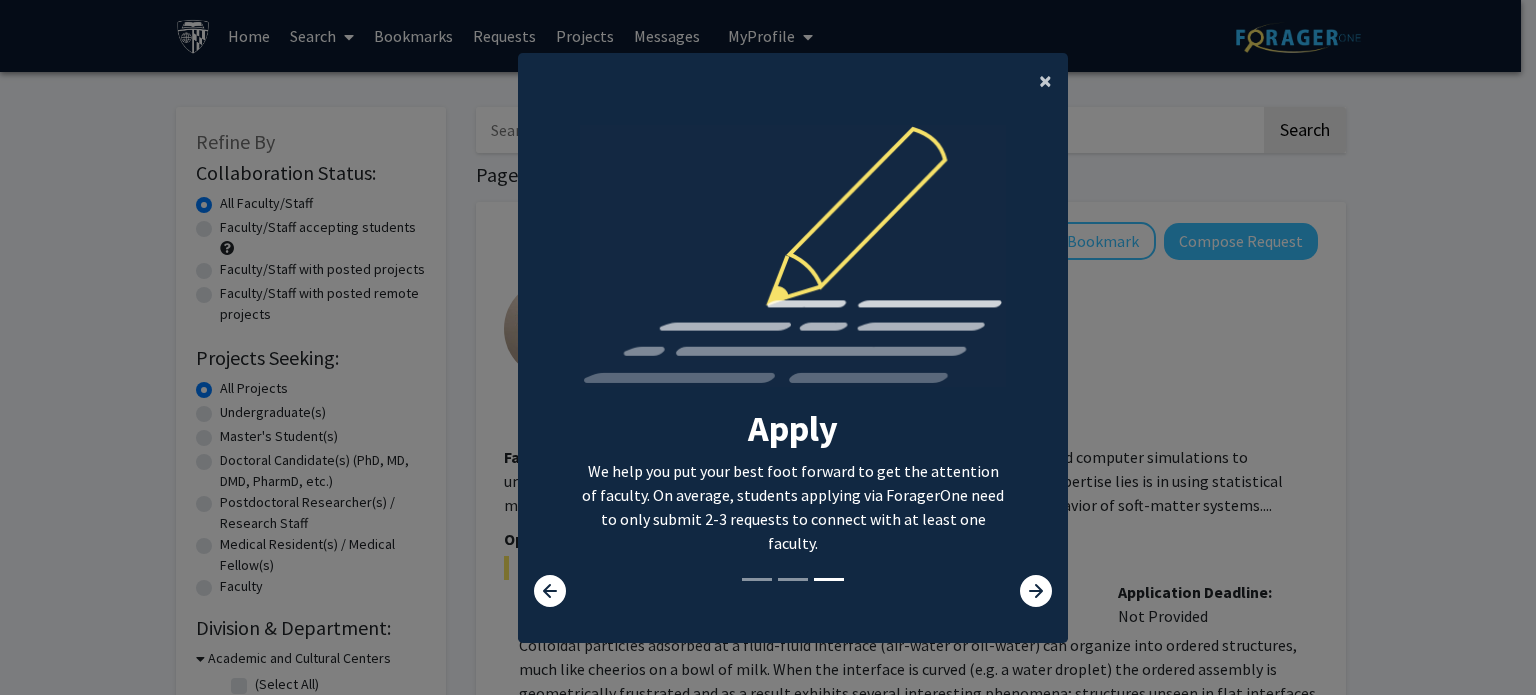 click on "×" 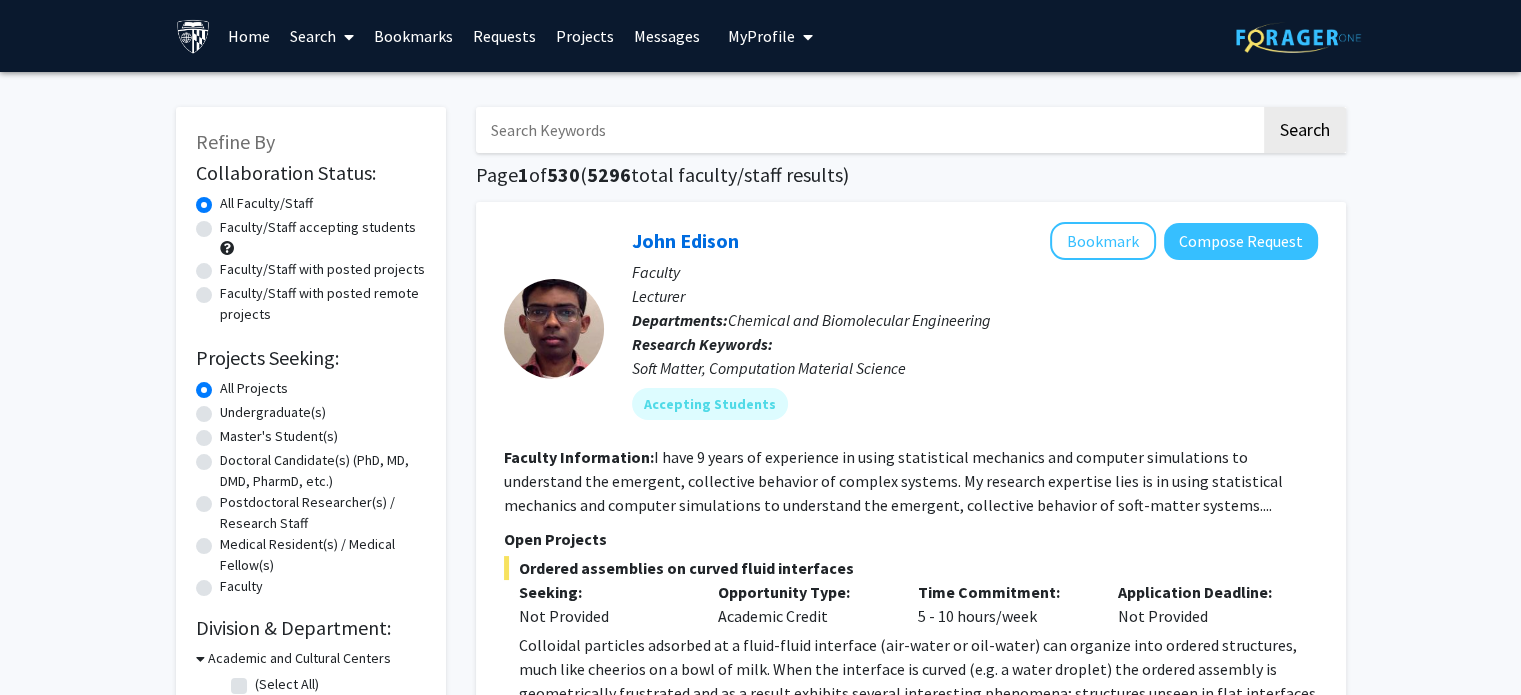 click on "Master's Student(s)" 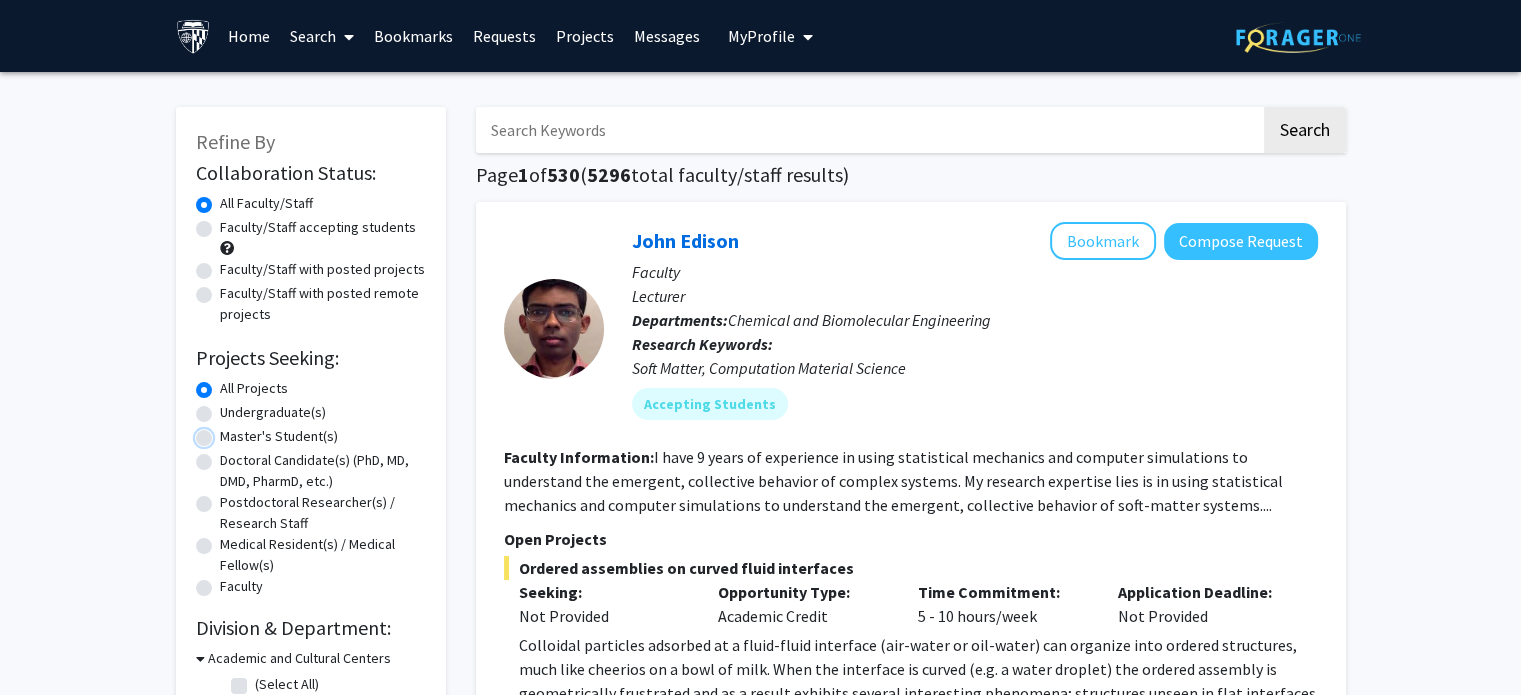 click on "Master's Student(s)" at bounding box center (226, 432) 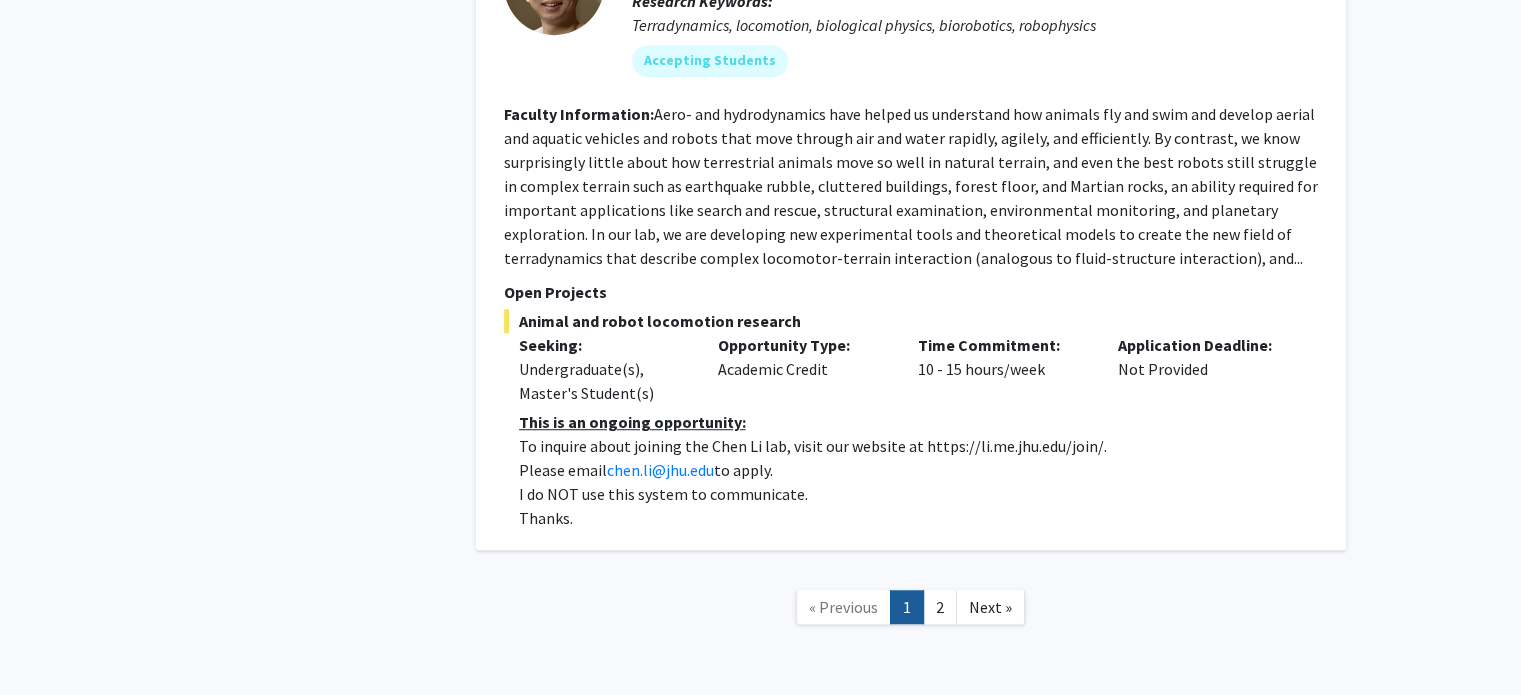 scroll, scrollTop: 8956, scrollLeft: 0, axis: vertical 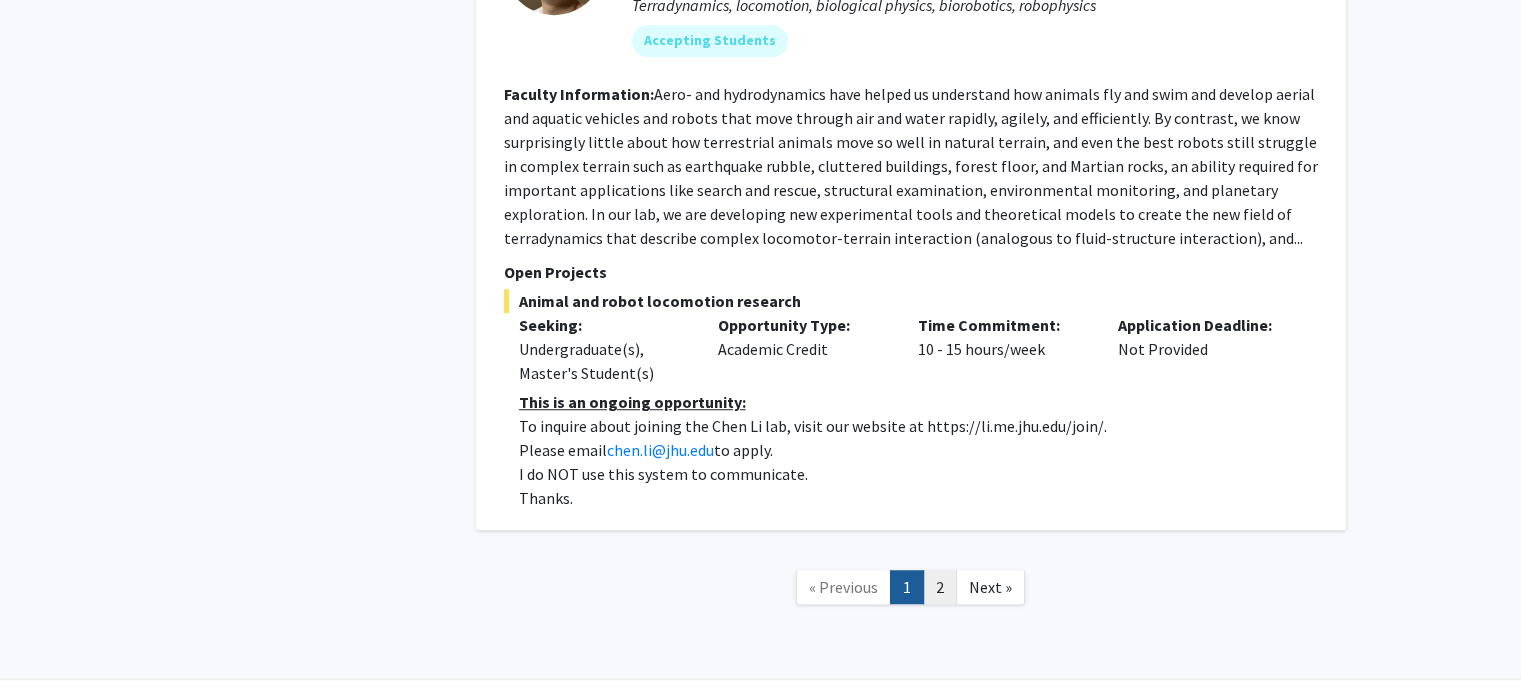 click on "2" 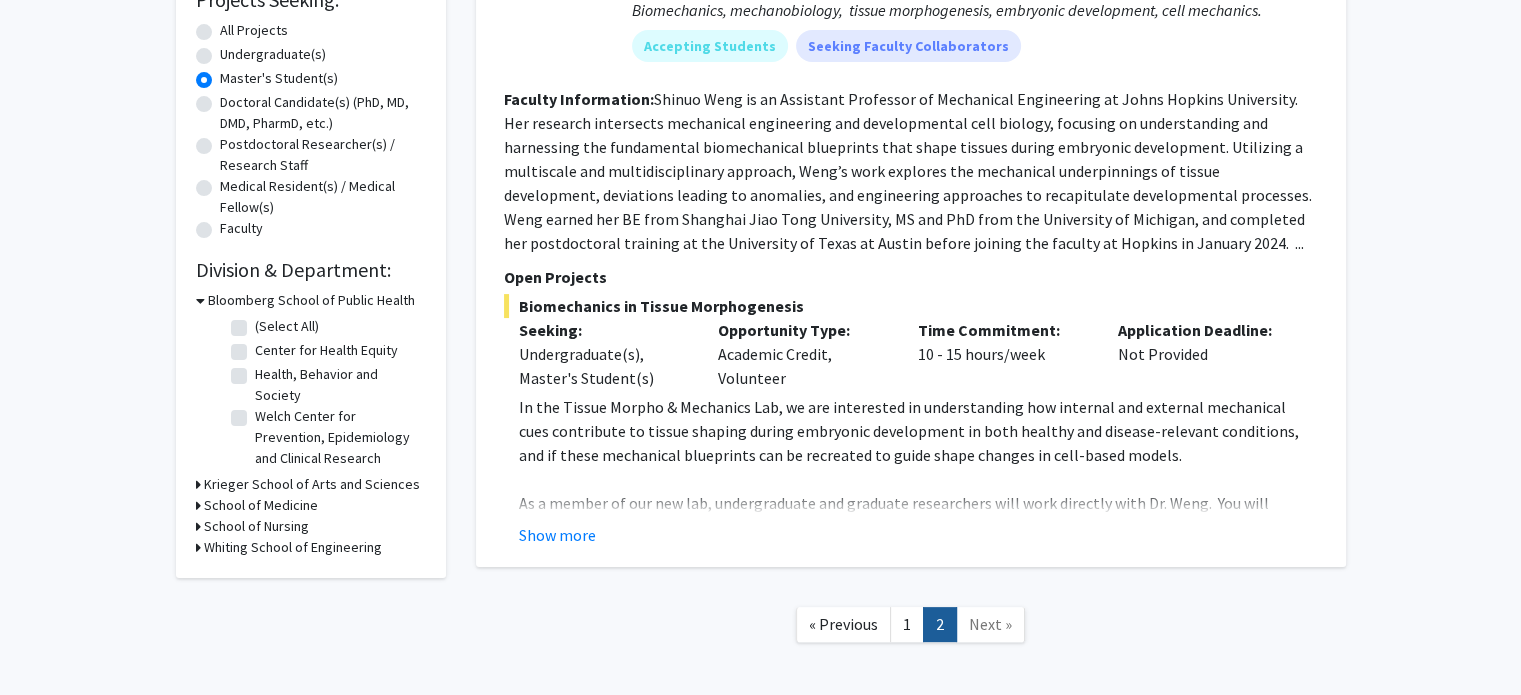 scroll, scrollTop: 359, scrollLeft: 0, axis: vertical 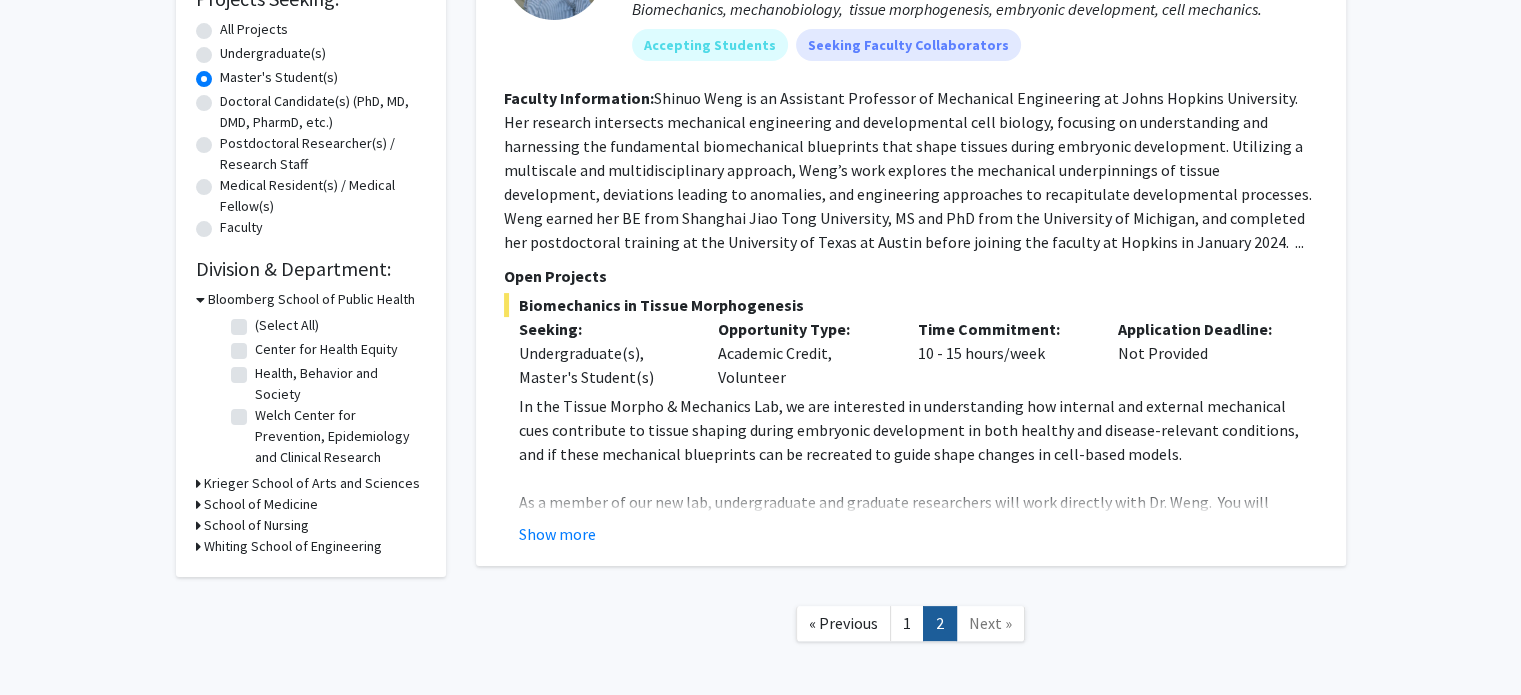 click on "Whiting School of Engineering" at bounding box center [293, 546] 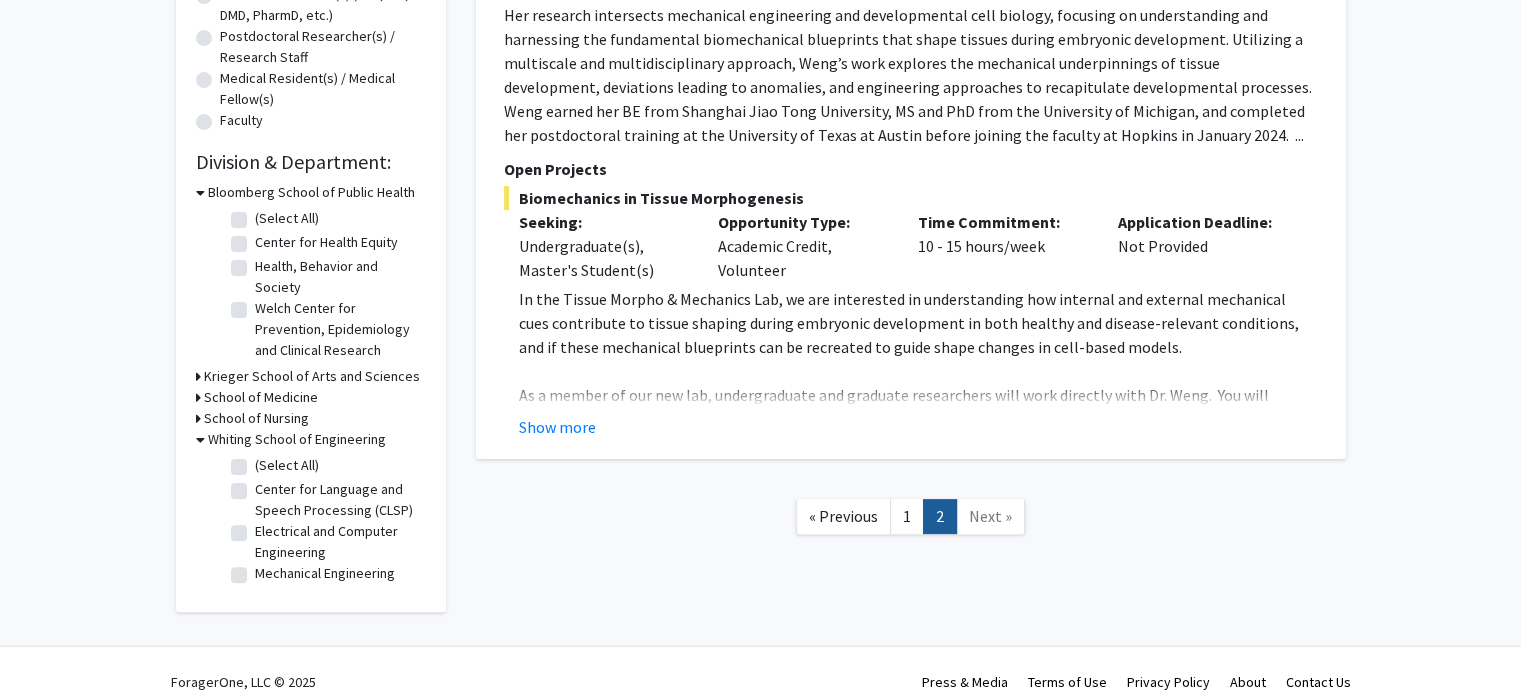 scroll, scrollTop: 483, scrollLeft: 0, axis: vertical 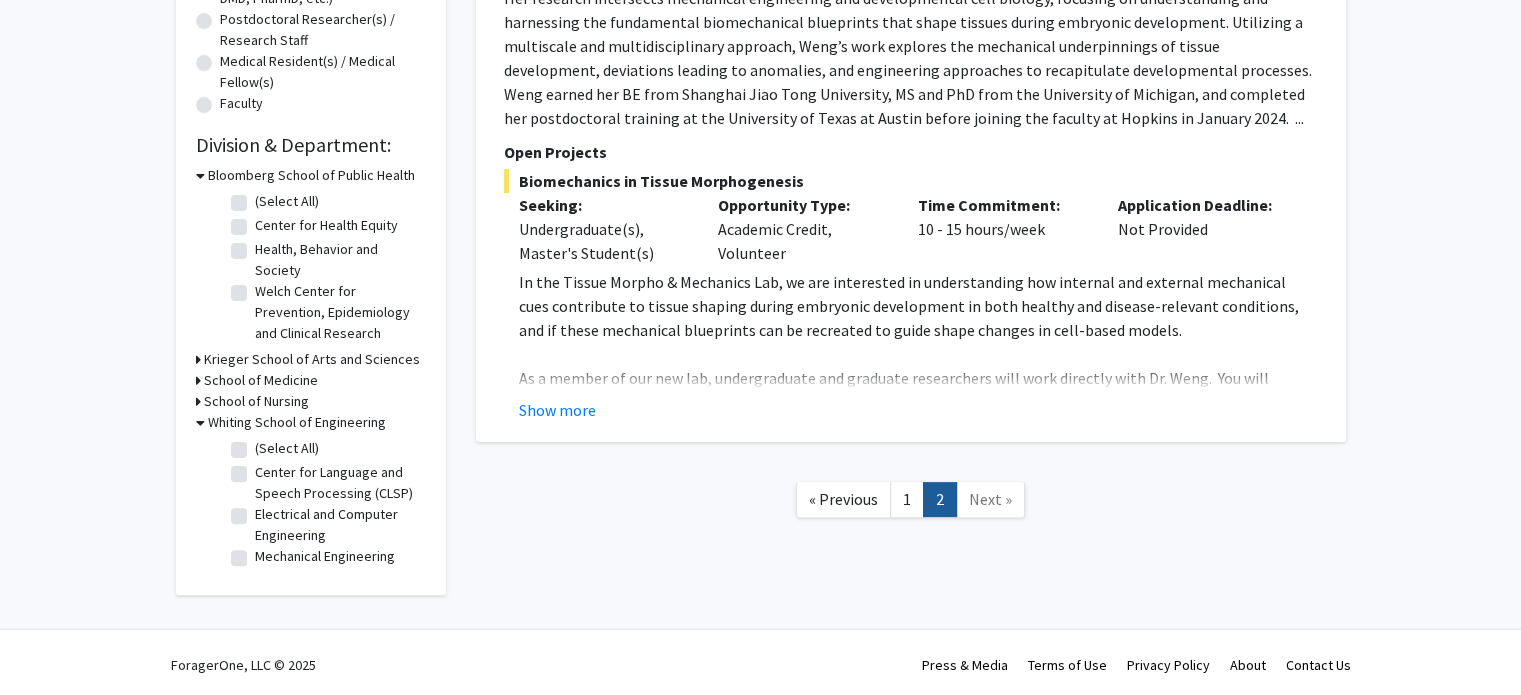 click on "Mechanical Engineering" 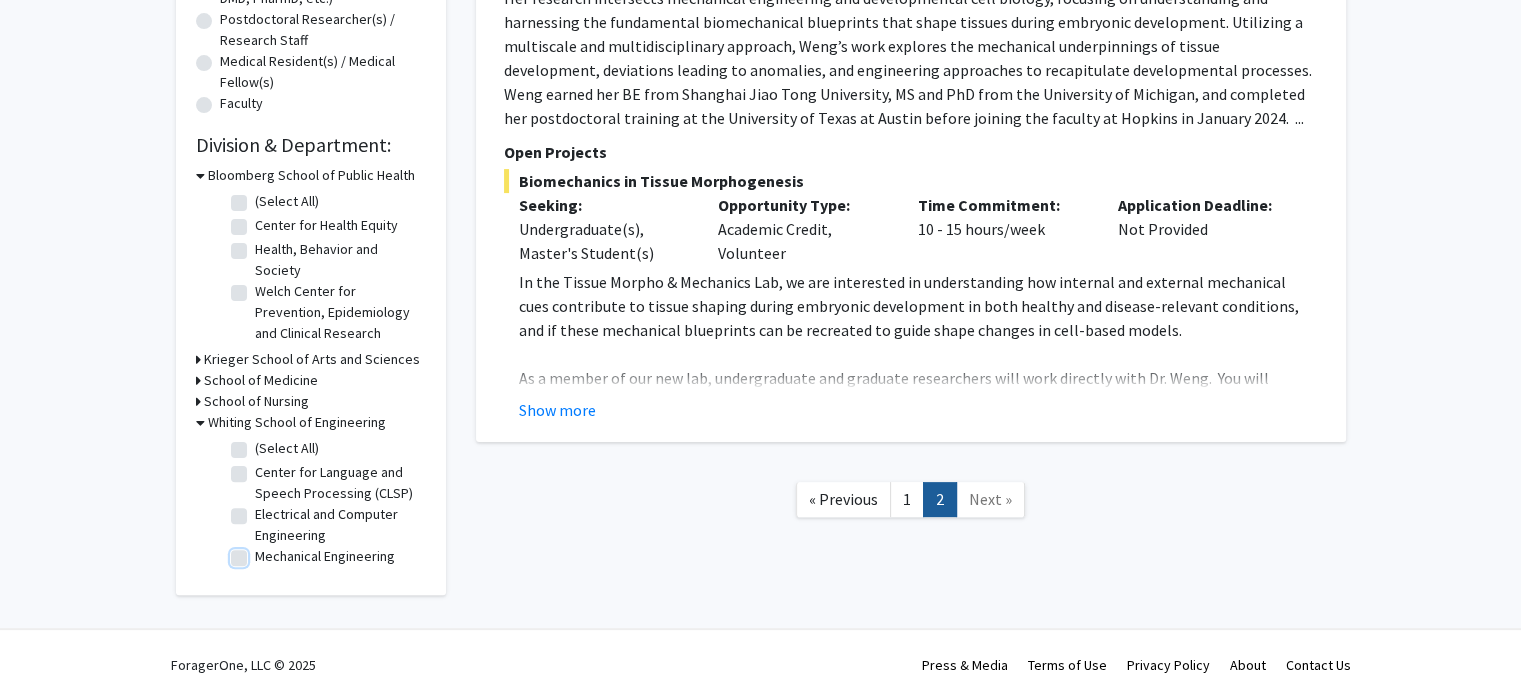 click on "Mechanical Engineering" at bounding box center (261, 552) 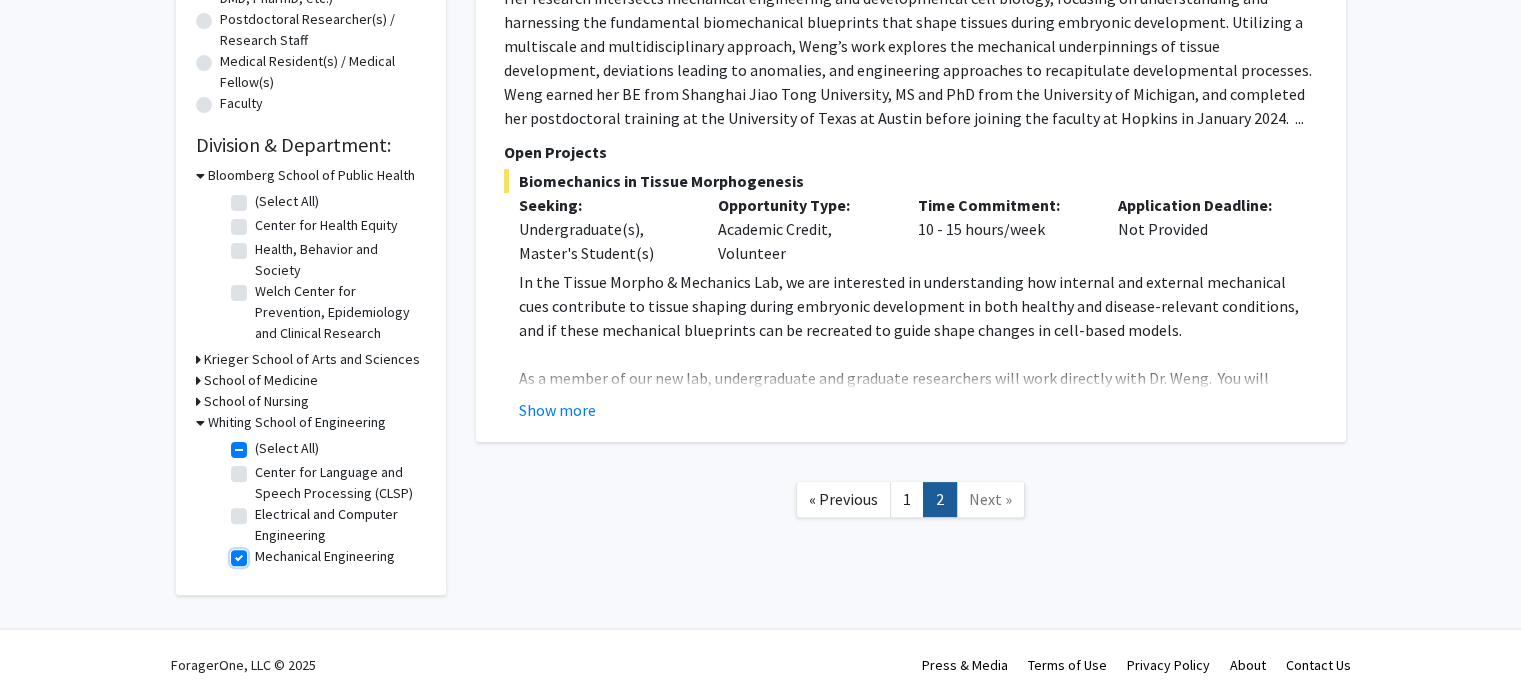 checkbox on "true" 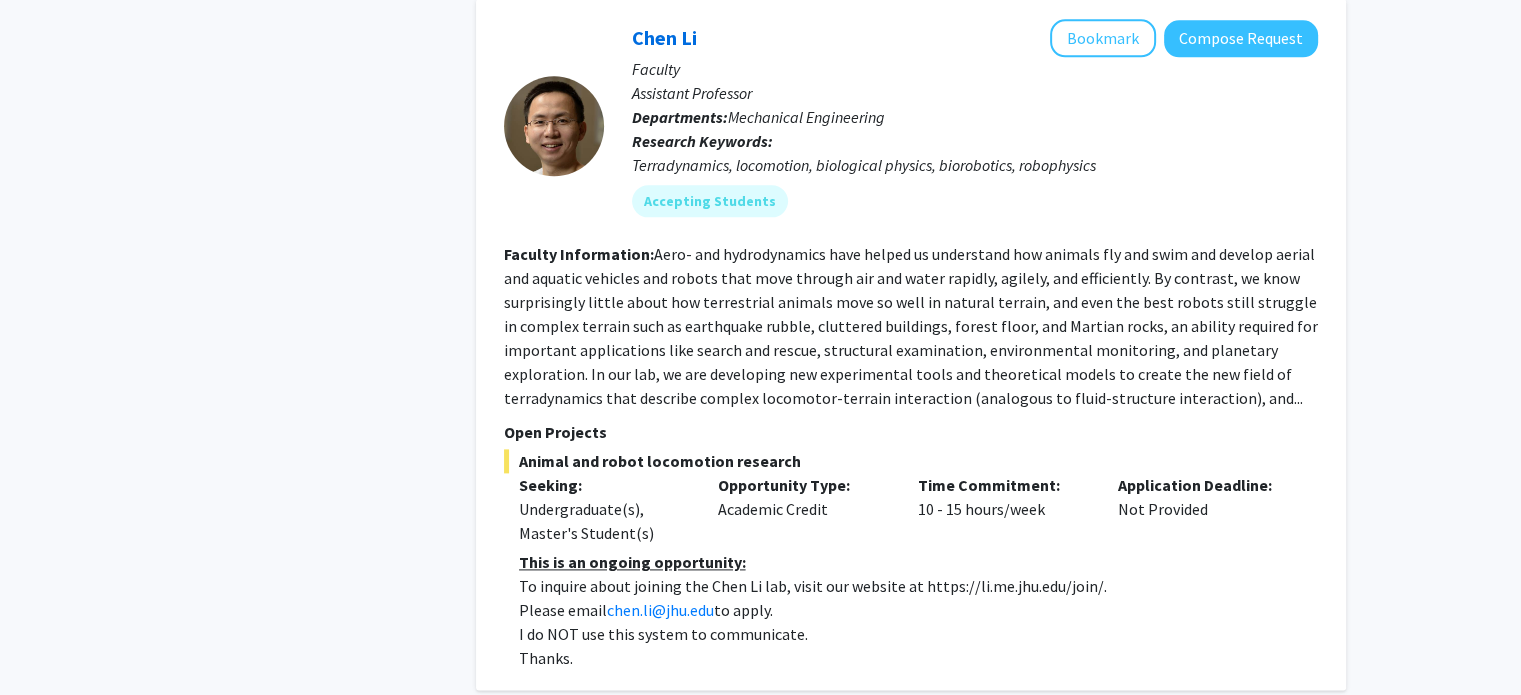 scroll, scrollTop: 2462, scrollLeft: 0, axis: vertical 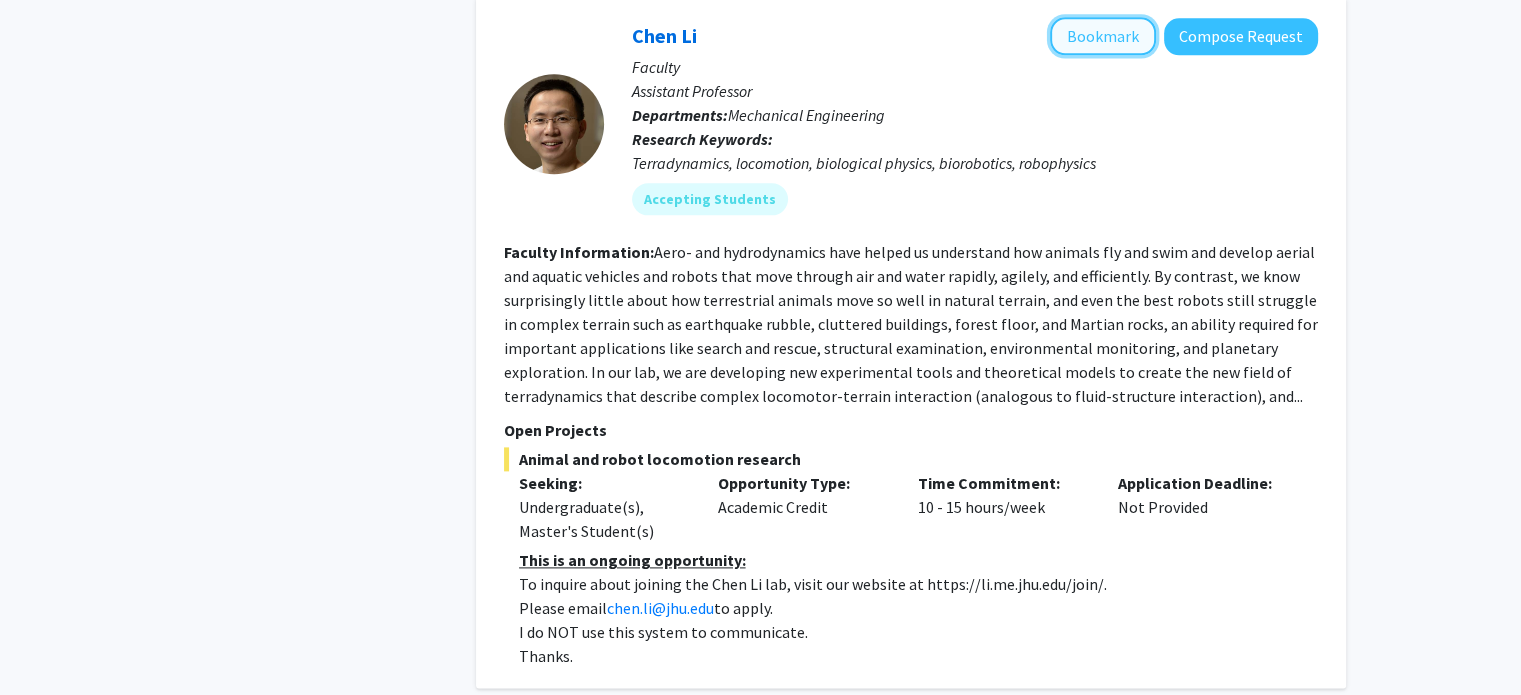 click on "Bookmark" 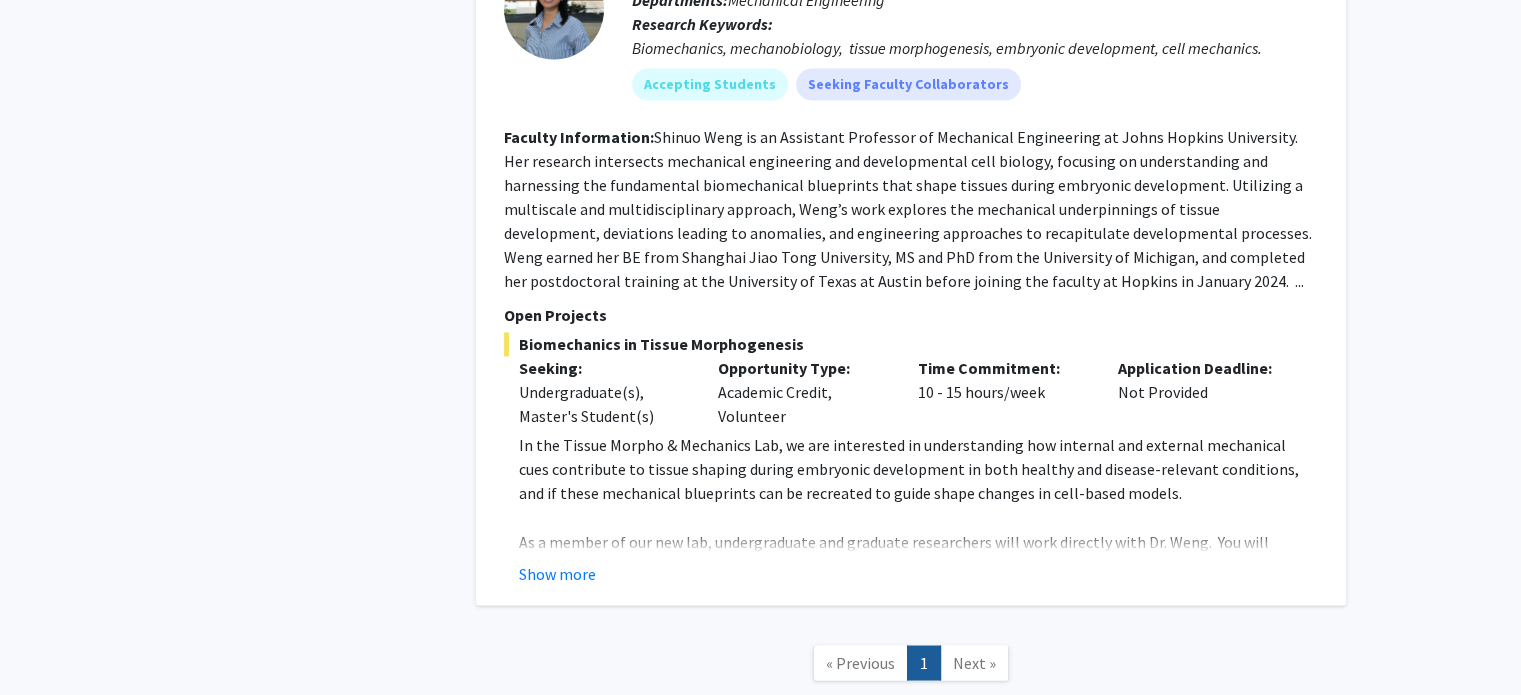scroll, scrollTop: 3416, scrollLeft: 0, axis: vertical 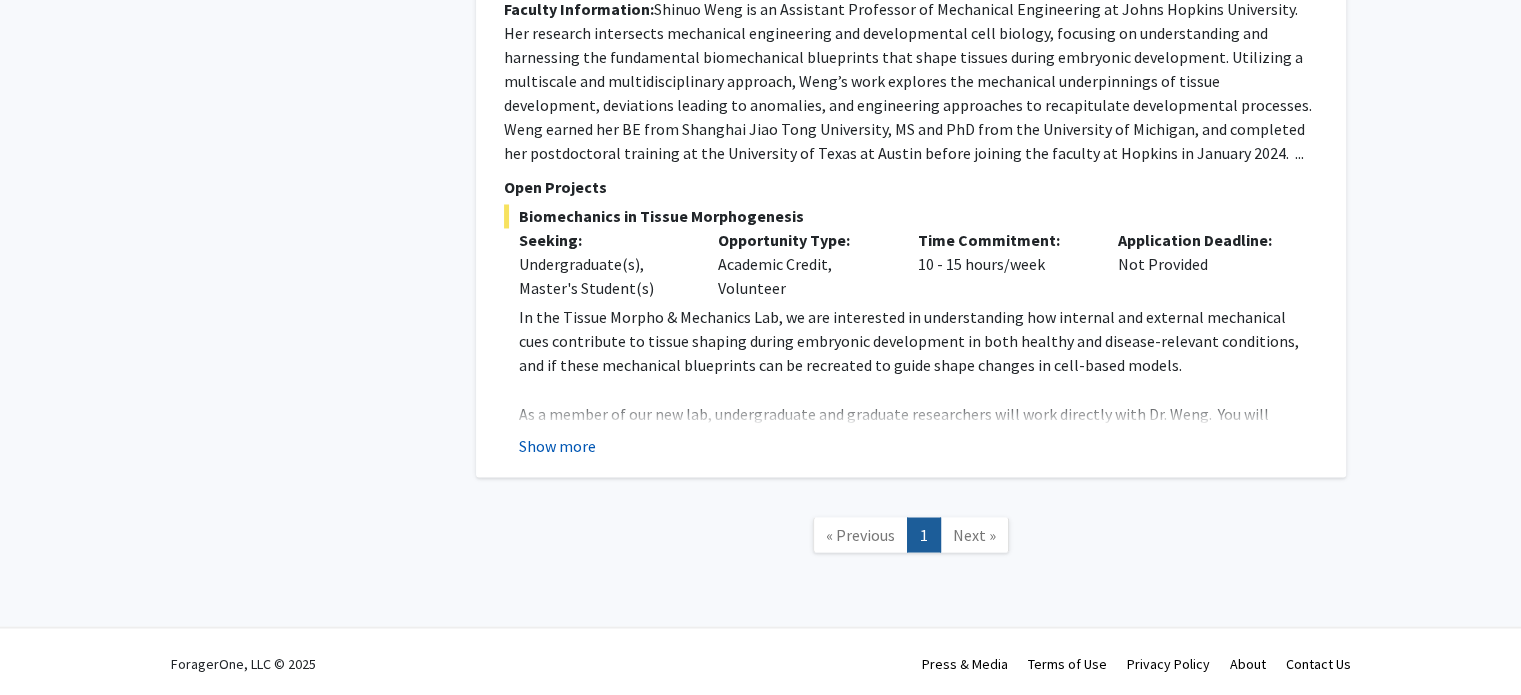 click on "Show more" 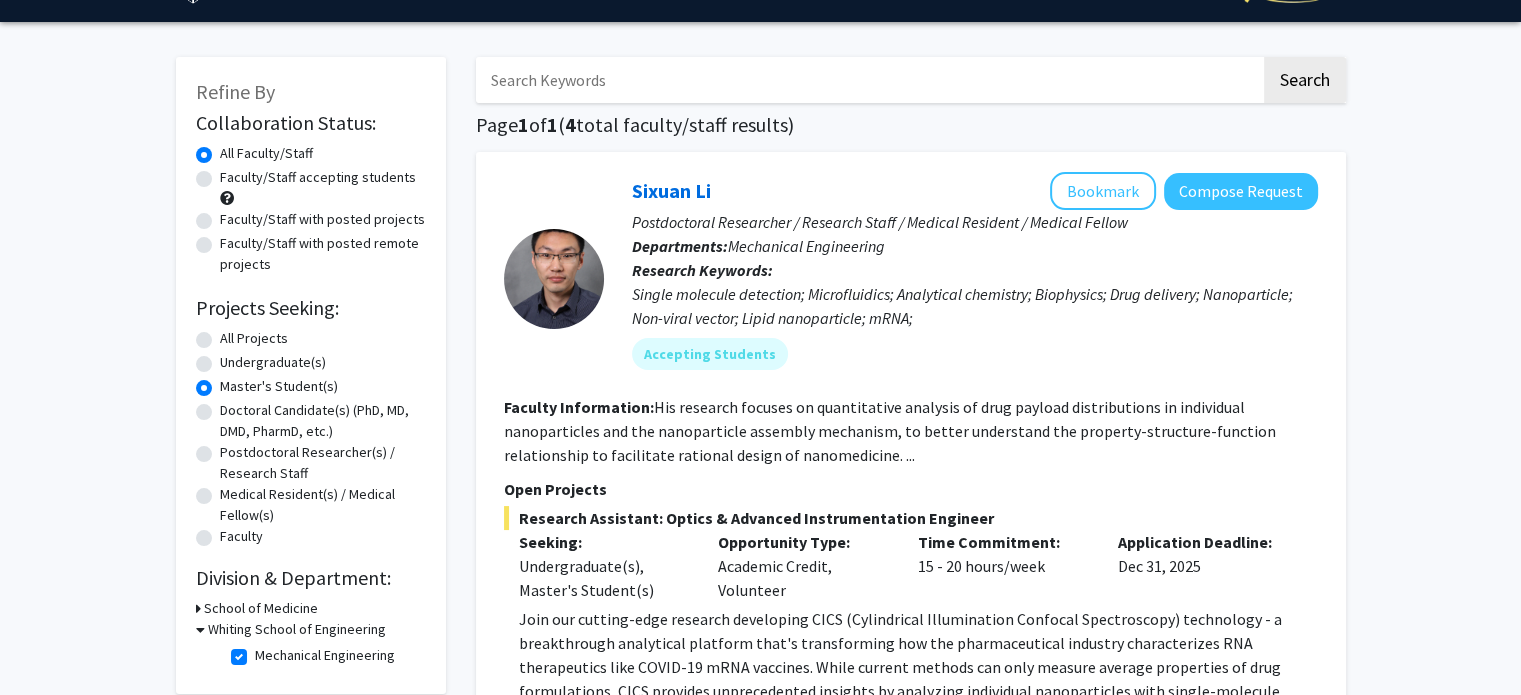 scroll, scrollTop: 51, scrollLeft: 0, axis: vertical 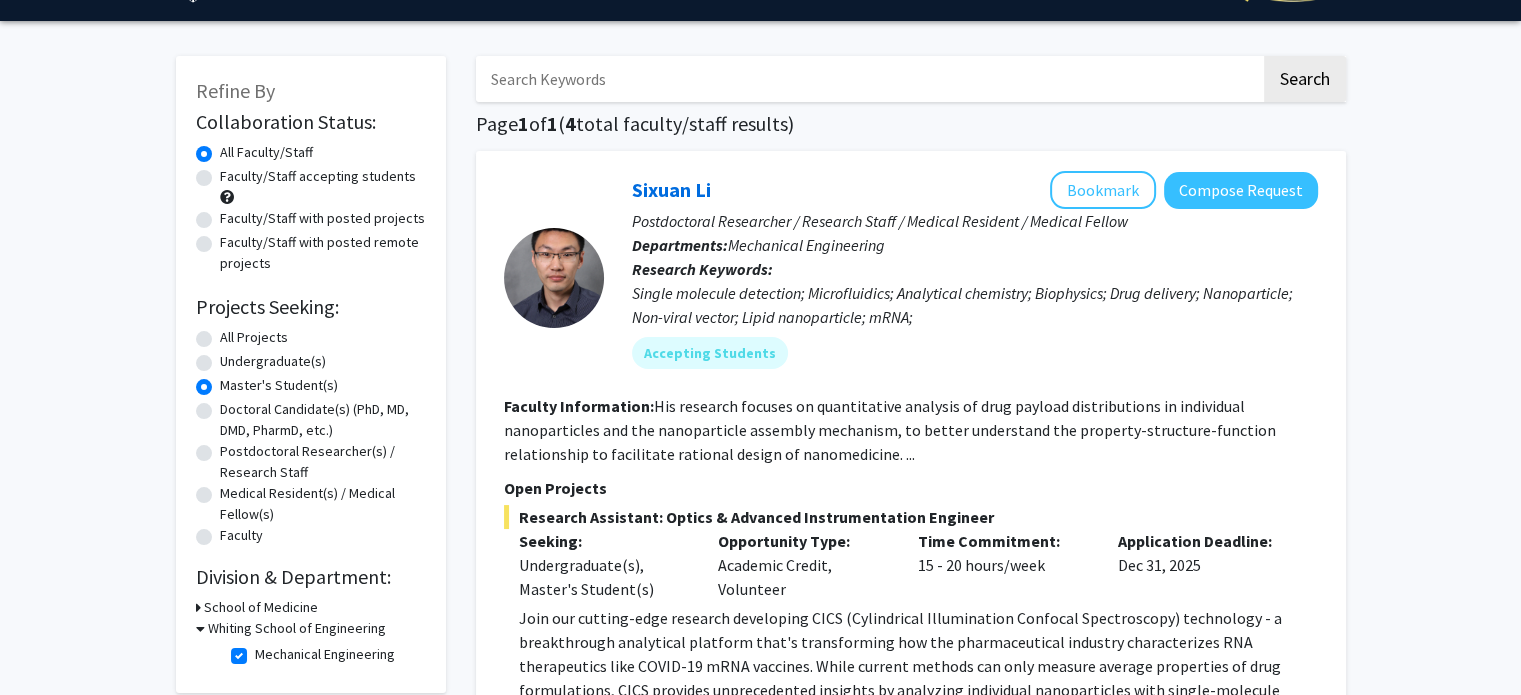 click on "Undergraduate(s)" 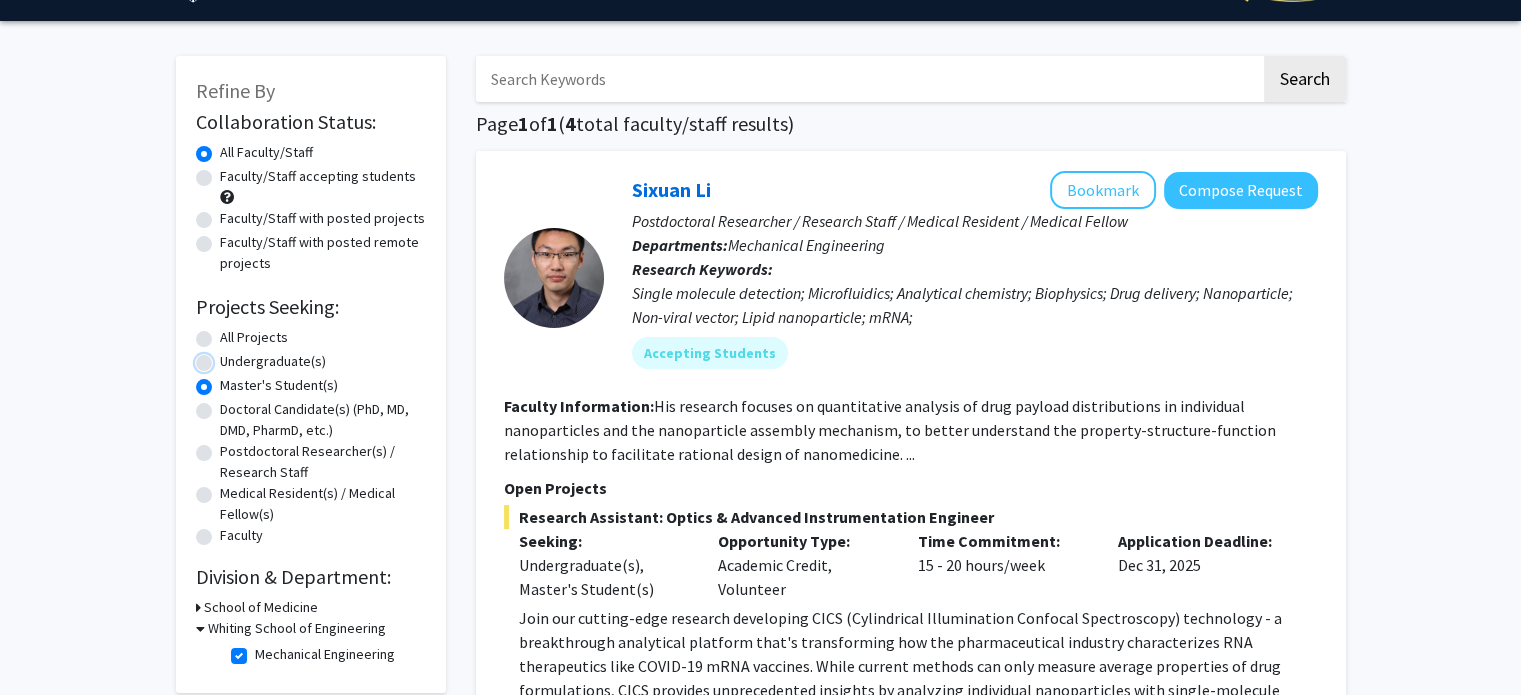 click on "Undergraduate(s)" at bounding box center [226, 357] 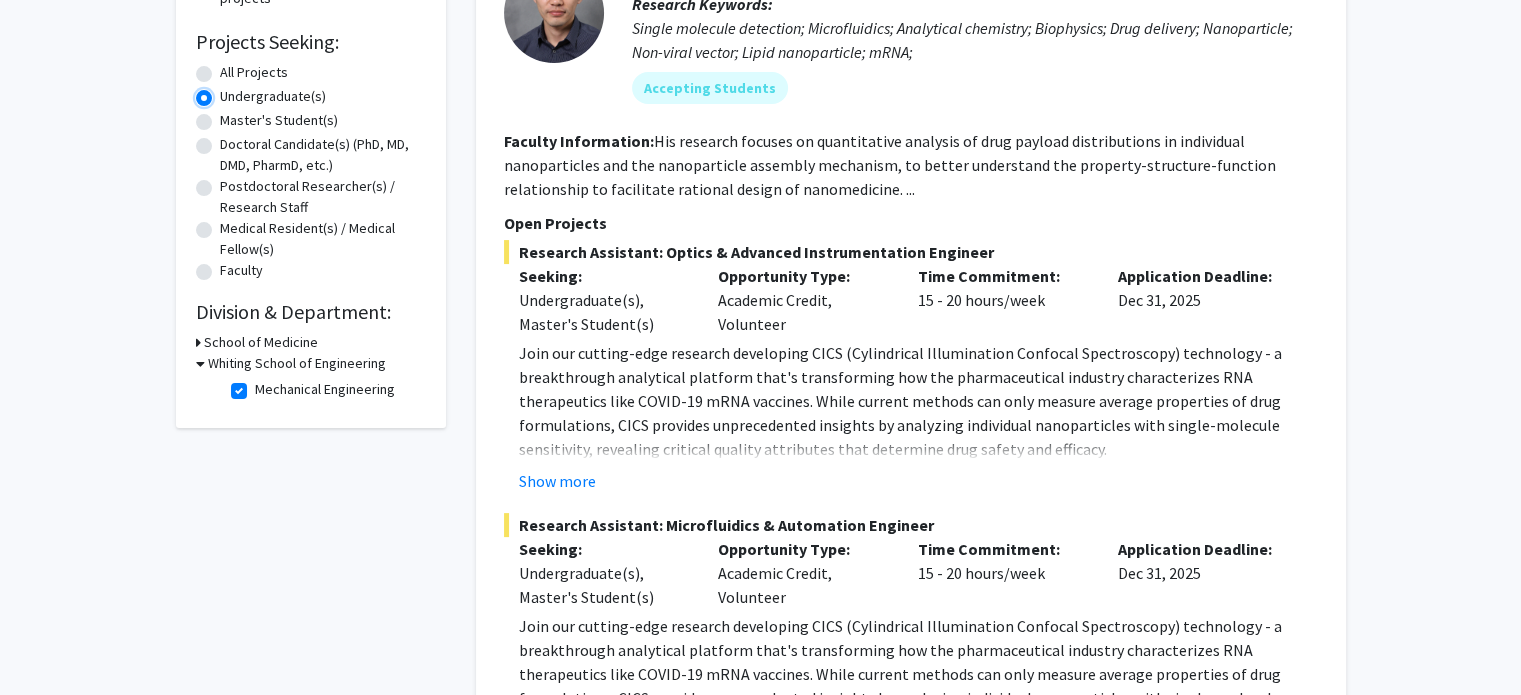 scroll, scrollTop: 0, scrollLeft: 0, axis: both 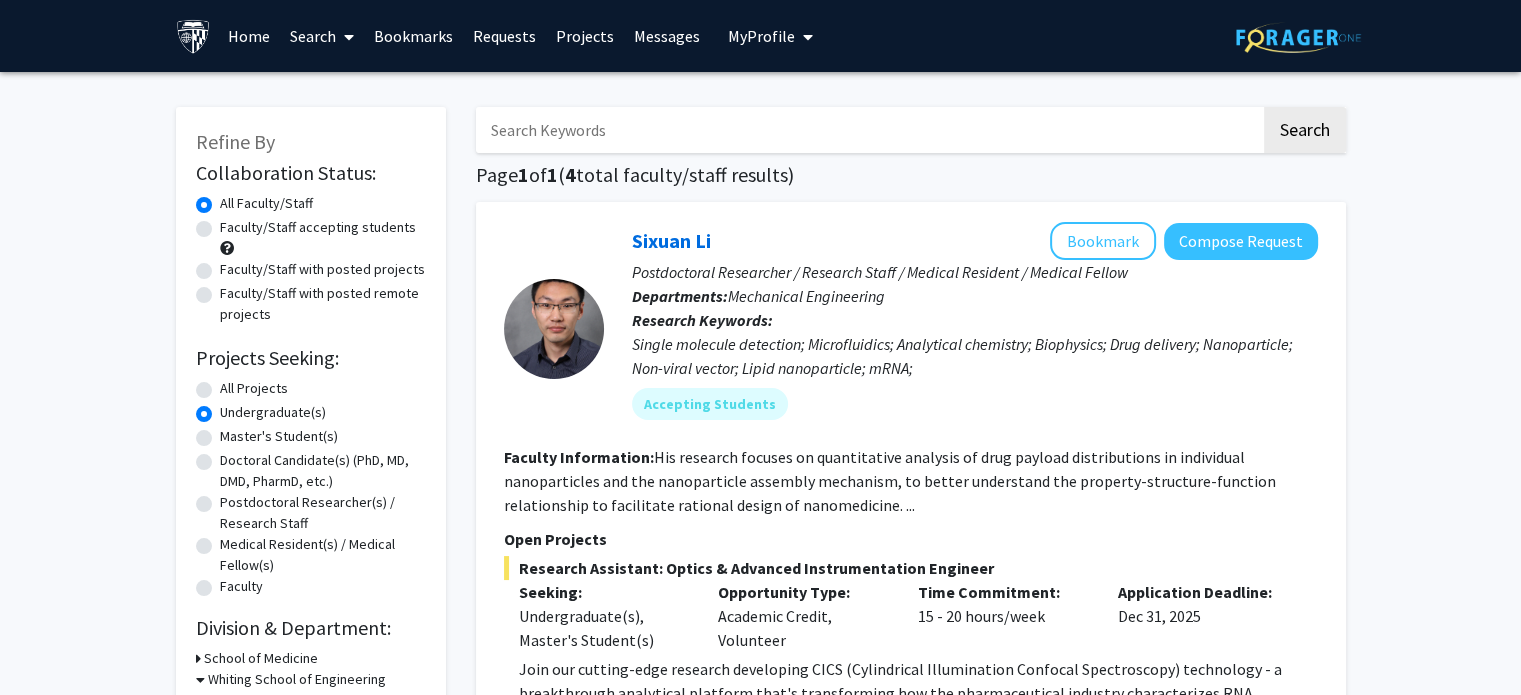 click on "Home" at bounding box center [249, 36] 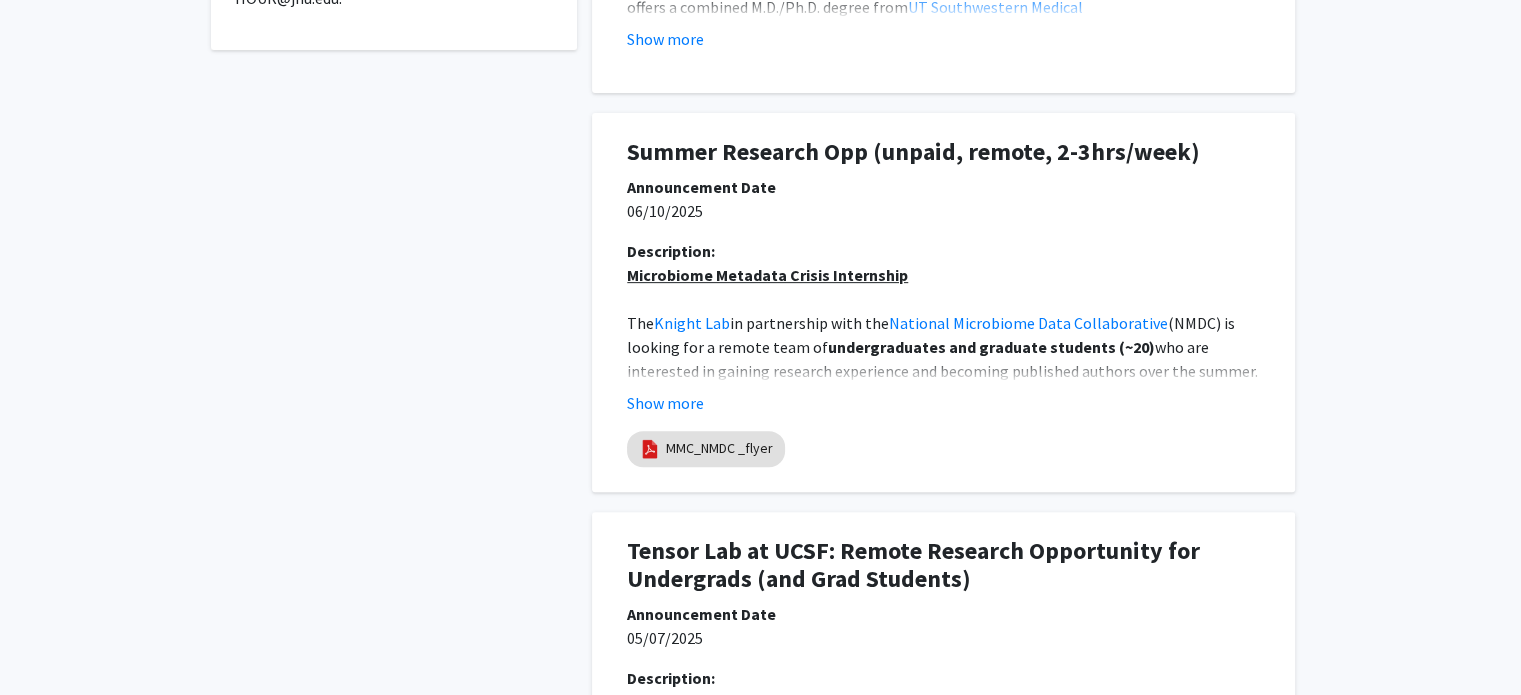 scroll, scrollTop: 747, scrollLeft: 0, axis: vertical 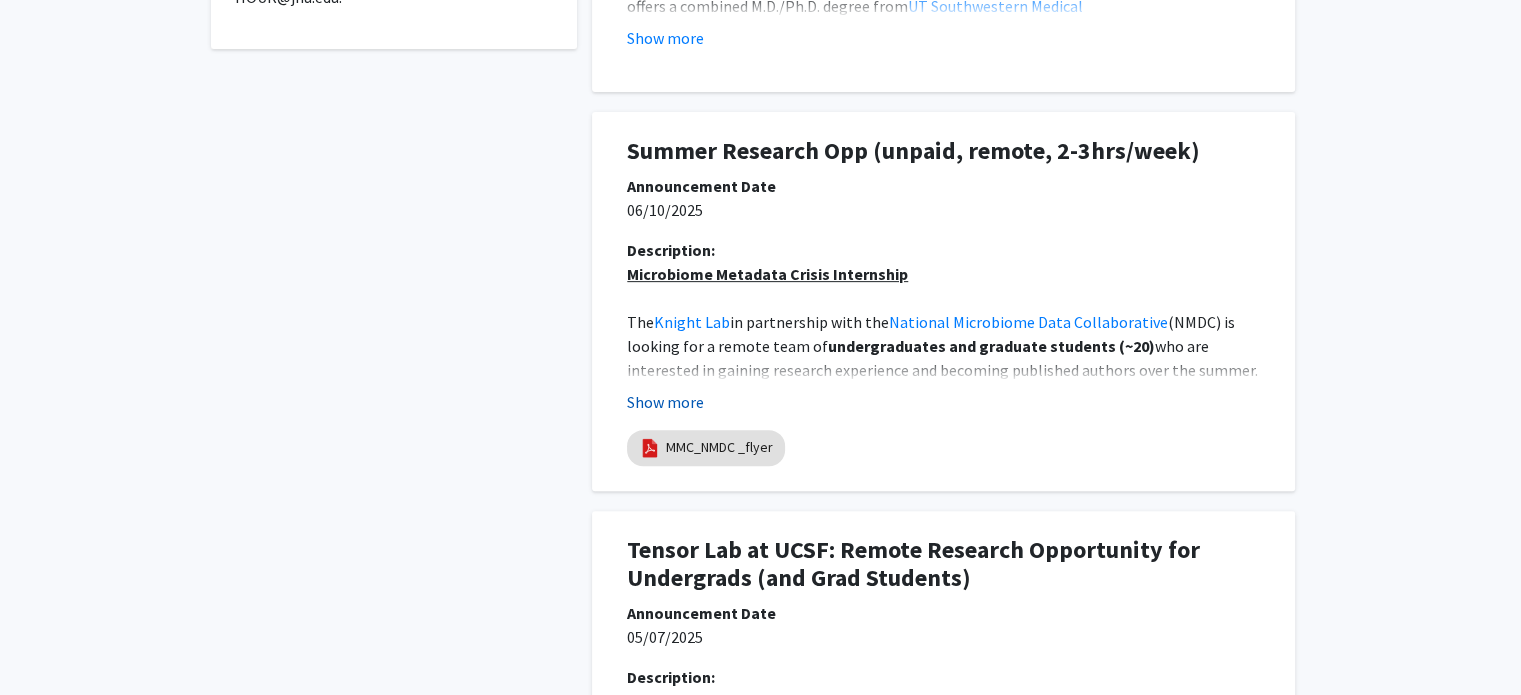 click on "Show more" 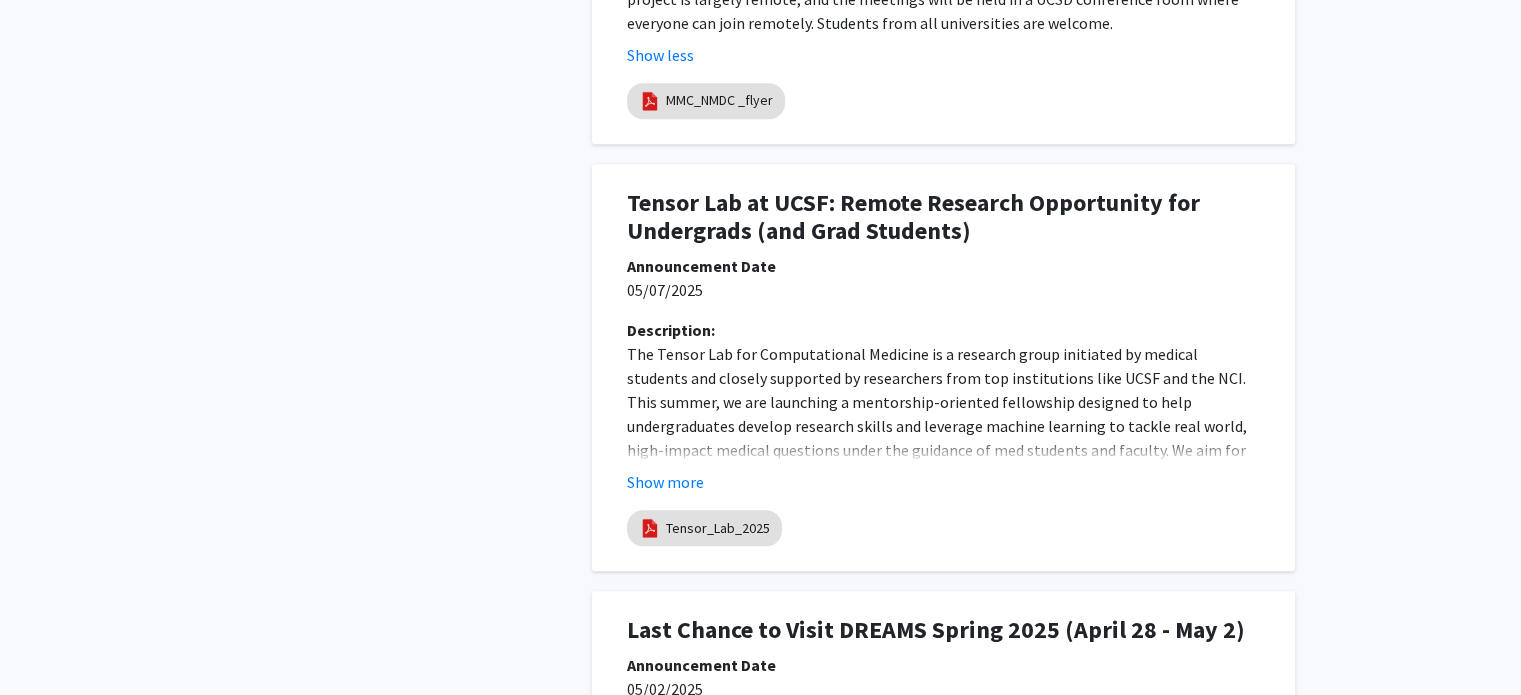 scroll, scrollTop: 1959, scrollLeft: 0, axis: vertical 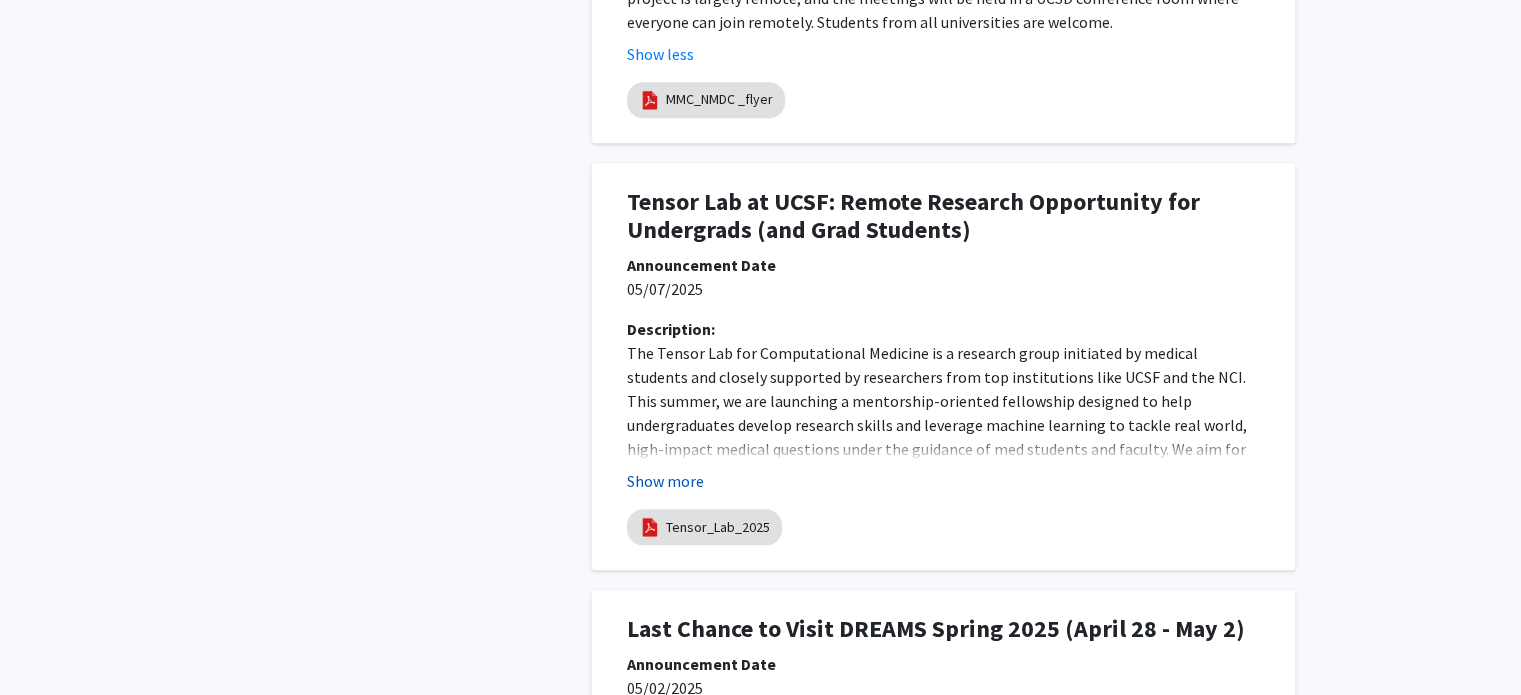 click on "Show more" 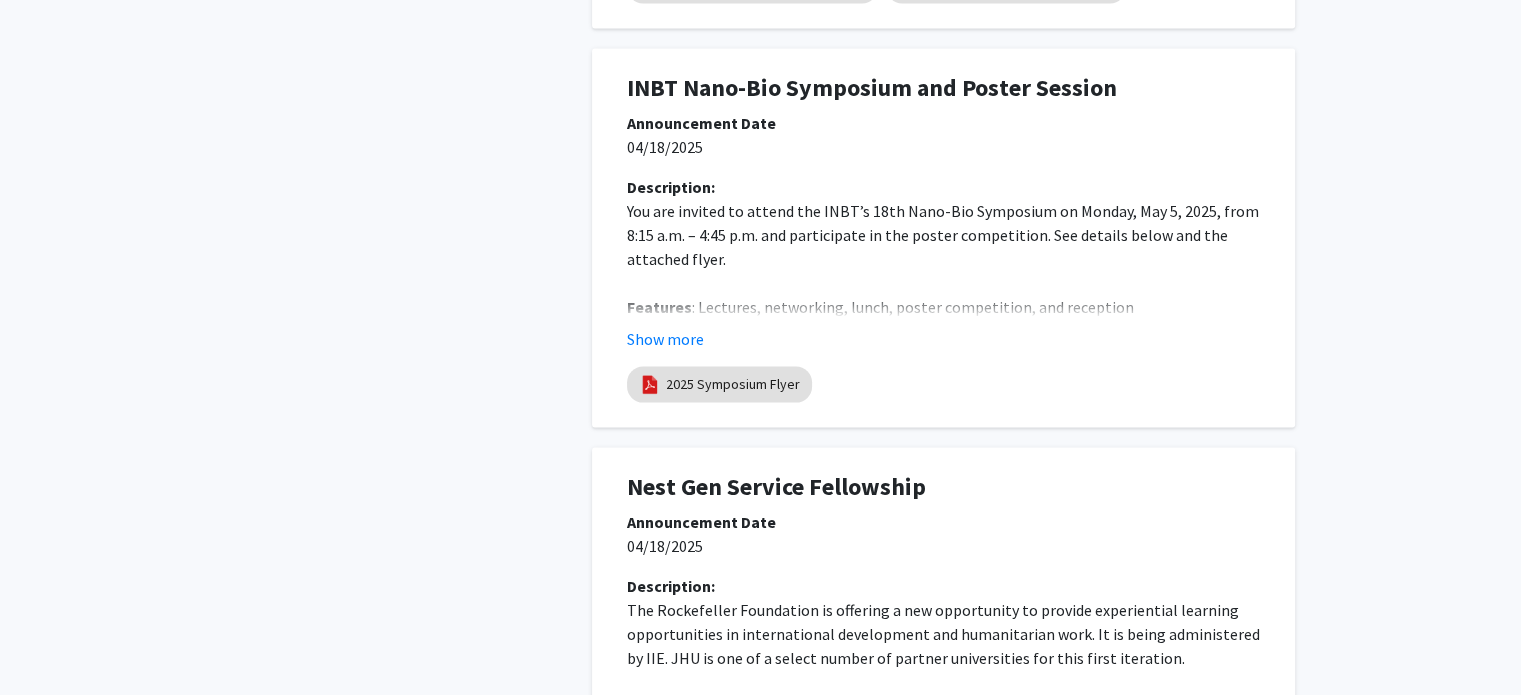 scroll, scrollTop: 4200, scrollLeft: 0, axis: vertical 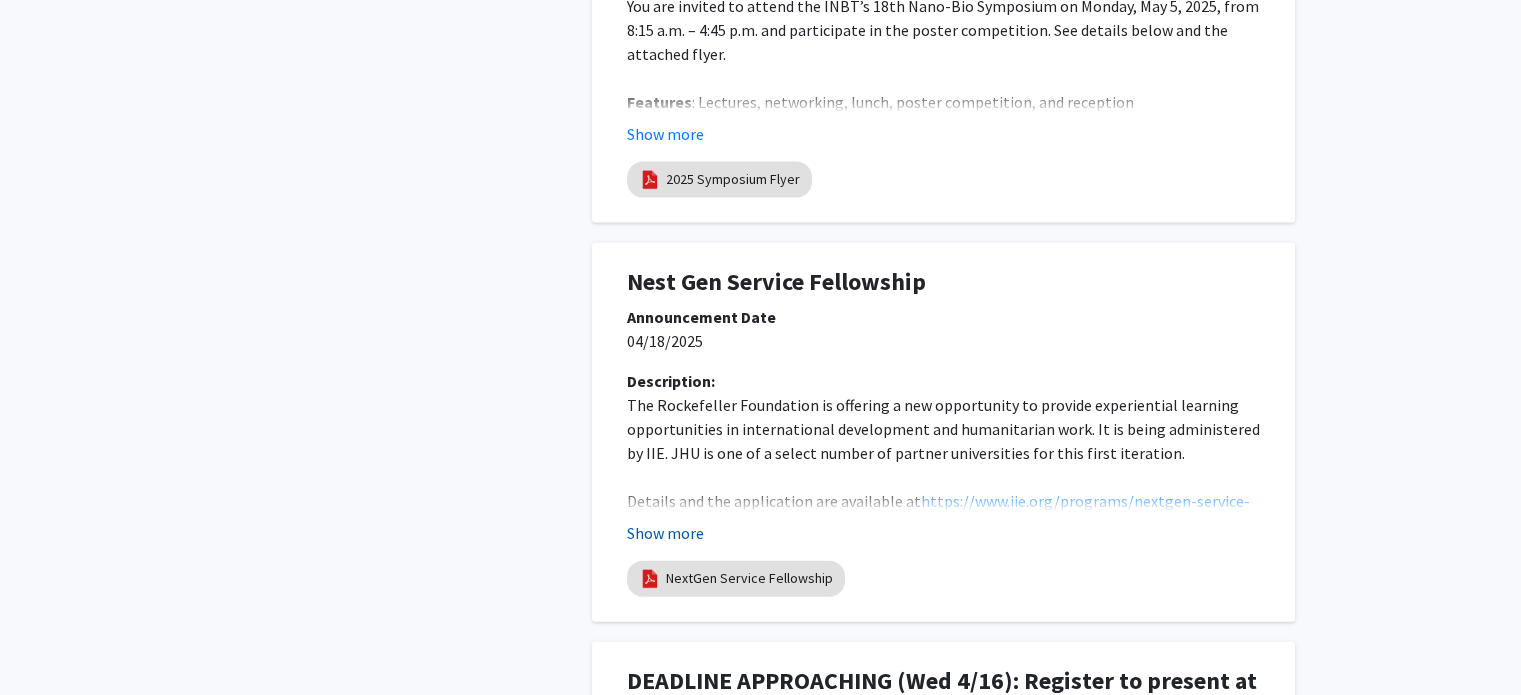 click on "Show more" 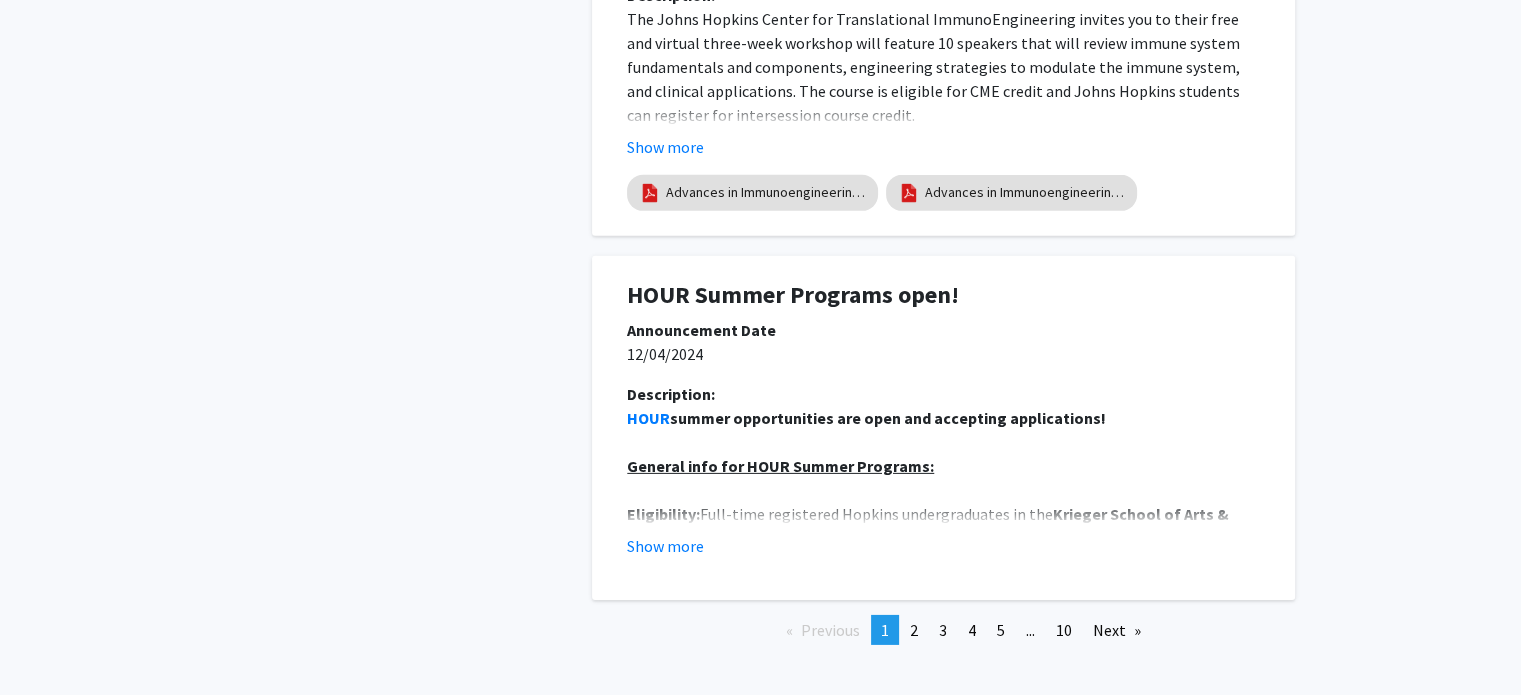 scroll, scrollTop: 6257, scrollLeft: 0, axis: vertical 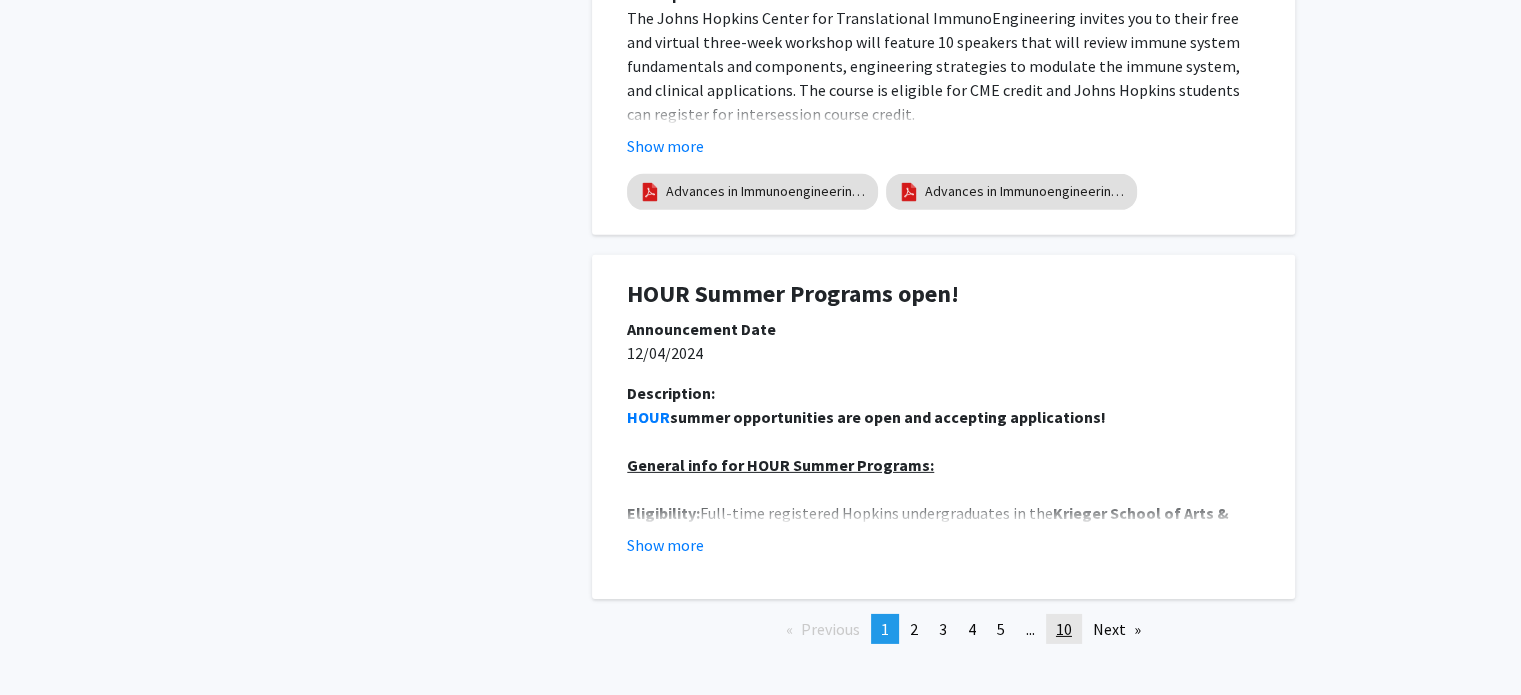 click on "10" 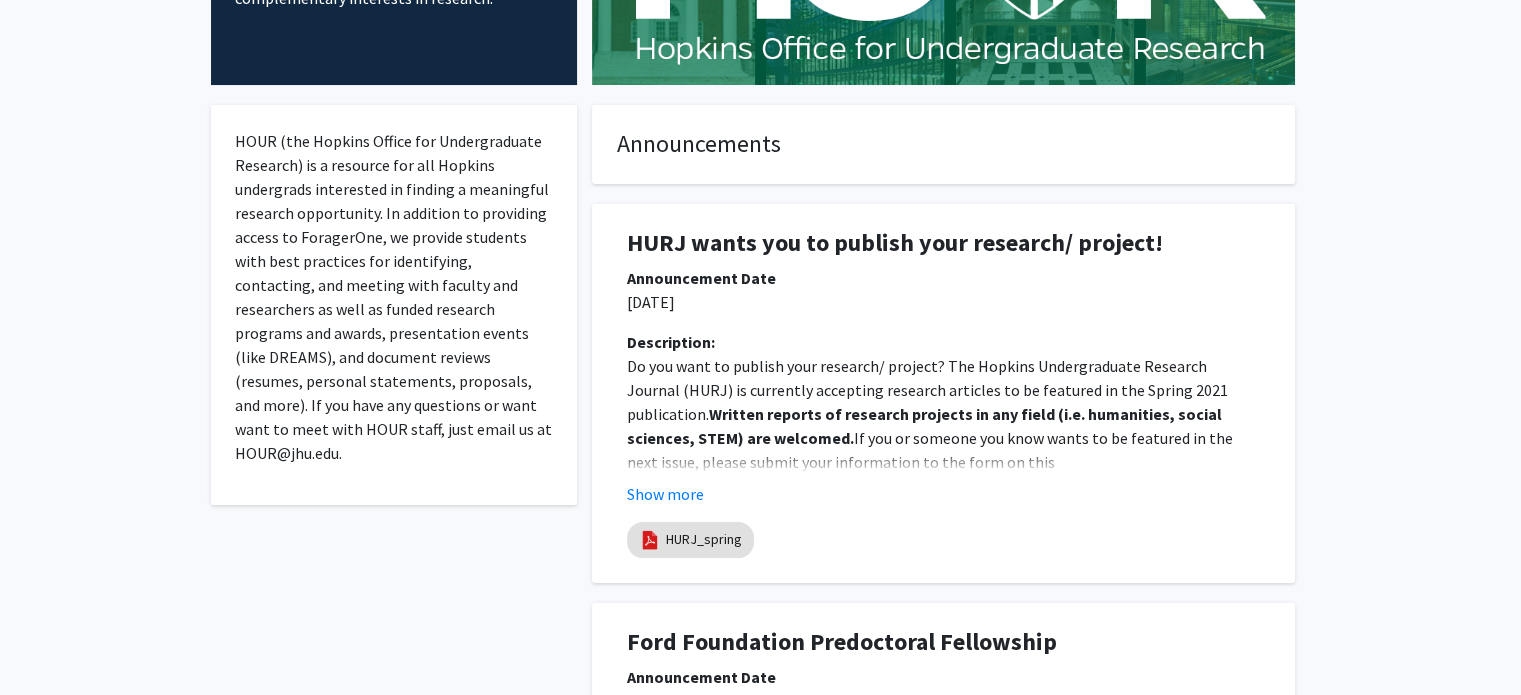 scroll, scrollTop: 711, scrollLeft: 0, axis: vertical 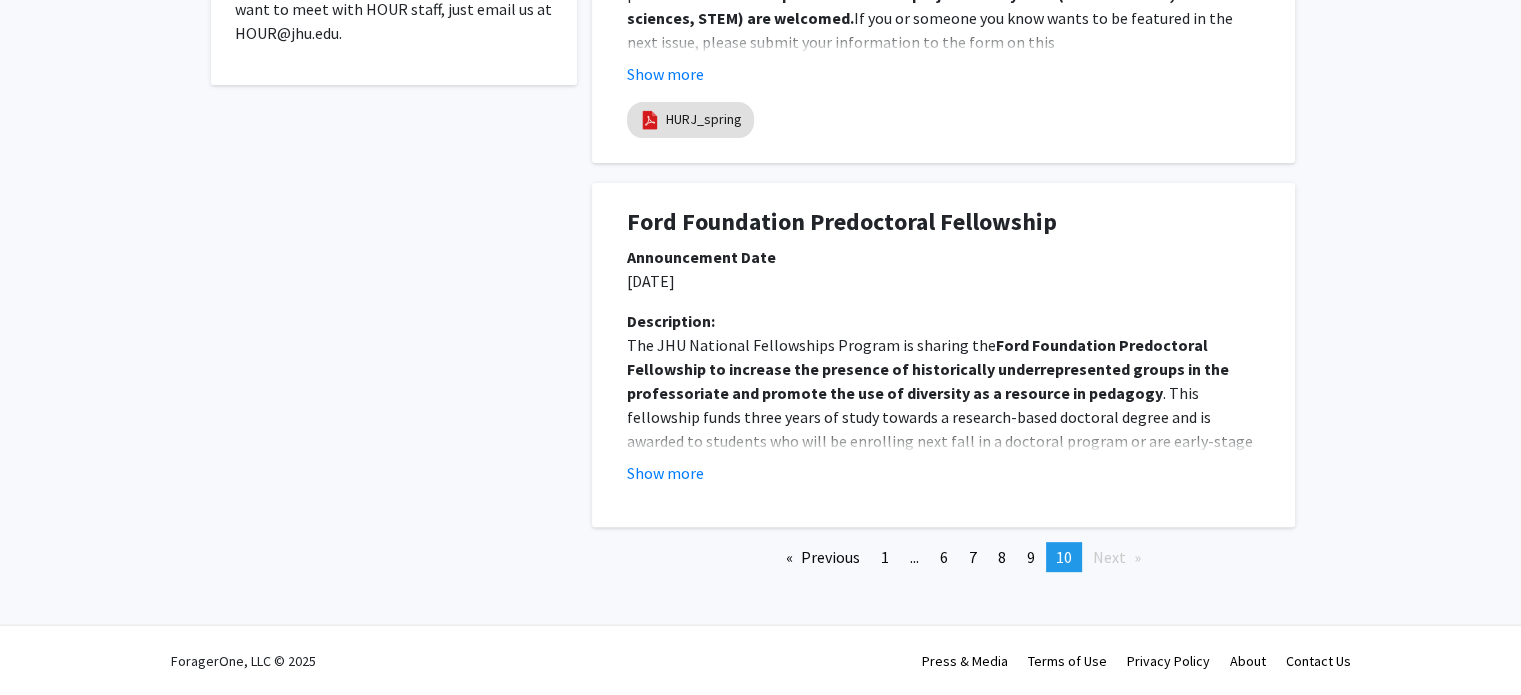 click on "Show more" 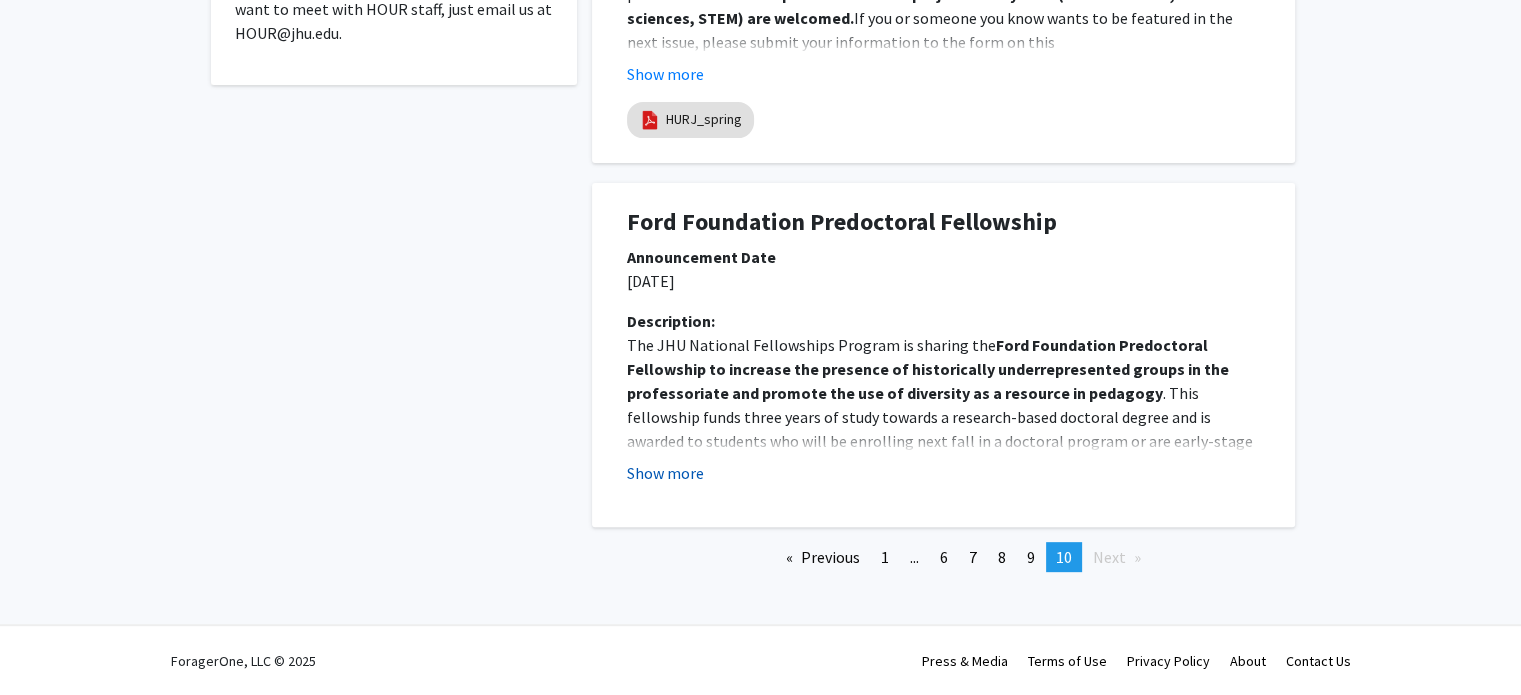 click on "Show more" 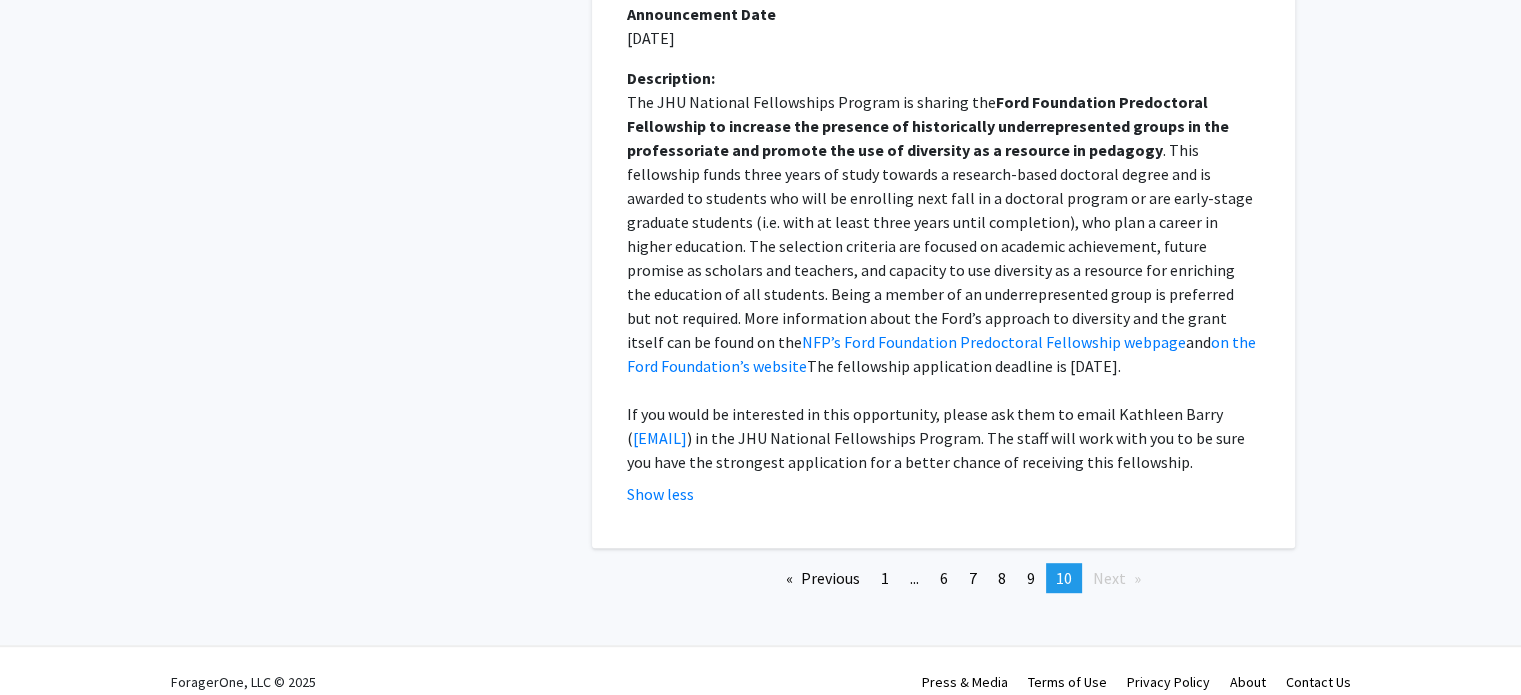 scroll, scrollTop: 959, scrollLeft: 0, axis: vertical 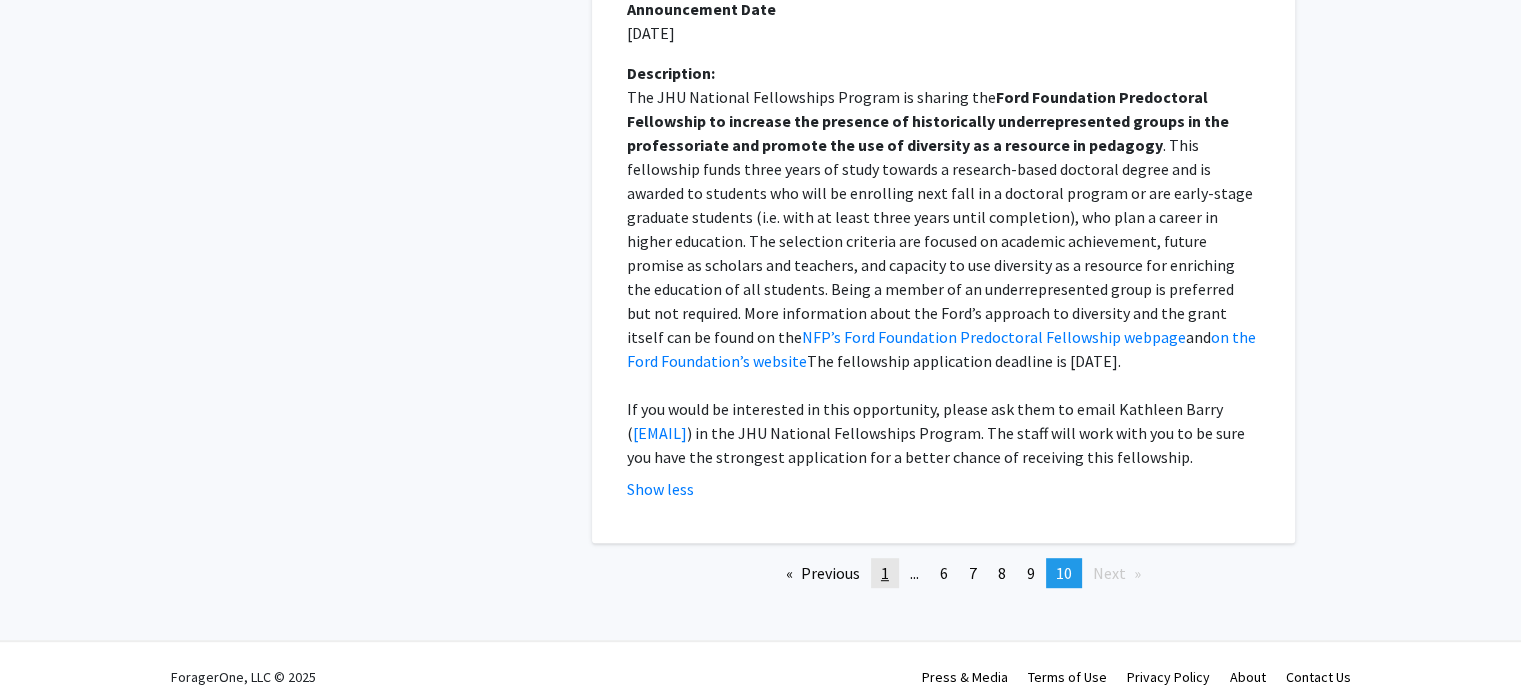 click on "page  1" 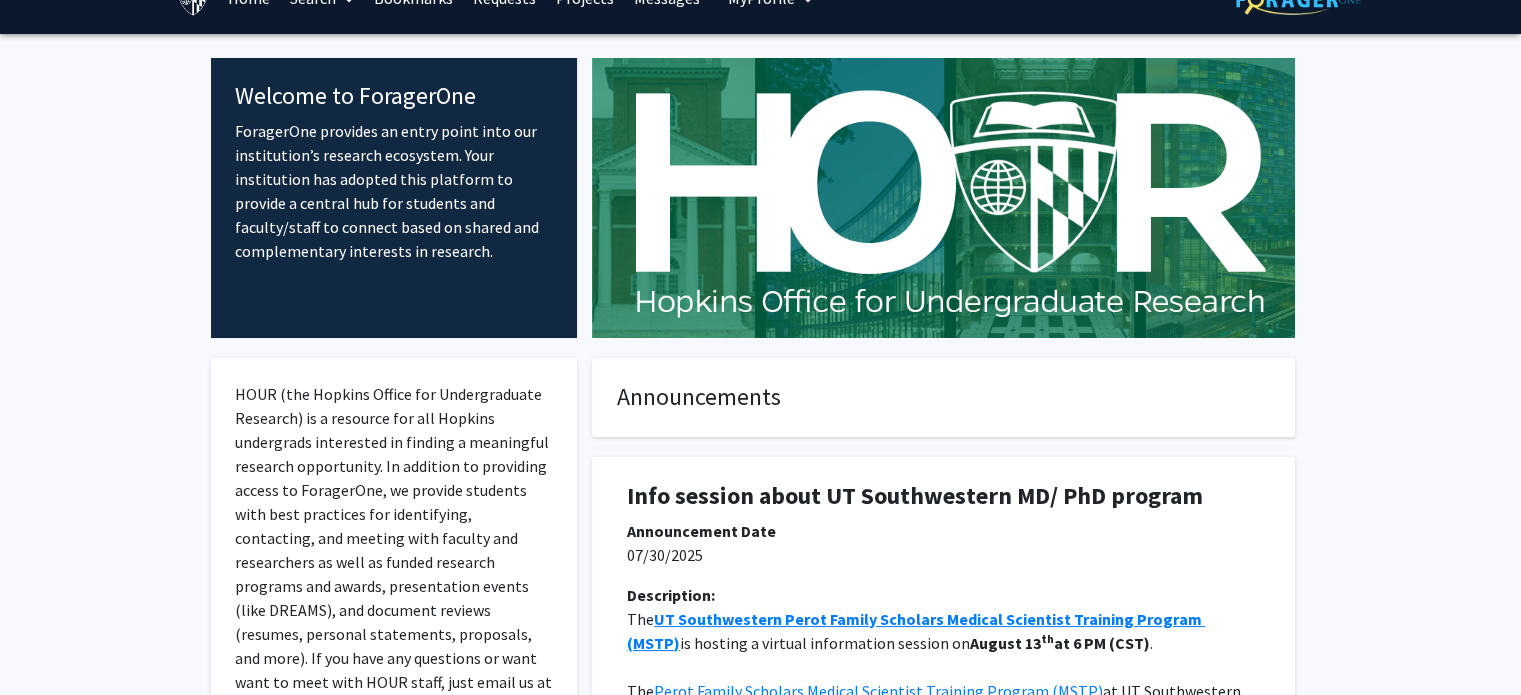 scroll, scrollTop: 0, scrollLeft: 0, axis: both 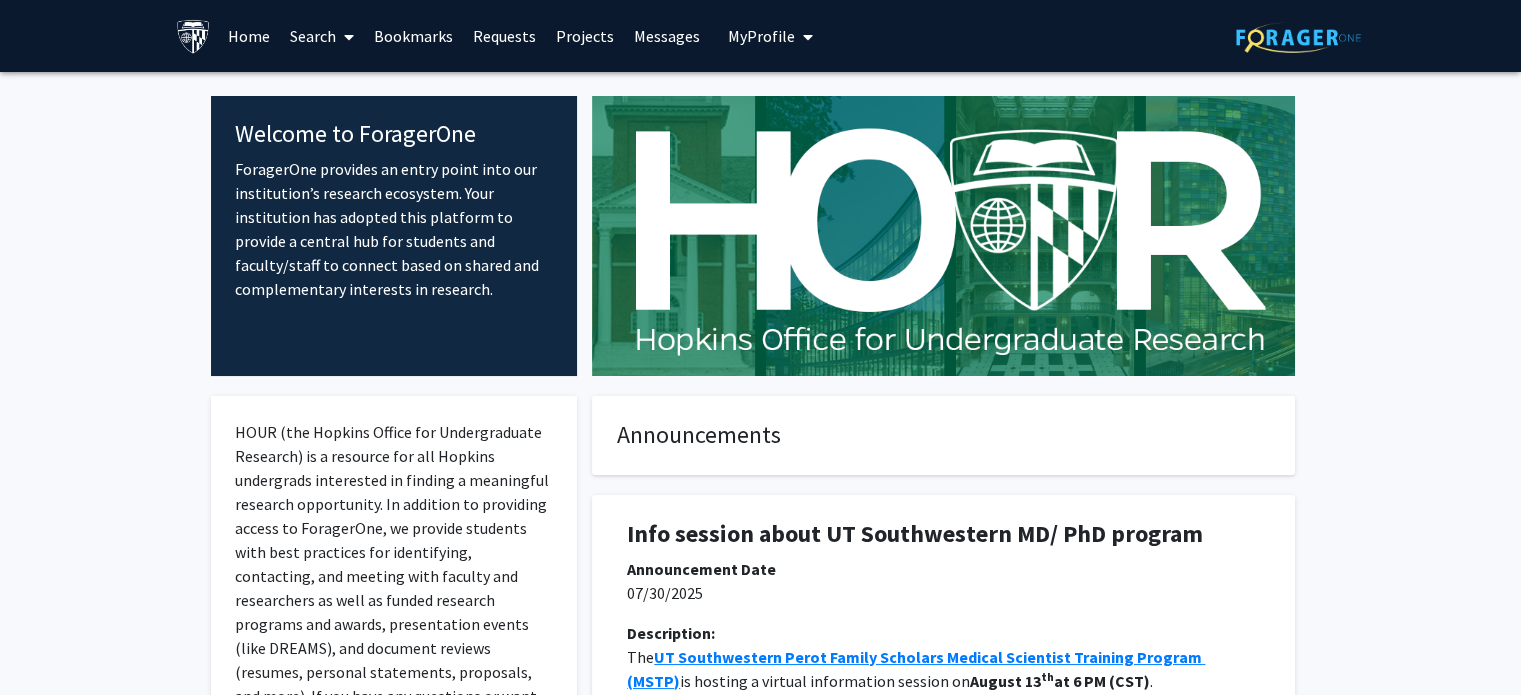 click on "Search" at bounding box center (322, 36) 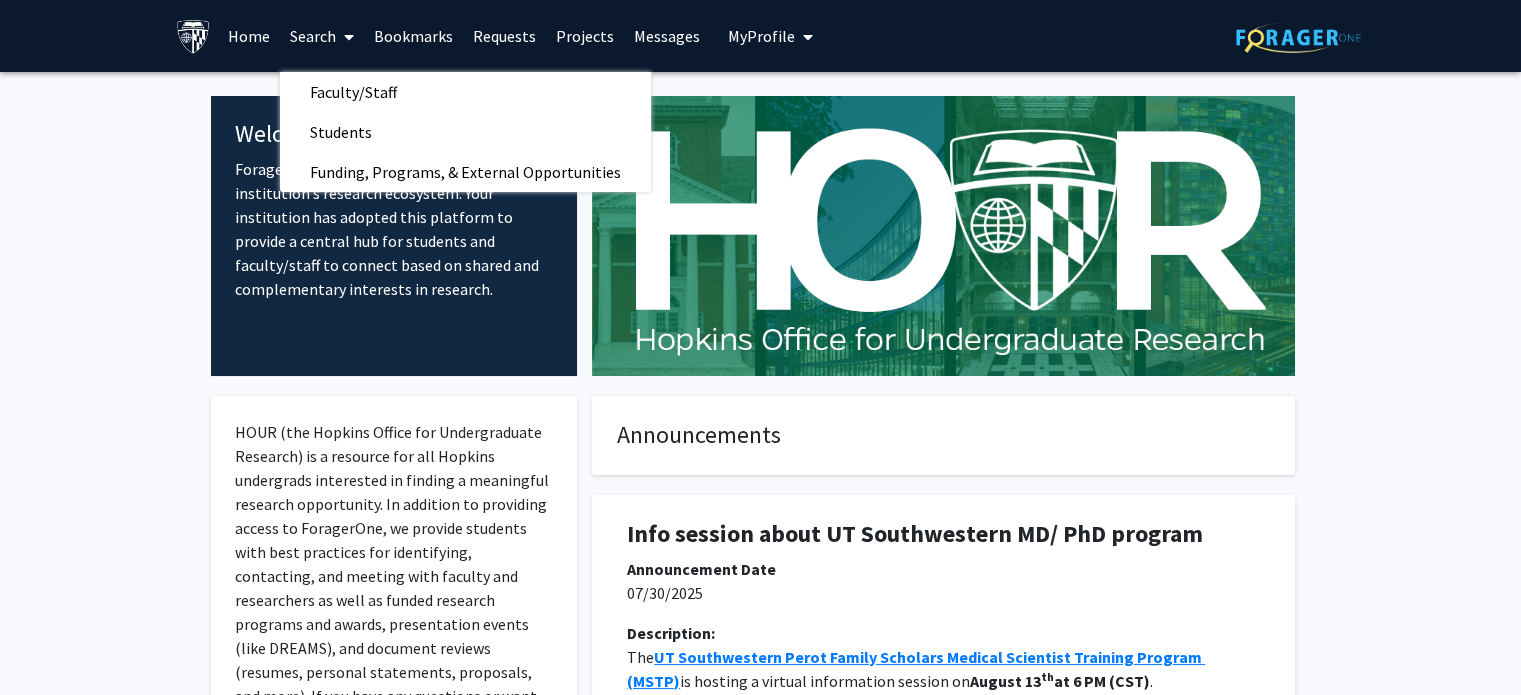 click on "Search" at bounding box center (322, 36) 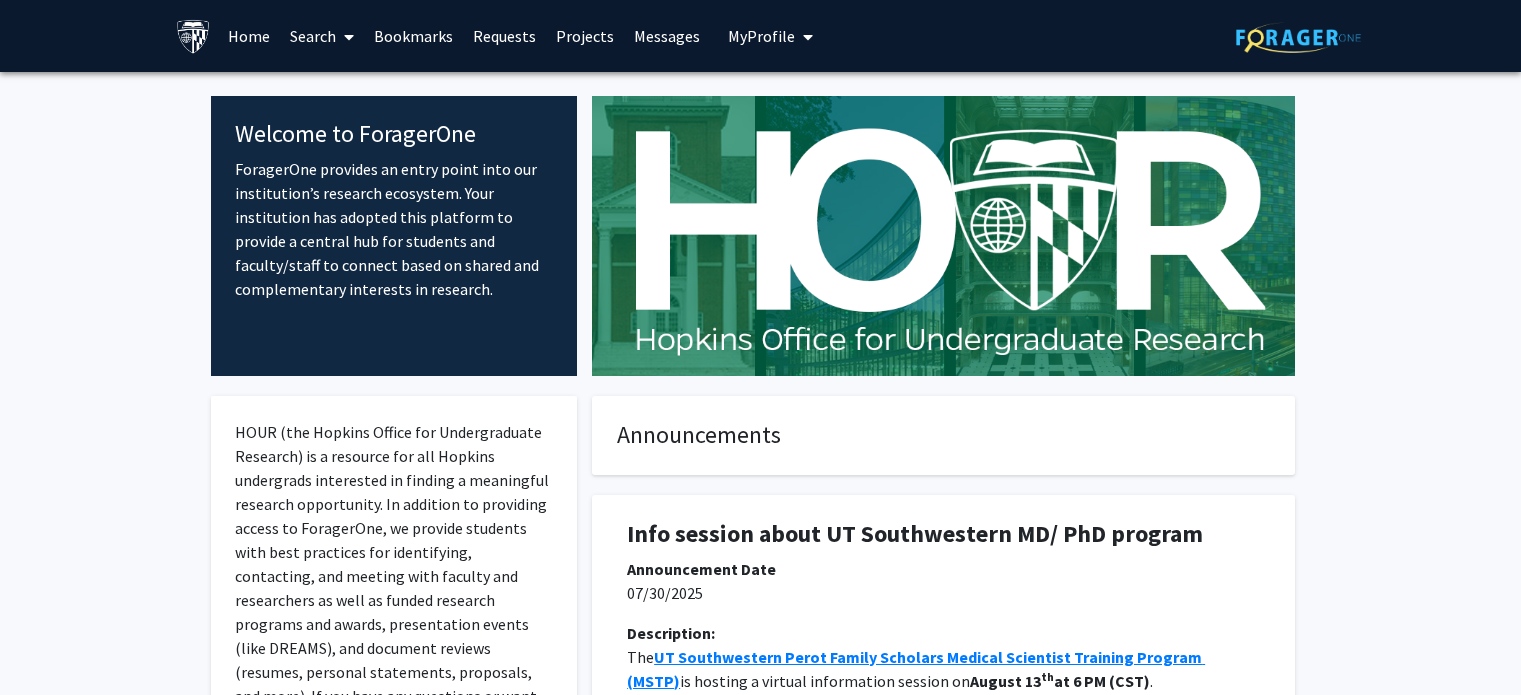 scroll, scrollTop: 0, scrollLeft: 0, axis: both 